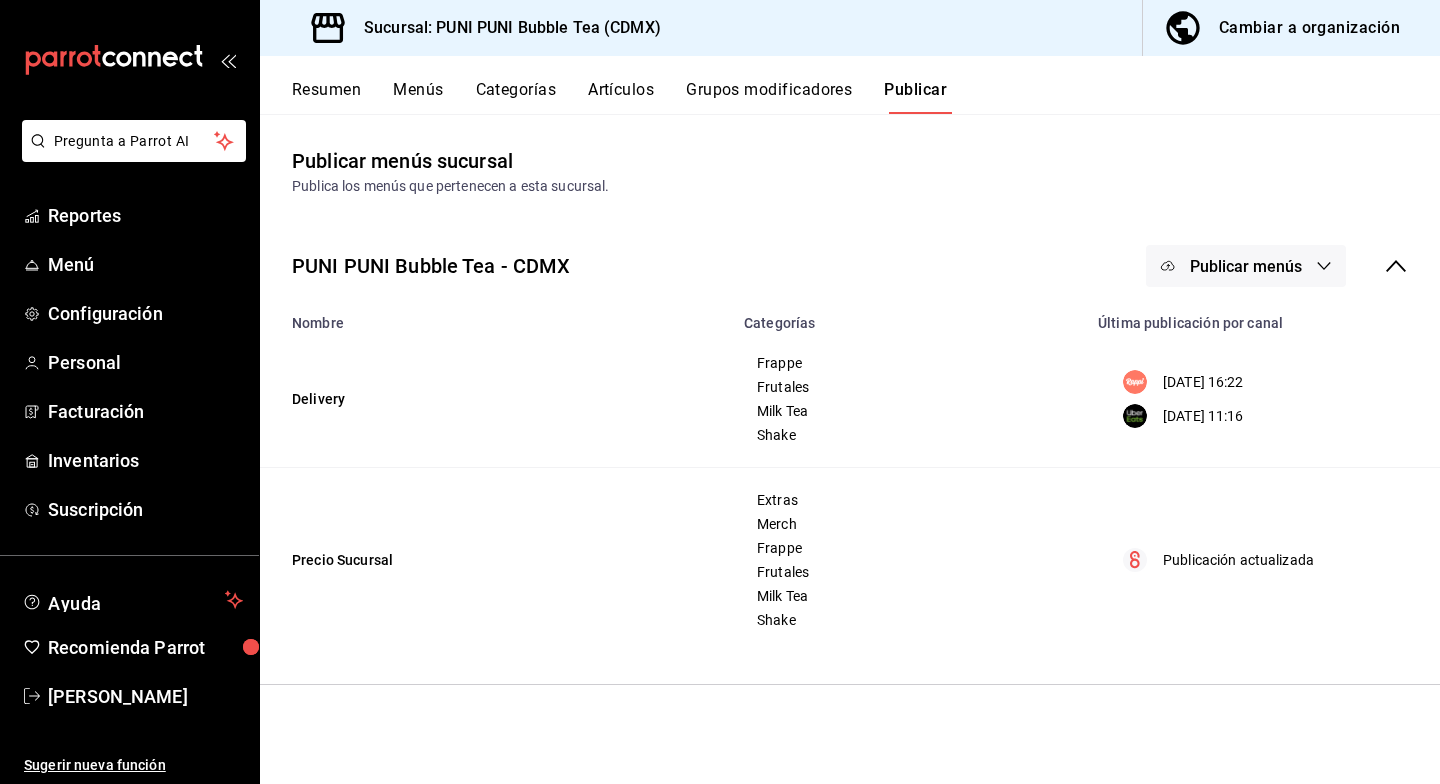 scroll, scrollTop: 0, scrollLeft: 0, axis: both 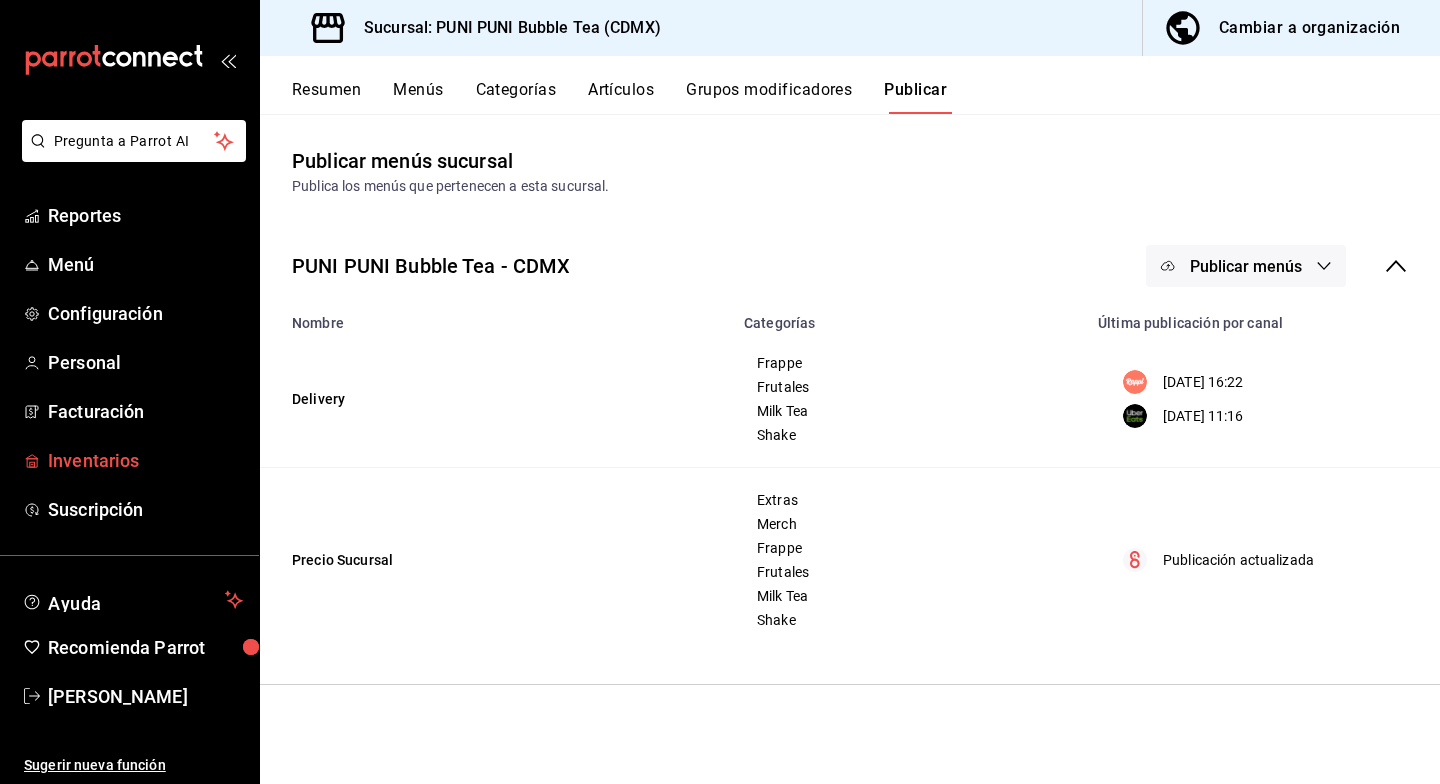 click on "Inventarios" at bounding box center [145, 460] 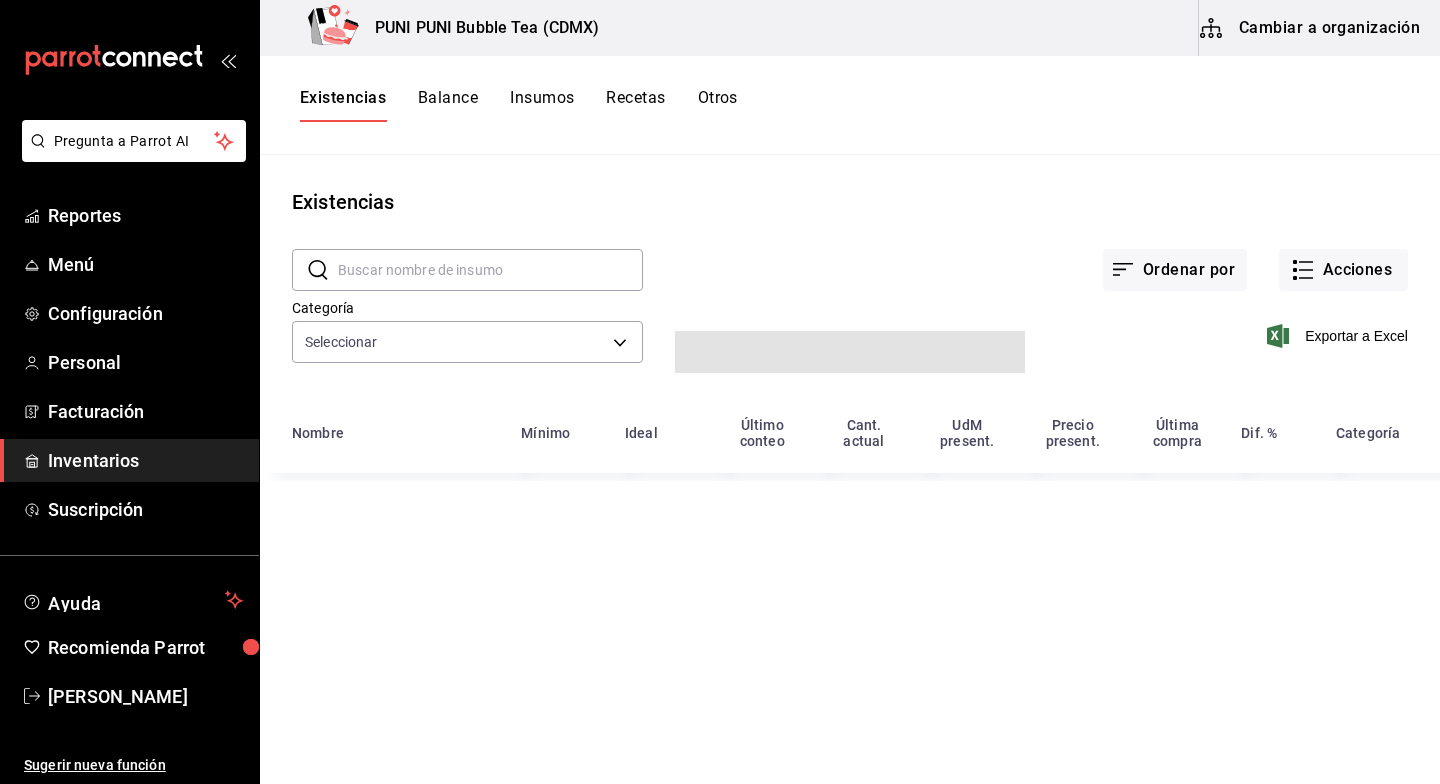 type on "e8a080a3-70ea-4af1-9bc6-9fa225eda4b3,51f45eb3-a585-4fac-82d4-fb7082af0caf,918c17e8-a4b0-4a67-be7c-4cd6accbcb79,6ae337e1-df2d-4e75-9943-d174d25ab6d5,8623efea-11a5-4c20-b626-5edea796d4fd,e1d7a7ad-de7c-42b1-9e05-6cb56173a308,03176bd5-f87b-4d1e-af11-f01aa8ffcb8a,056443f7-31ff-4135-ade3-120f9bd88fca,357cc744-a342-4e60-8d38-68a8524642bb" 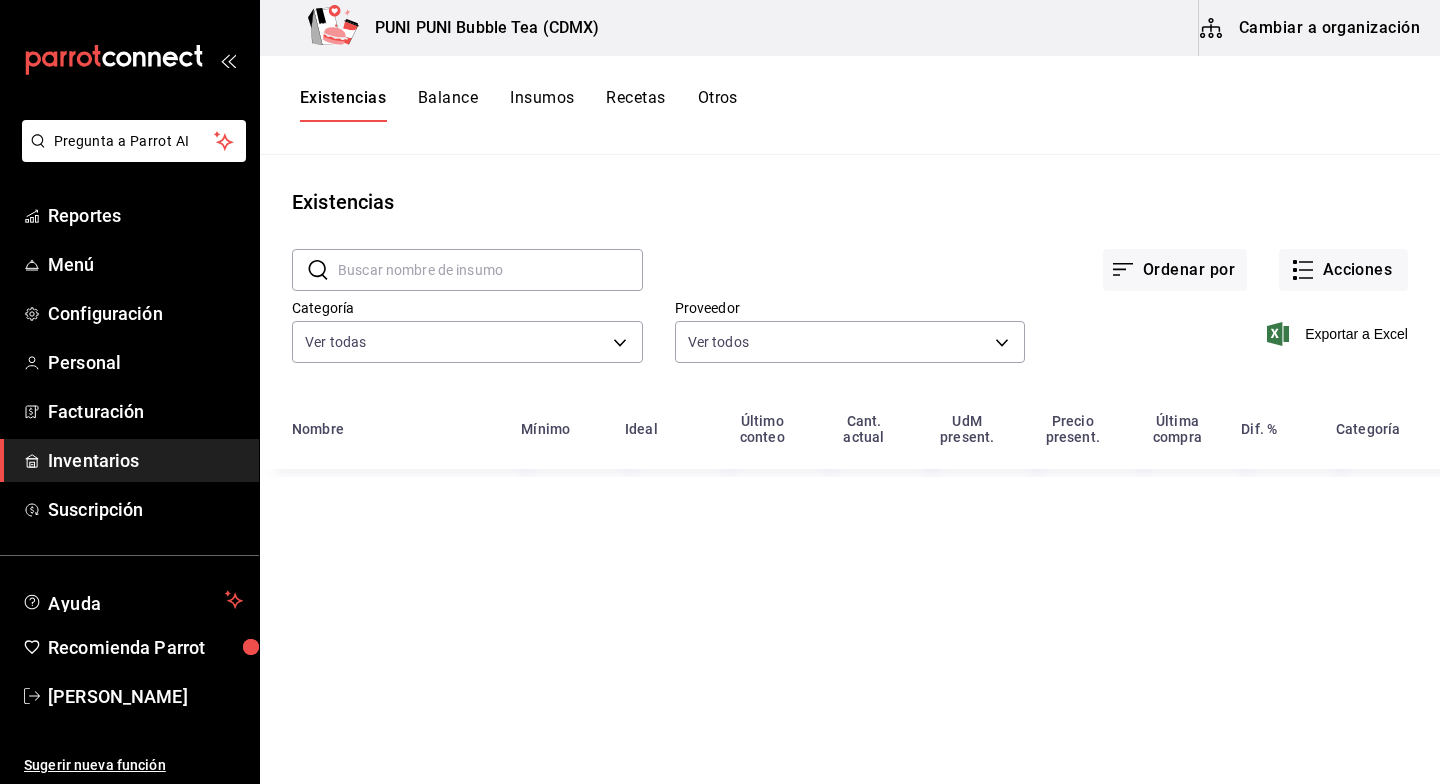 click on "Recetas" at bounding box center [635, 105] 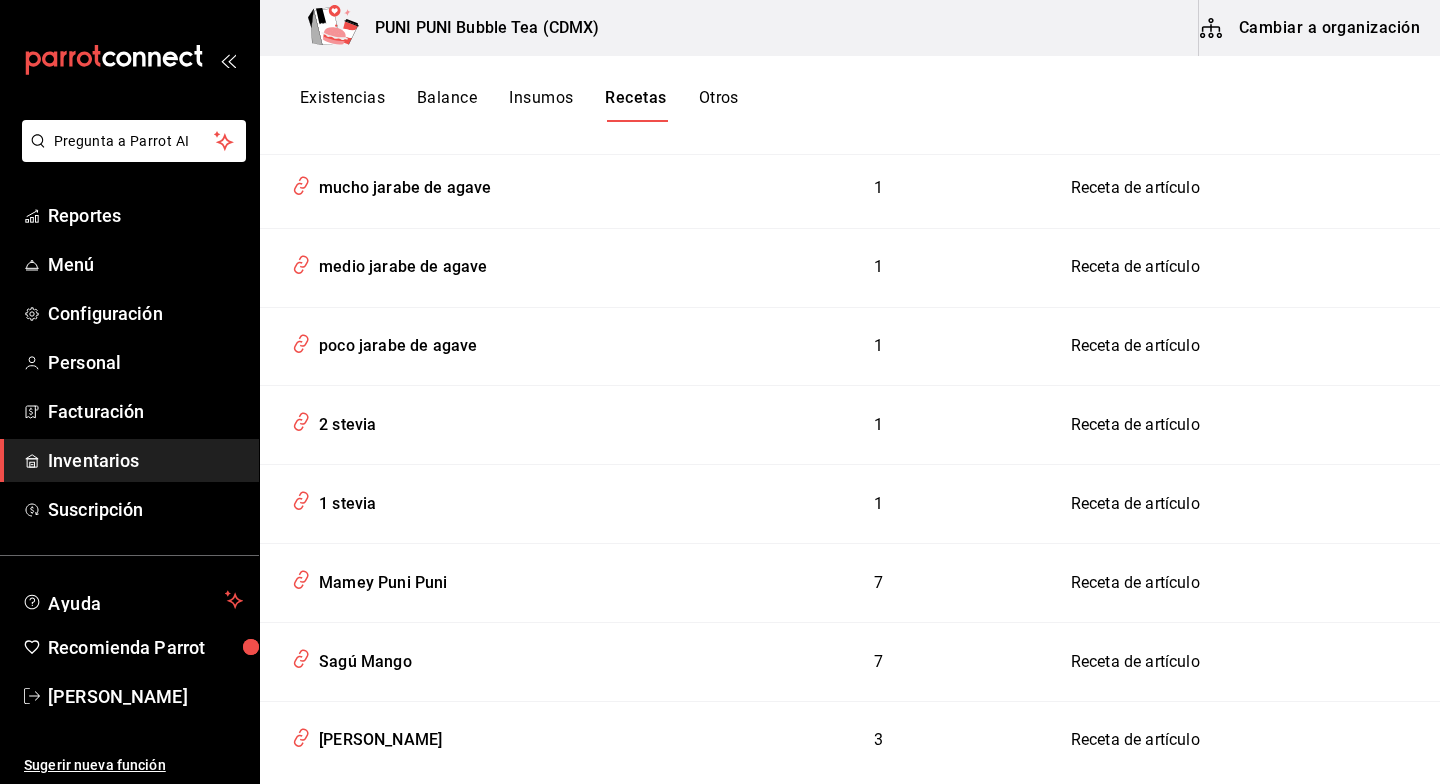 scroll, scrollTop: 1635, scrollLeft: 0, axis: vertical 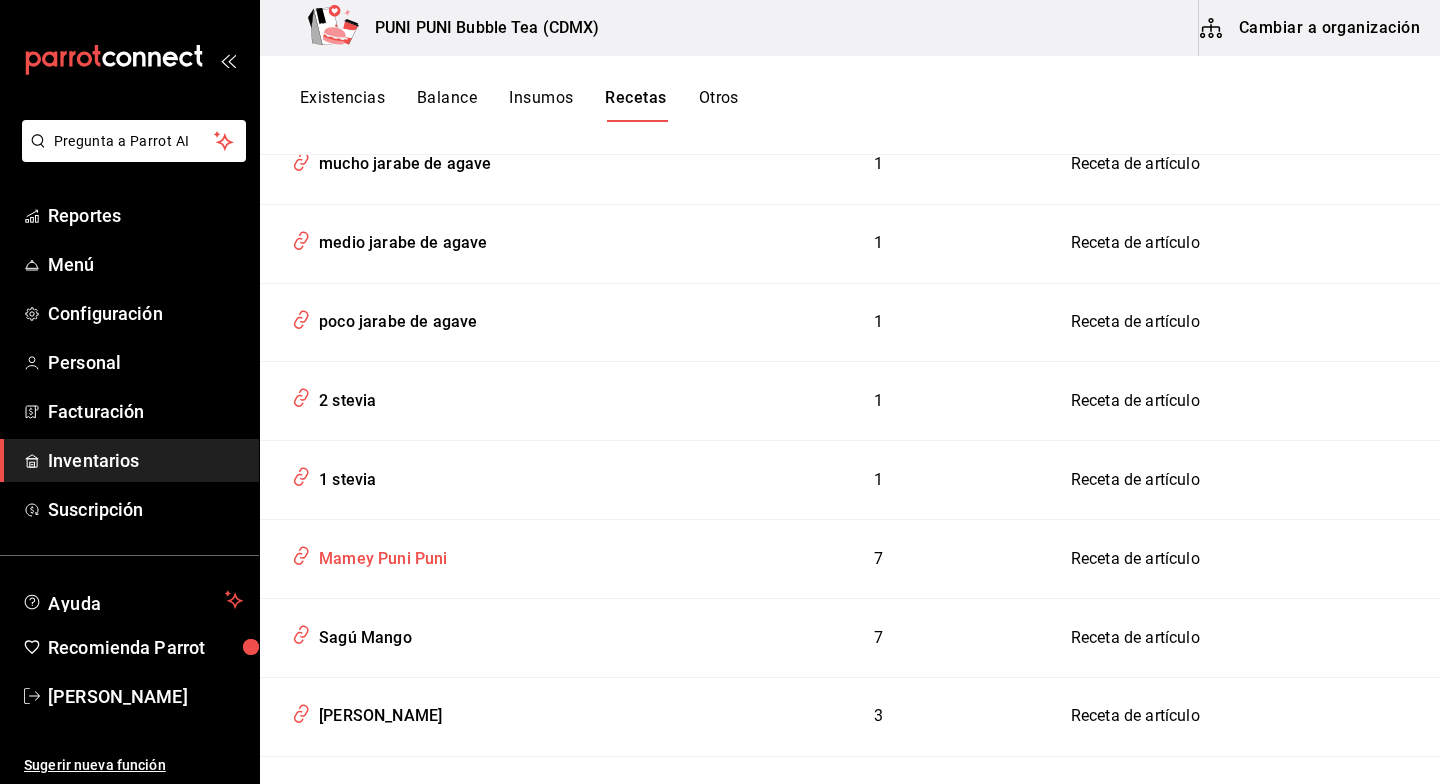click on "Mamey Puni Puni" at bounding box center [379, 555] 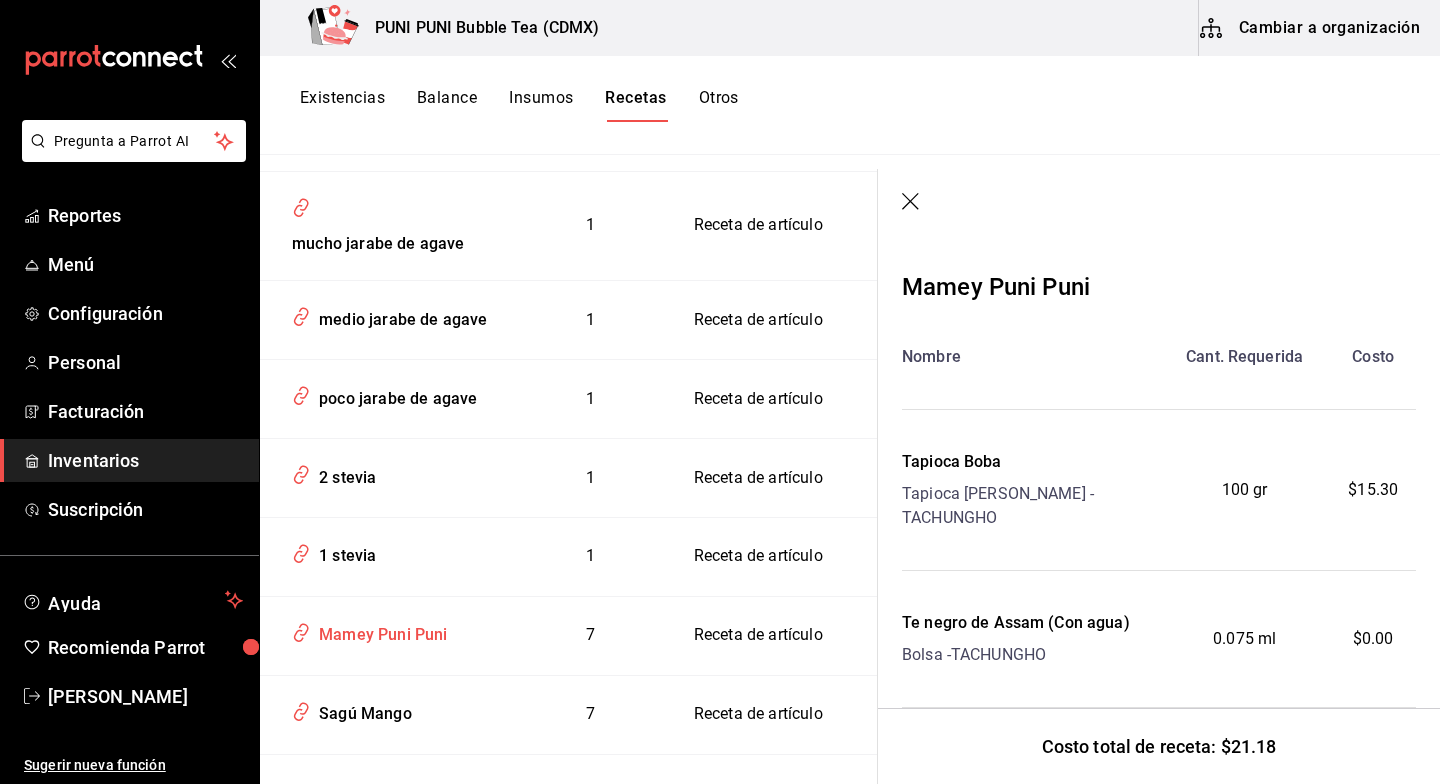 scroll, scrollTop: 1704, scrollLeft: 0, axis: vertical 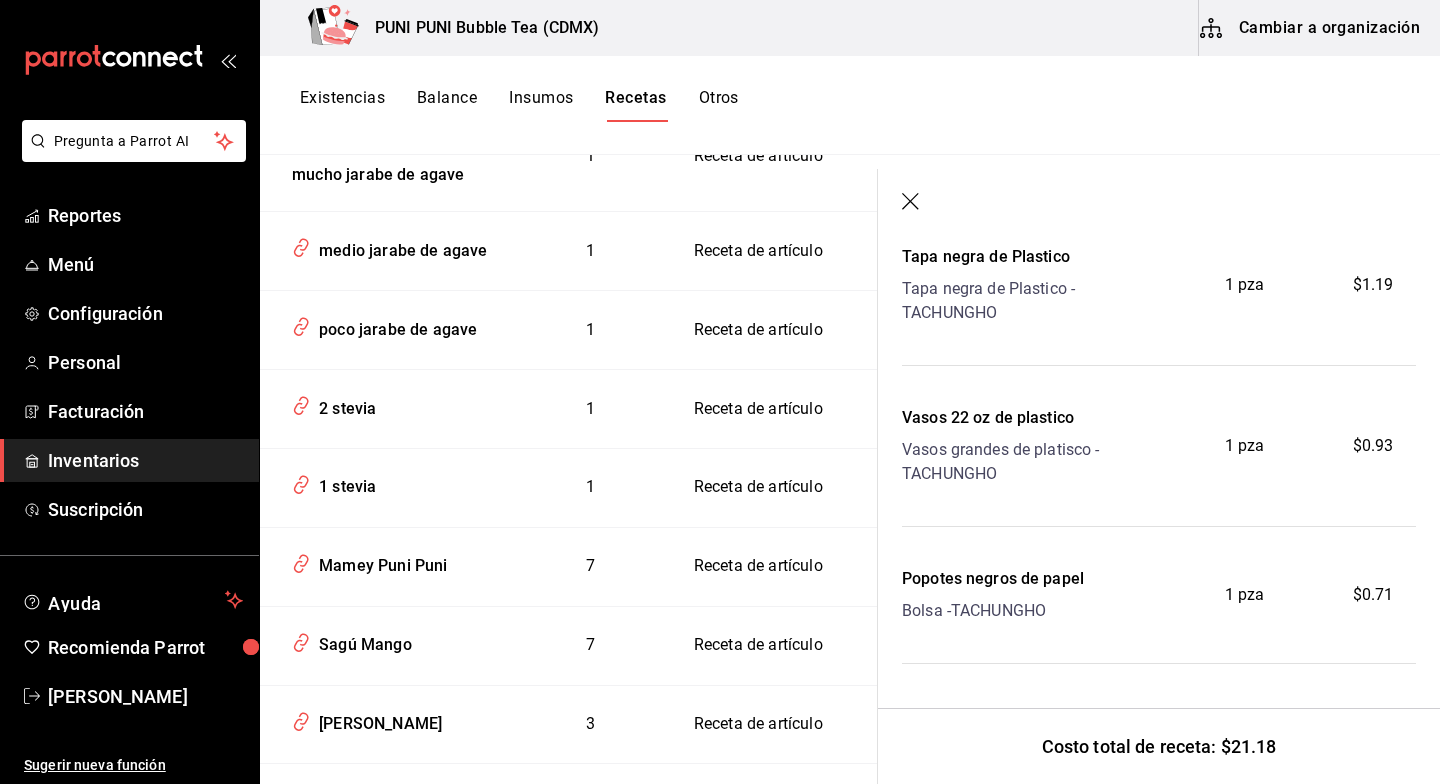 click on "Nombre Cant. Requerida Costo Tapioca Boba Tapioca Boba Bolsa -  TACHUNGHO 100 gr $15.30   Te negro de [GEOGRAPHIC_DATA] (Con agua) Bolsa -  TACHUNGHO 0.075 ml $0.00   Jarabe de caña Garrafa -  Atmosfera Natural 0.034 lt $2.10   Foam de Vainilla Presentación -  Interno 0.035 pza $0.96   Tapa negra de Plastico Tapa negra de Plastico -  TACHUNGHO 1 pza $1.19   Vasos 22 oz de plastico Vasos grandes de platisco -  TACHUNGHO 1 pza $0.93   Popotes negros de papel Bolsa -  TACHUNGHO 1 pza $0.71" at bounding box center (1159, 116) 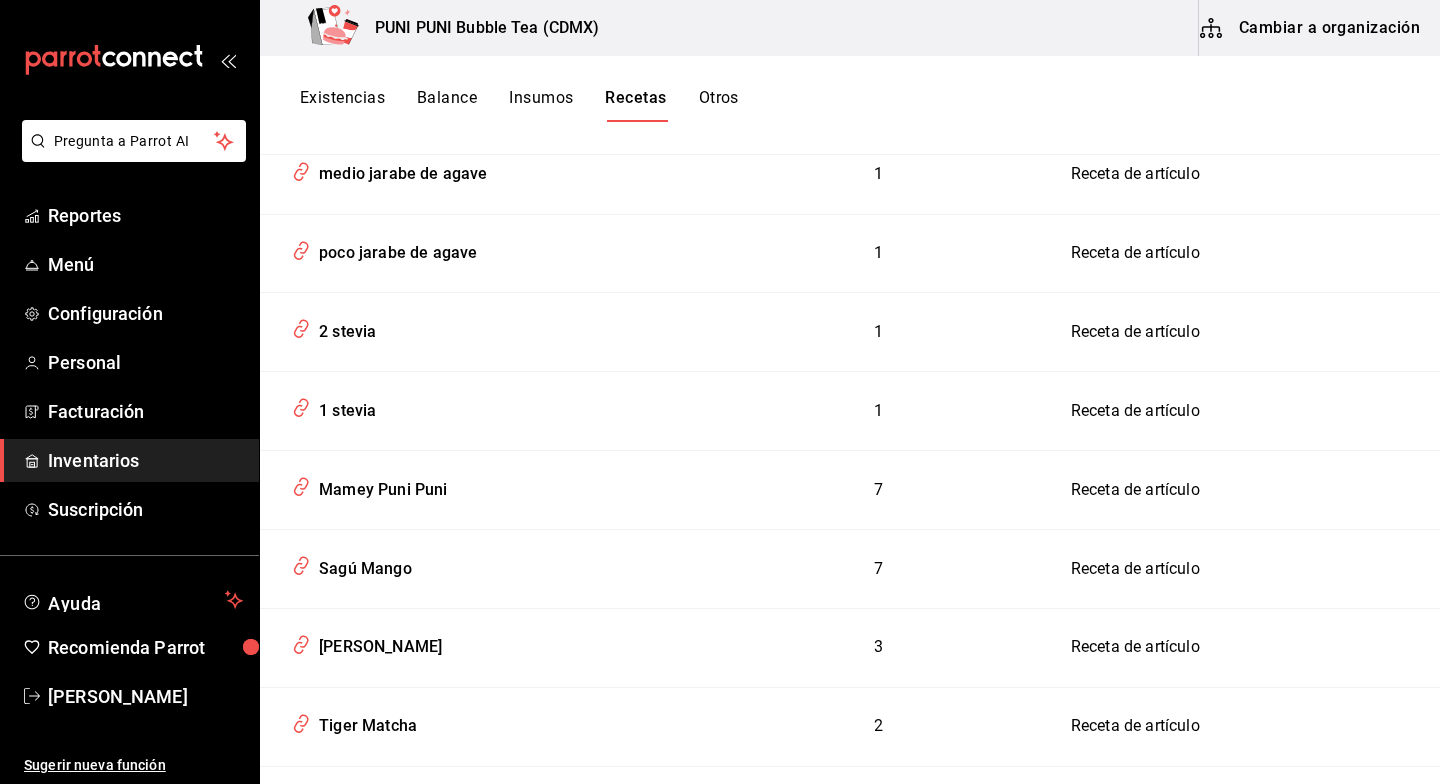 scroll, scrollTop: 1635, scrollLeft: 0, axis: vertical 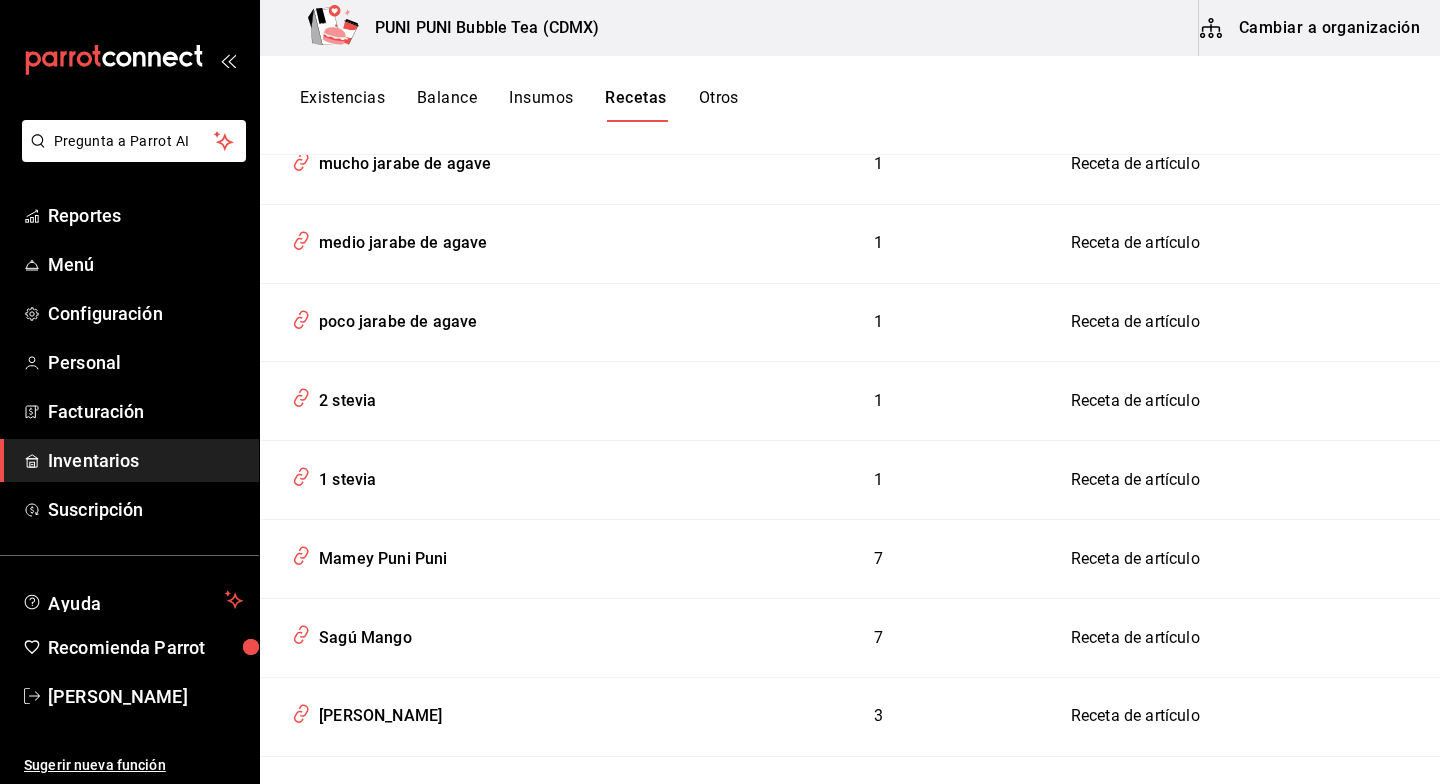 click on "Otros" at bounding box center (719, 105) 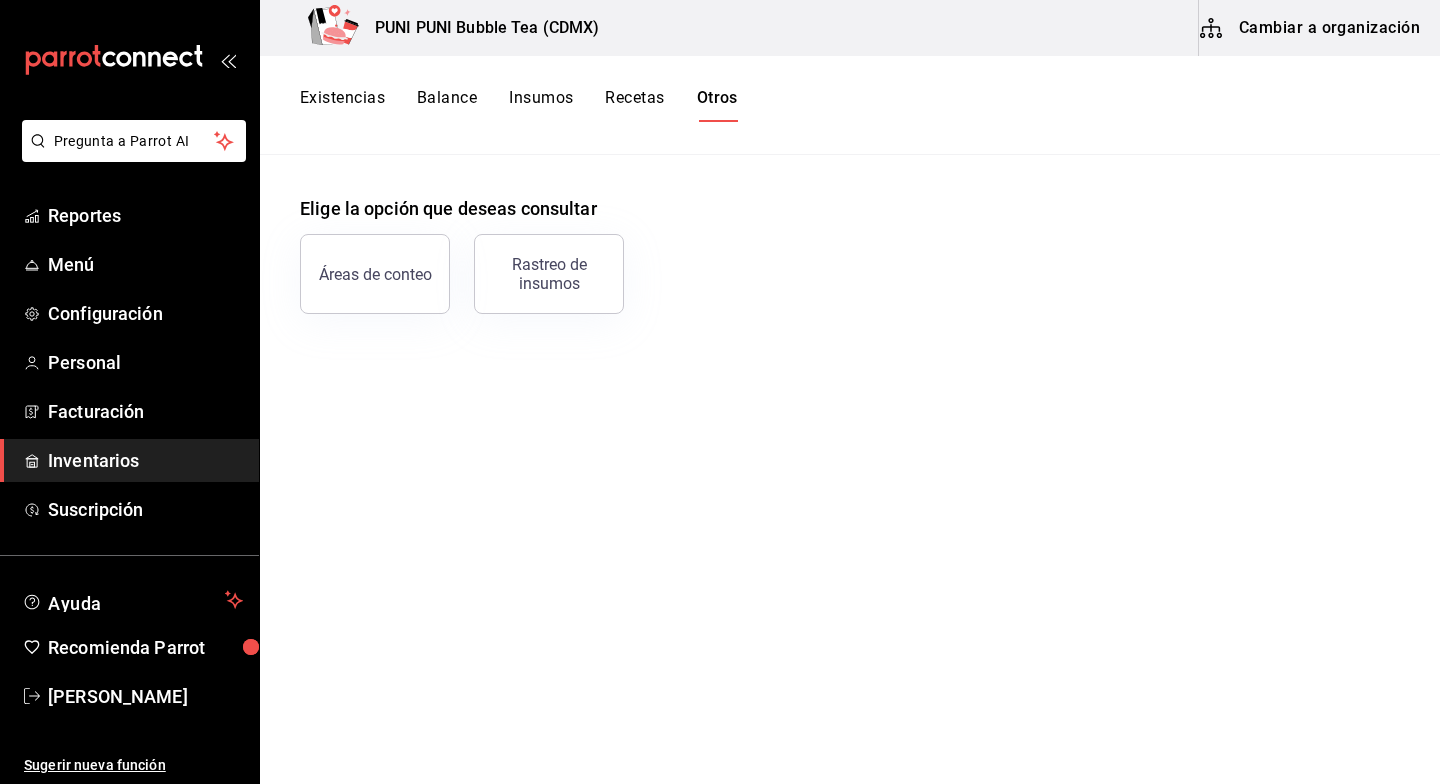 click on "Existencias" at bounding box center [342, 105] 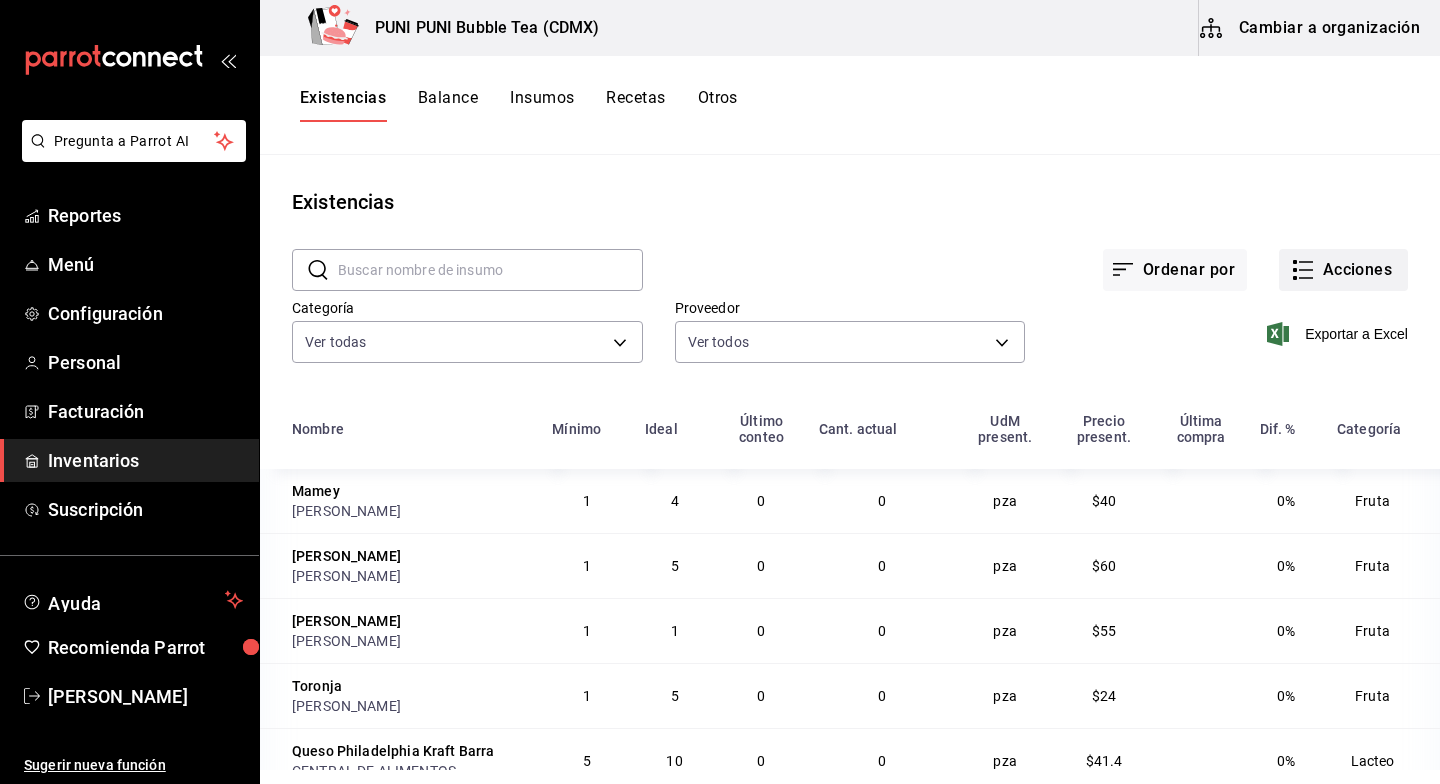 click on "Acciones" at bounding box center (1343, 270) 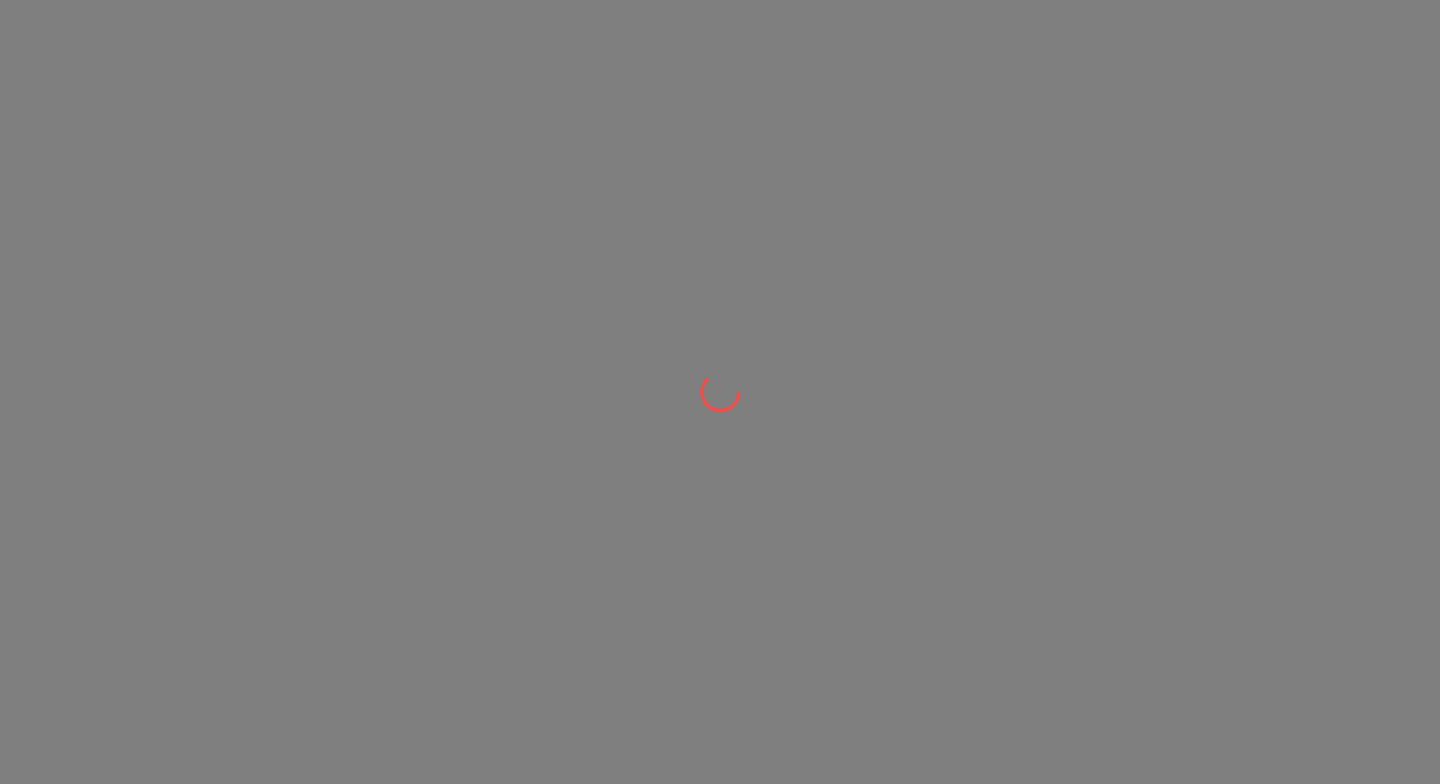 scroll, scrollTop: 0, scrollLeft: 0, axis: both 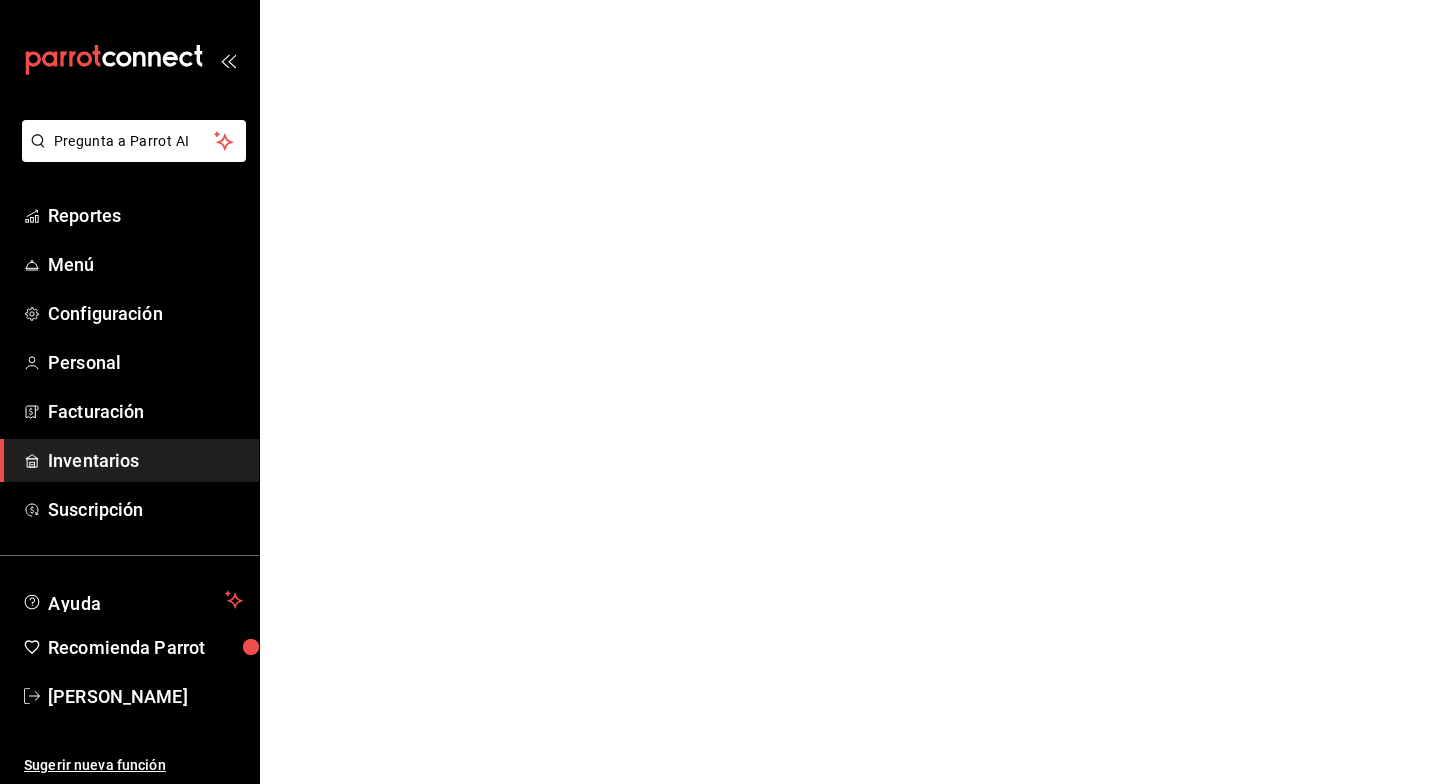click on "Inventarios" at bounding box center (145, 460) 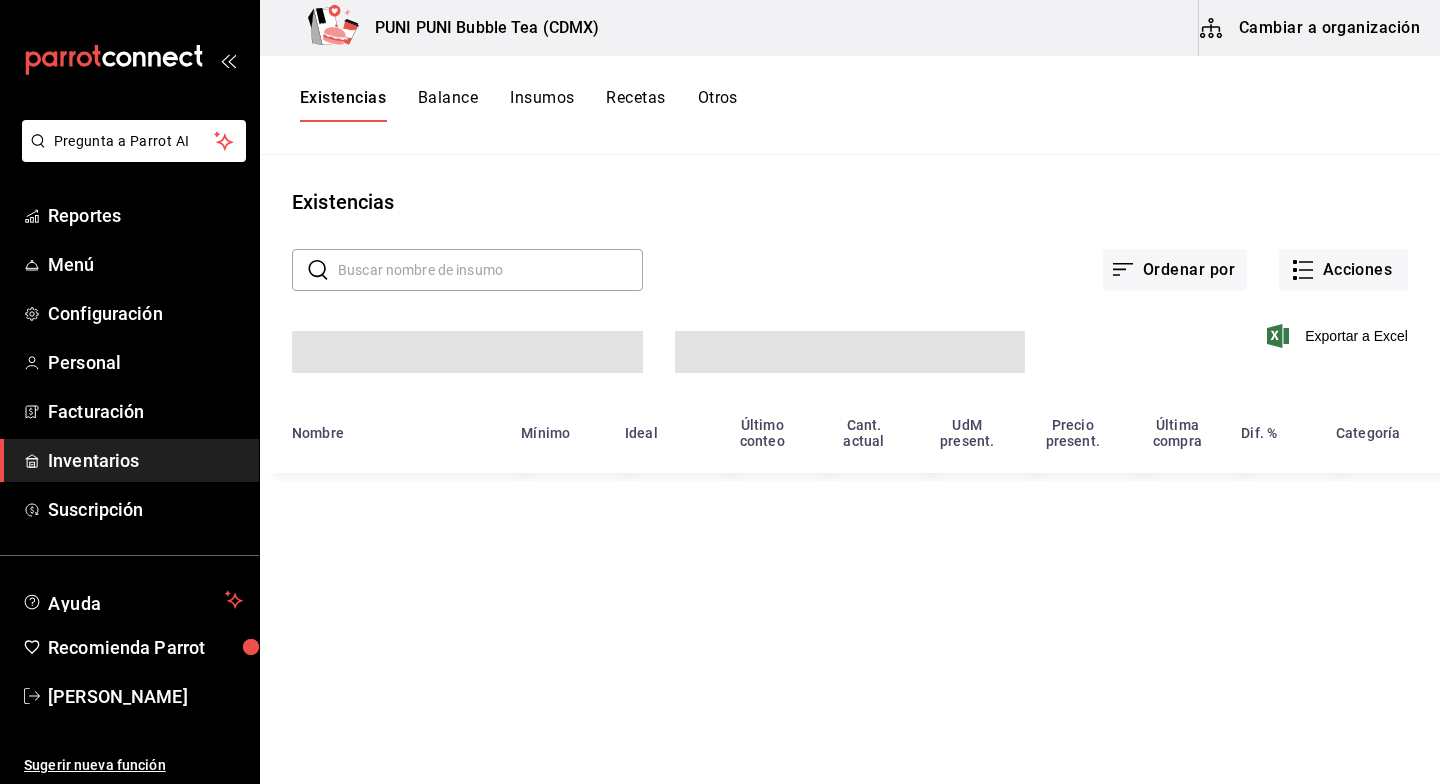 click on "Recetas" at bounding box center [635, 105] 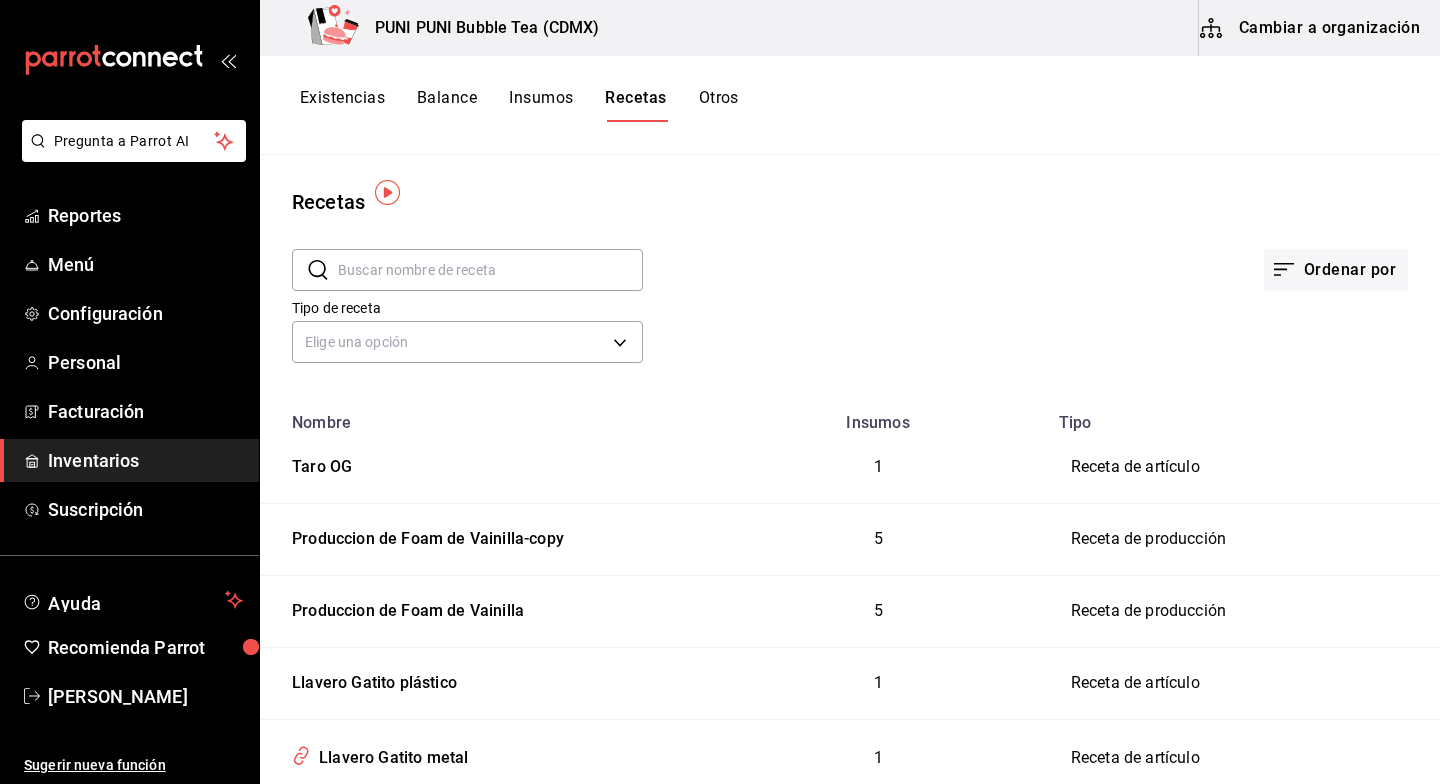 scroll, scrollTop: 185, scrollLeft: 0, axis: vertical 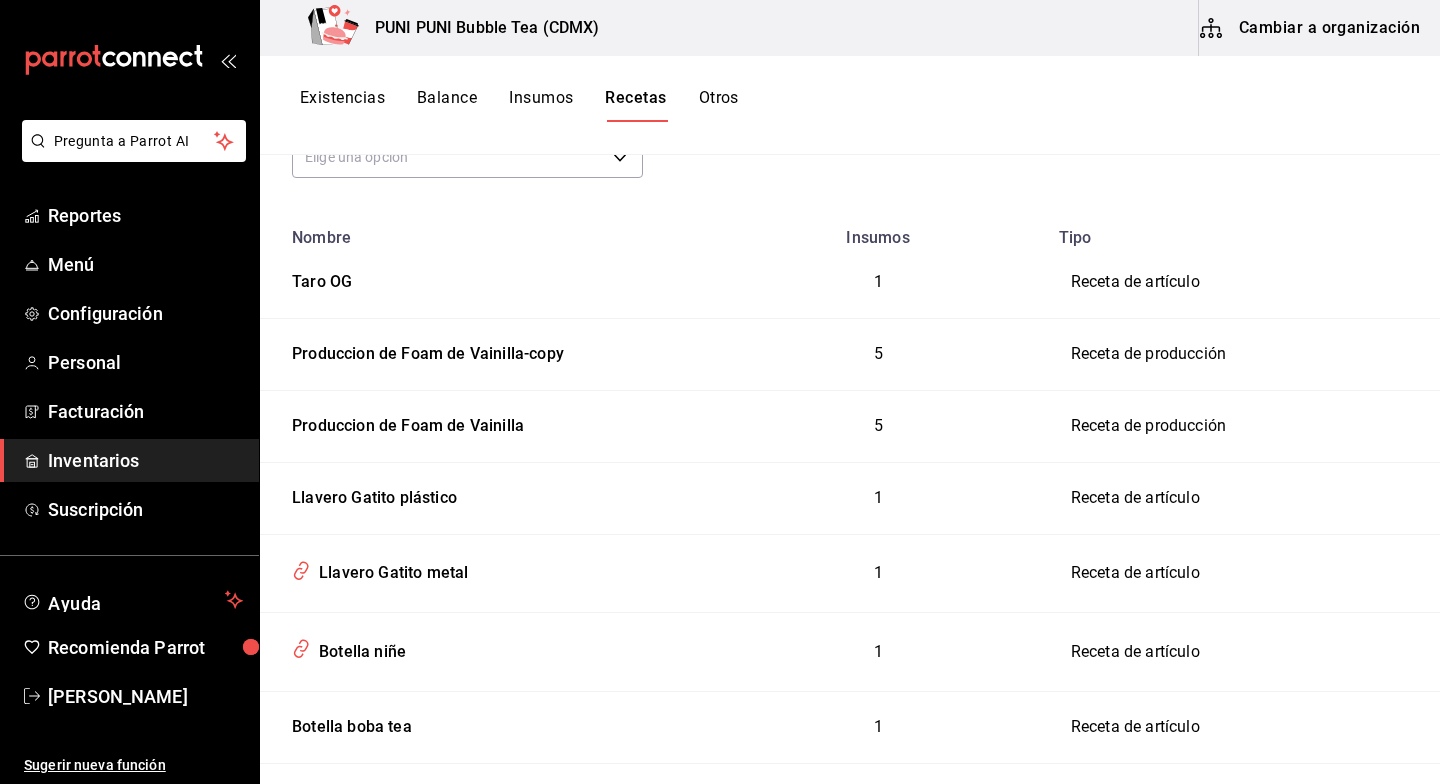 click on "Receta de producción" at bounding box center [1243, 354] 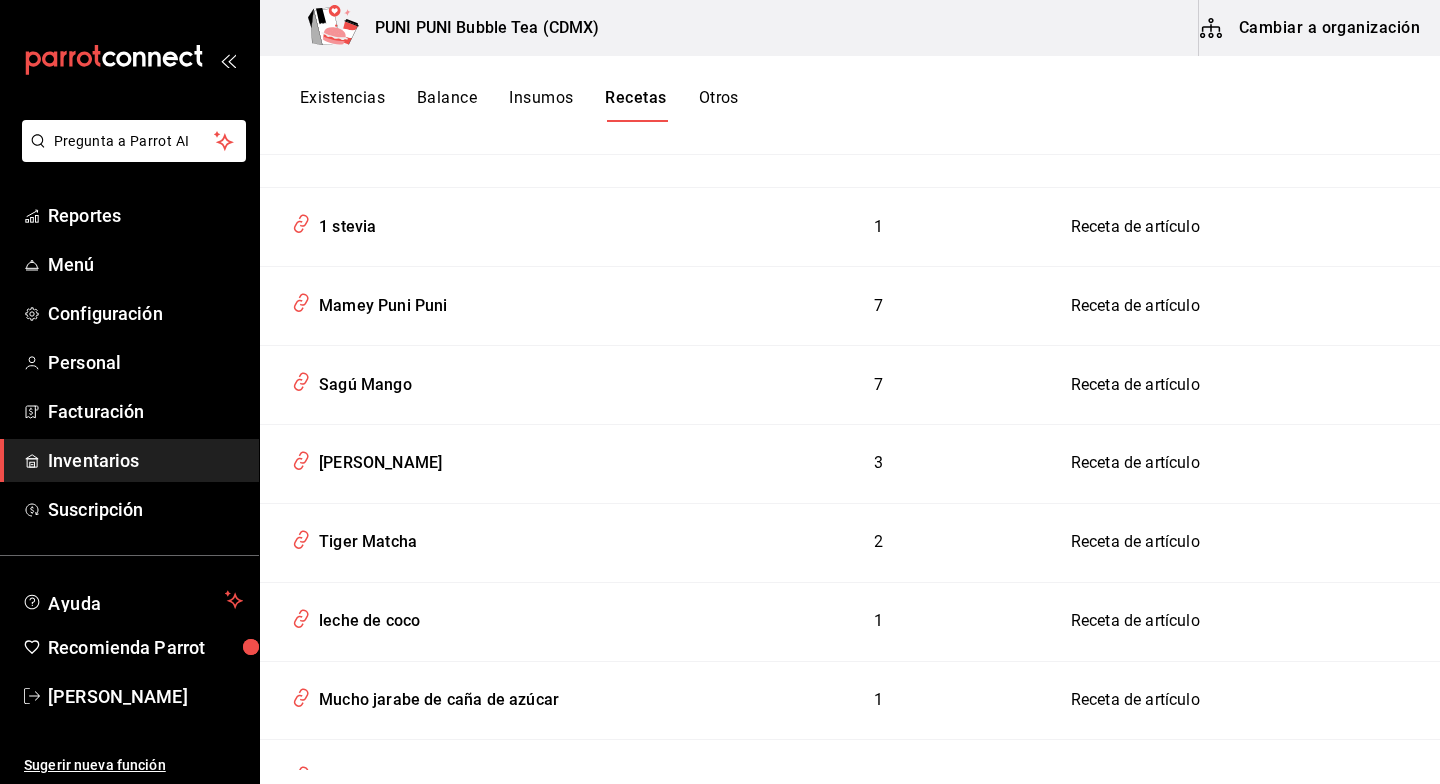 scroll, scrollTop: 1893, scrollLeft: 0, axis: vertical 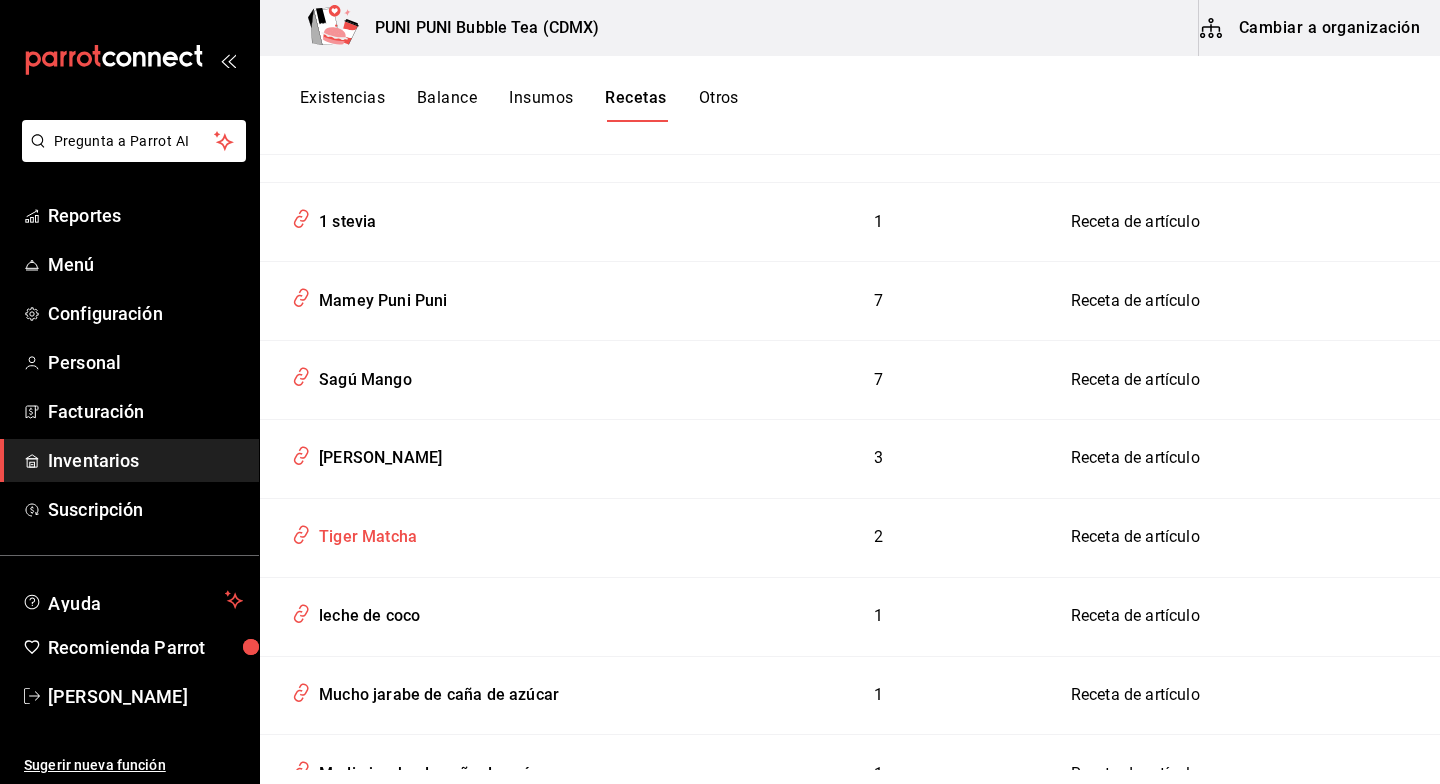 click on "Tiger Matcha" at bounding box center [364, 533] 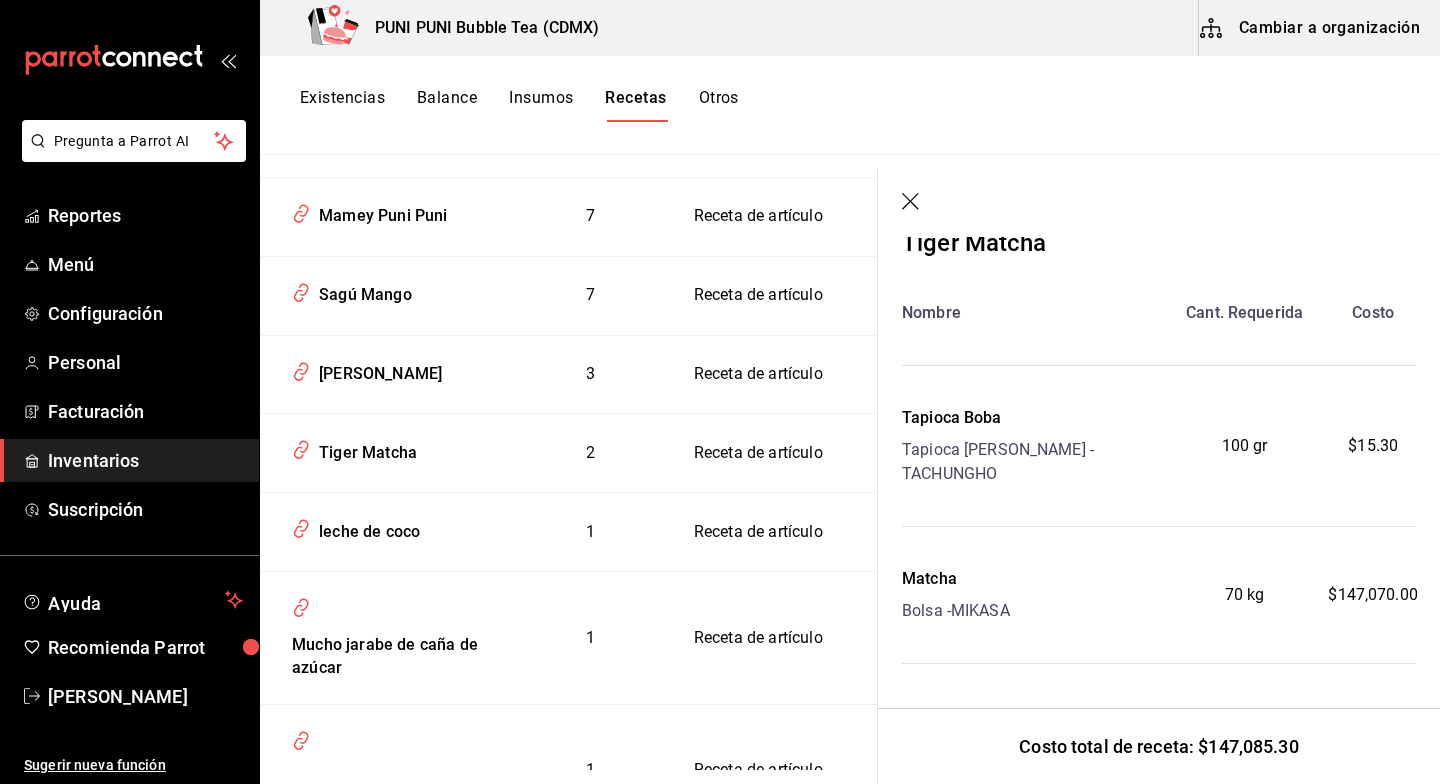 scroll, scrollTop: 0, scrollLeft: 0, axis: both 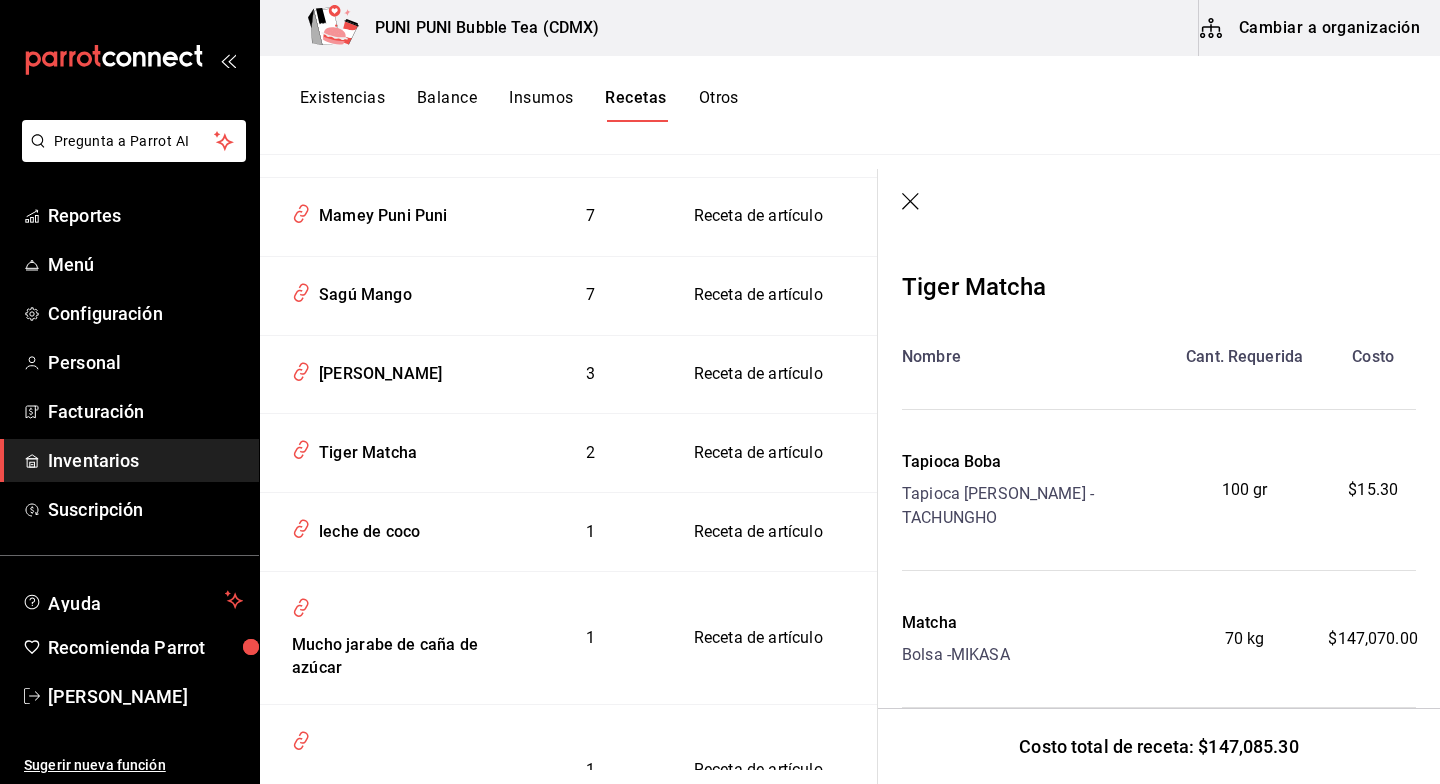 click 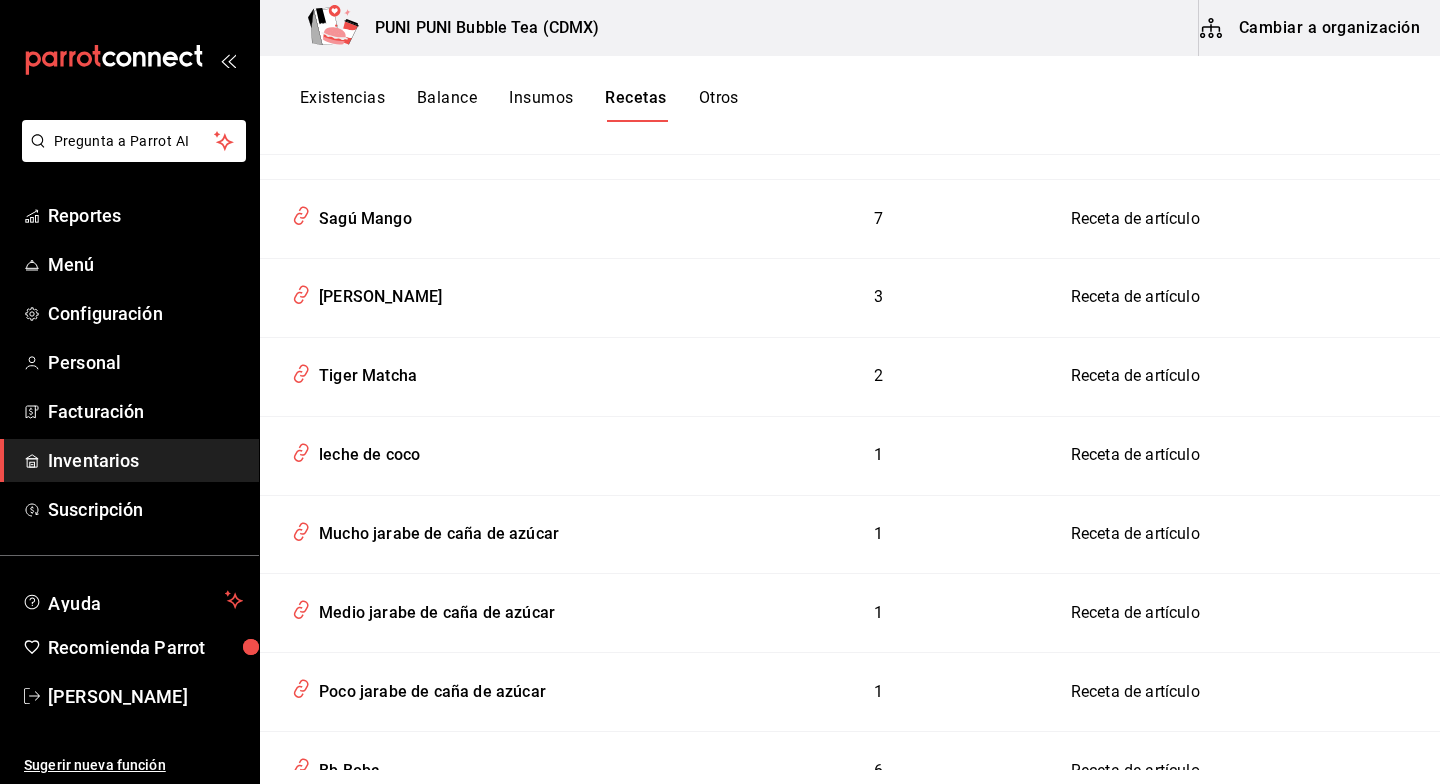 scroll, scrollTop: 1893, scrollLeft: 0, axis: vertical 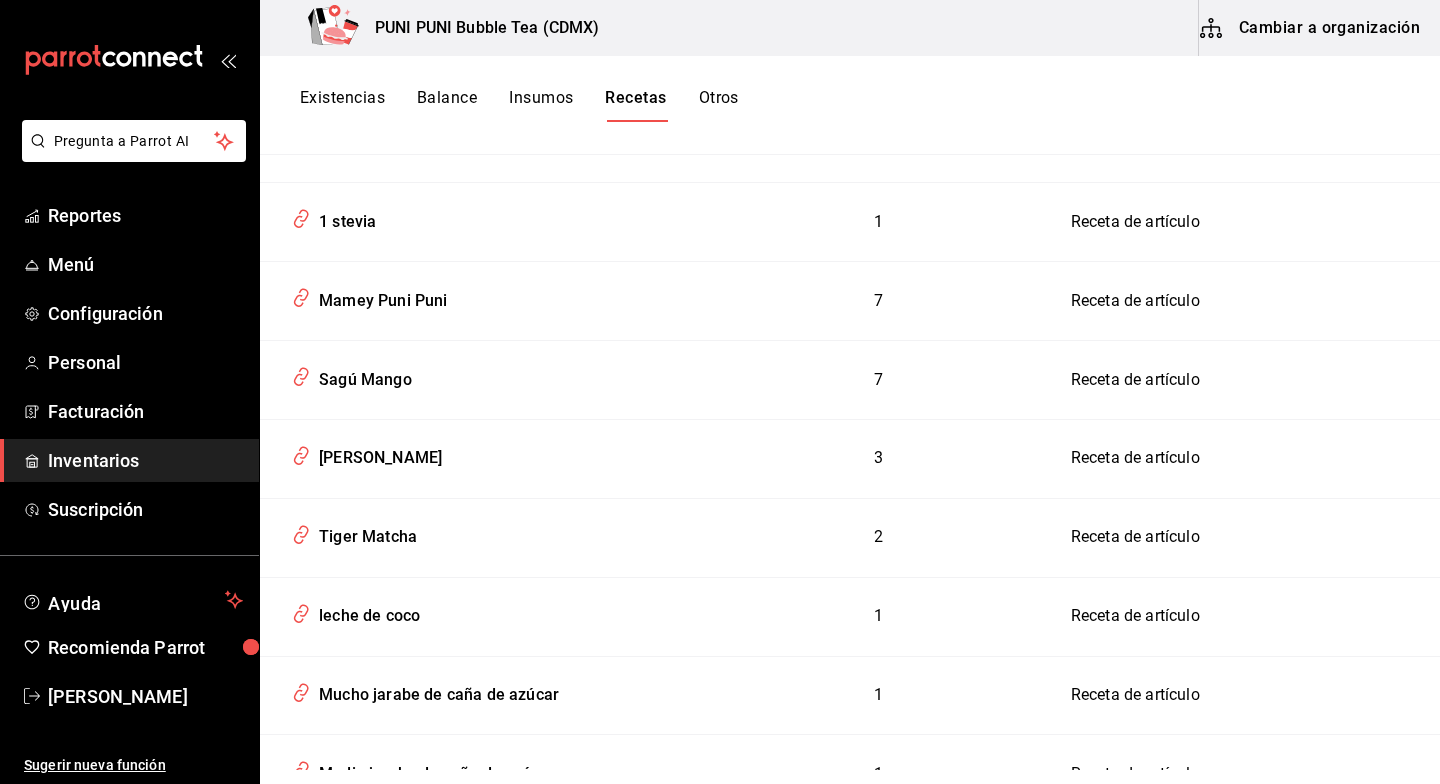 click on "Balance" at bounding box center [447, 105] 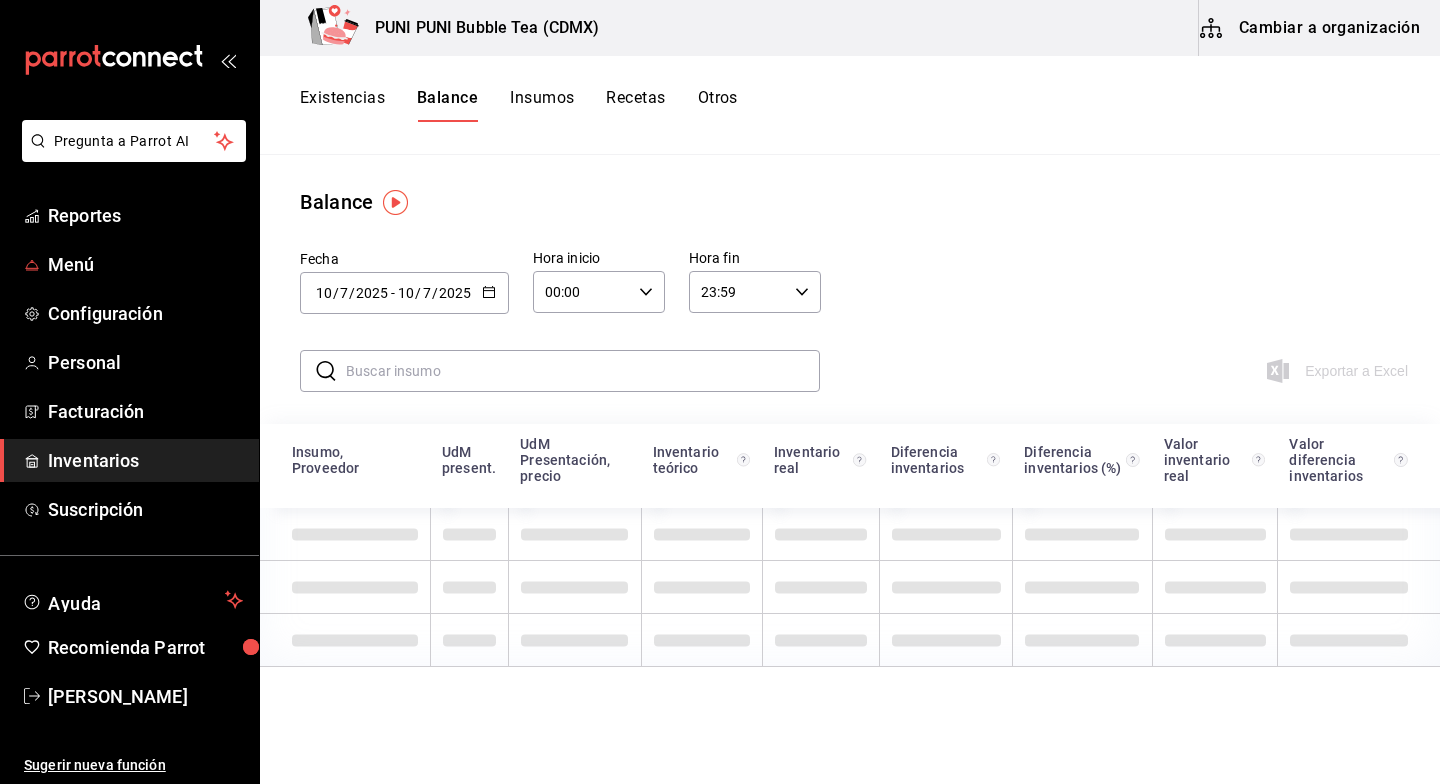 click on "Otros" at bounding box center (718, 105) 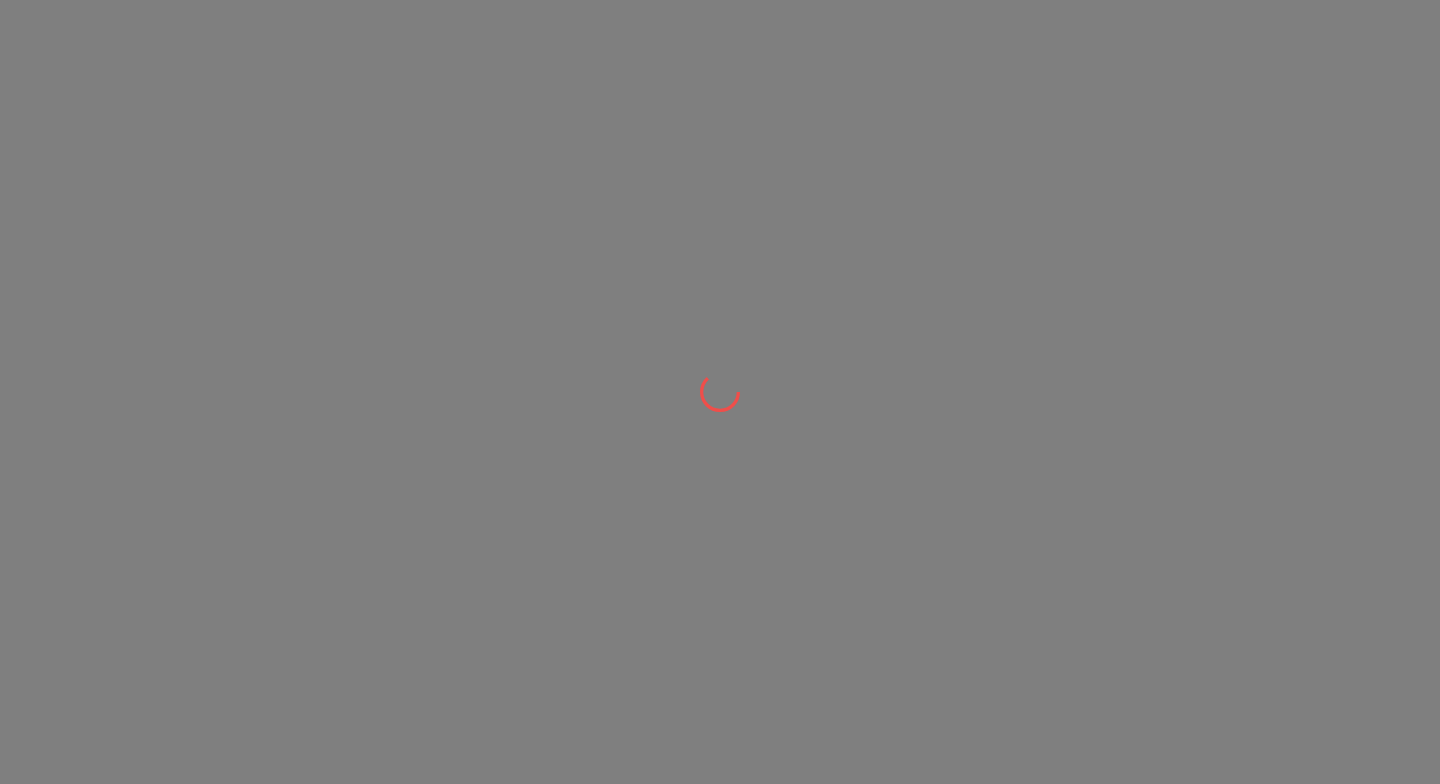 scroll, scrollTop: 0, scrollLeft: 0, axis: both 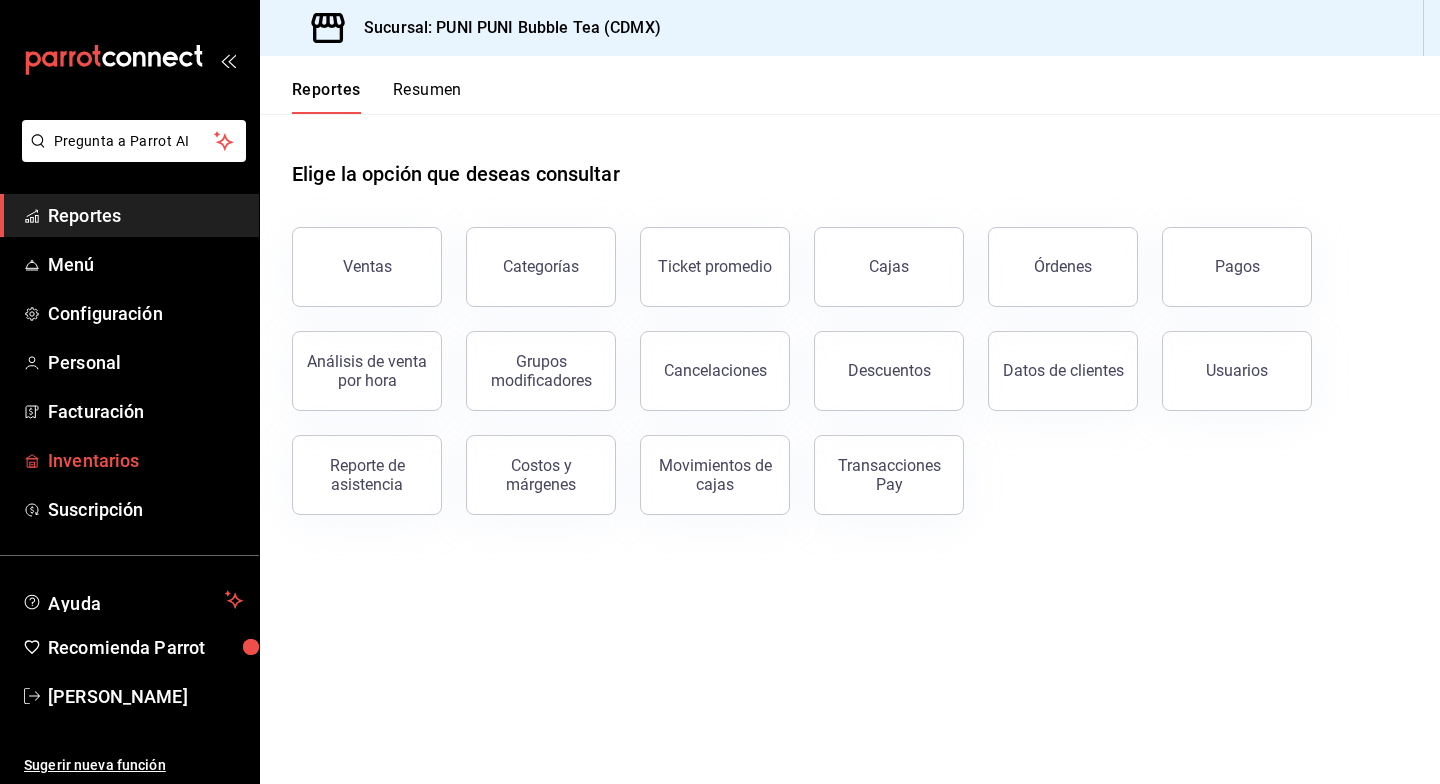 click on "Inventarios" at bounding box center (145, 460) 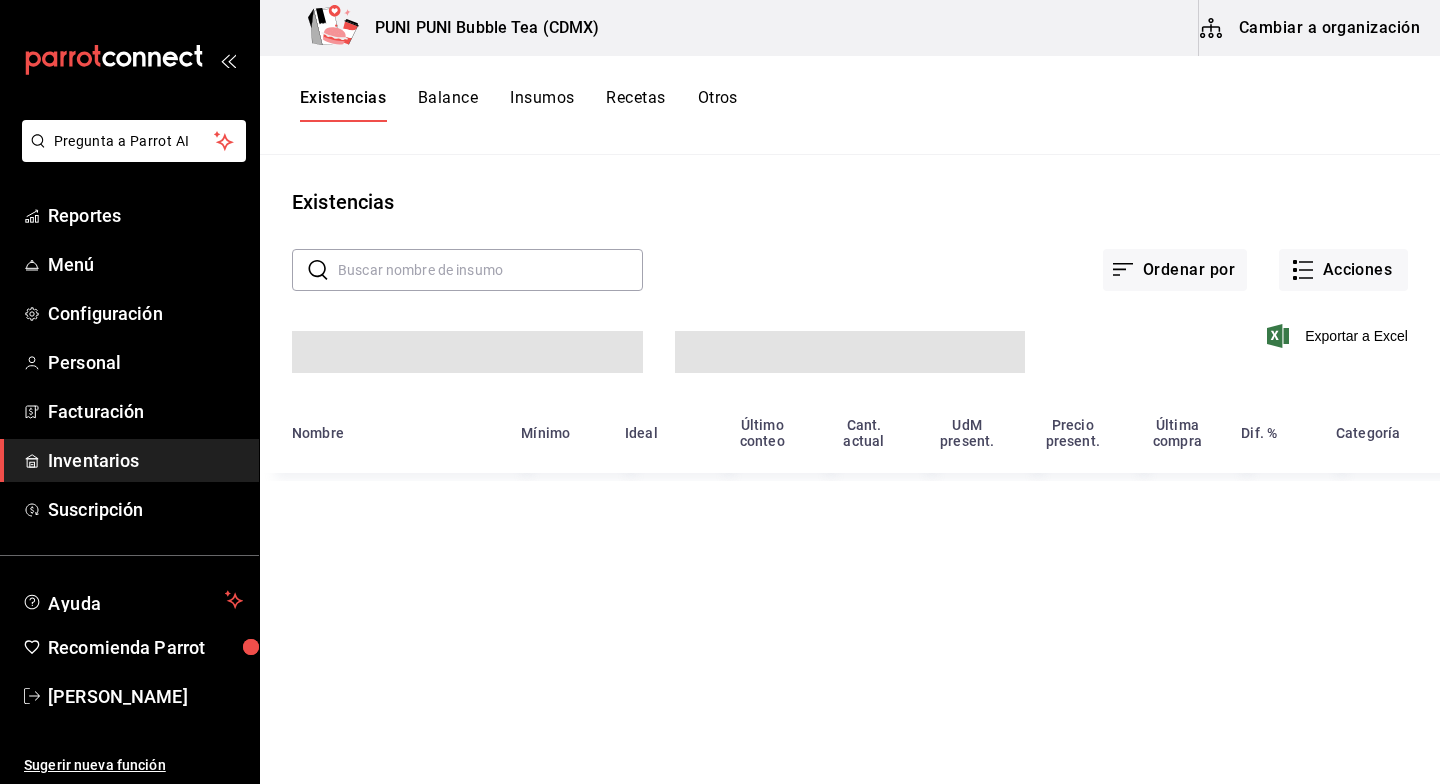 click on "Recetas" at bounding box center [635, 105] 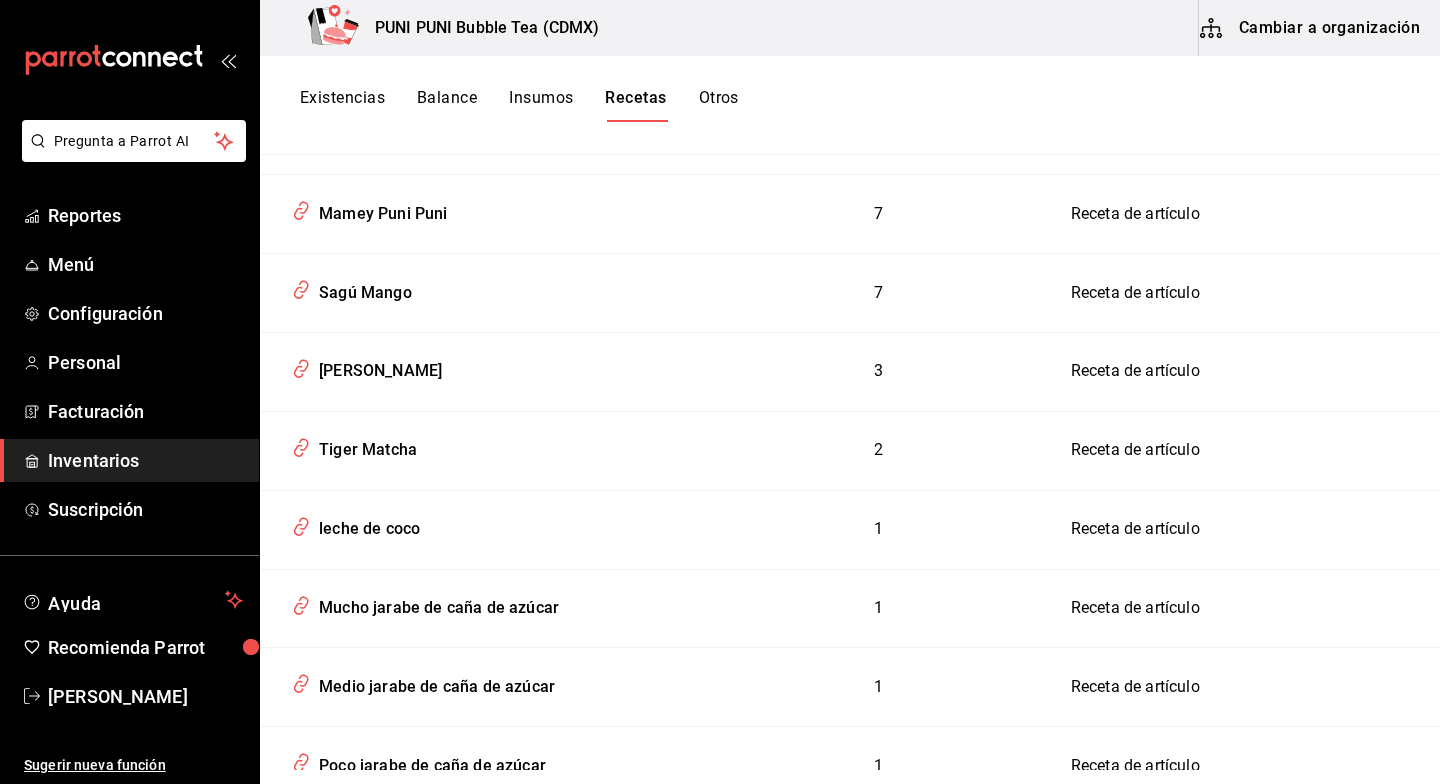 scroll, scrollTop: 2428, scrollLeft: 0, axis: vertical 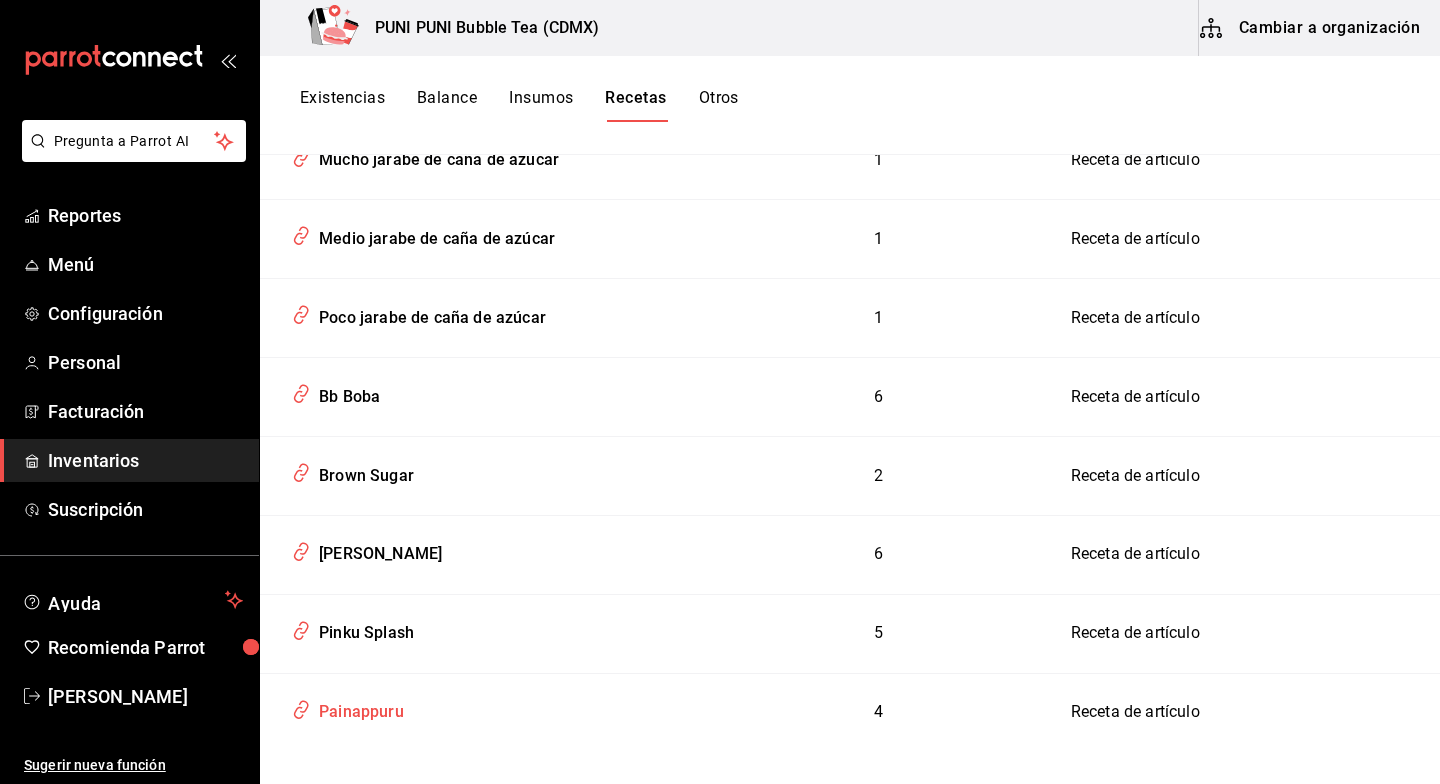 click on "Painappuru" at bounding box center (357, 708) 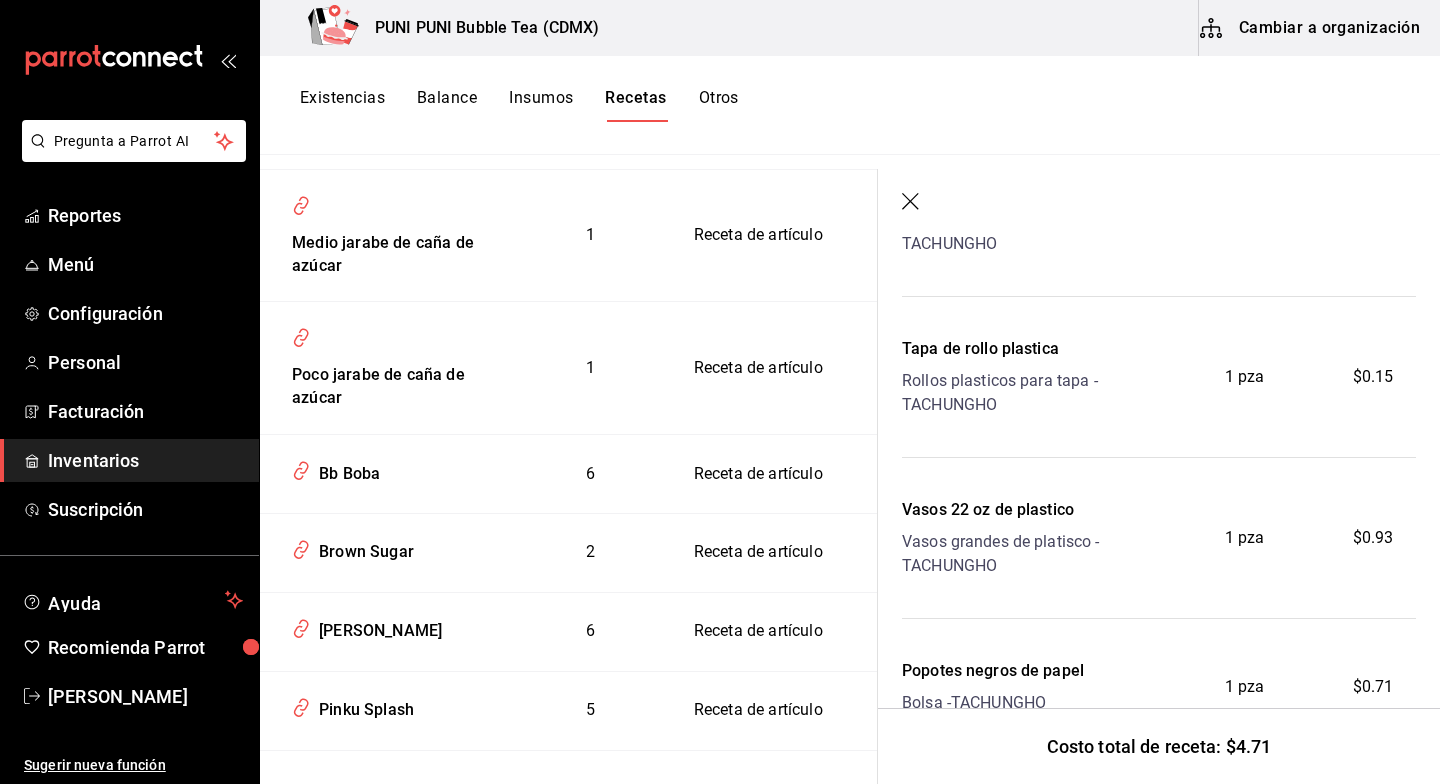 scroll, scrollTop: 366, scrollLeft: 0, axis: vertical 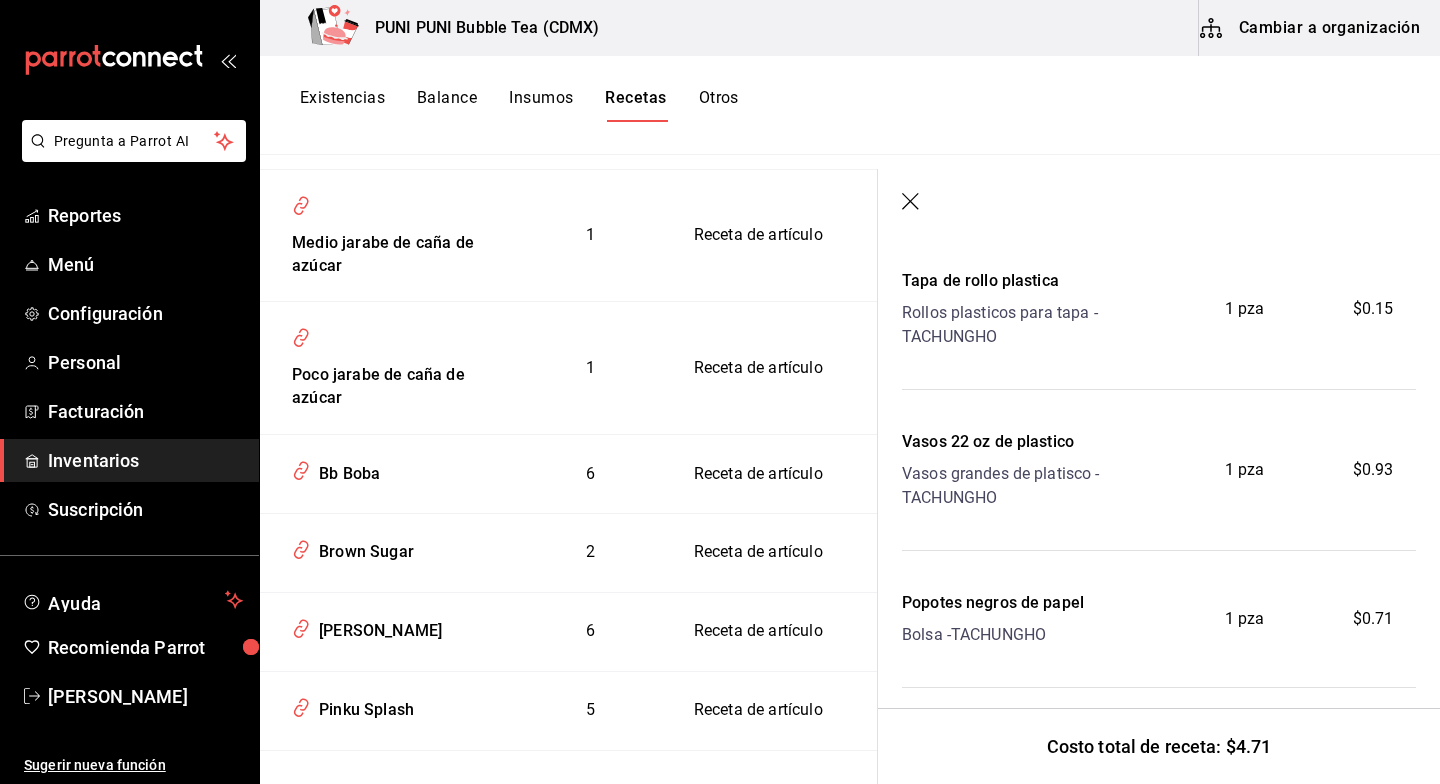 click on "Popotes negros de papel" at bounding box center [993, 603] 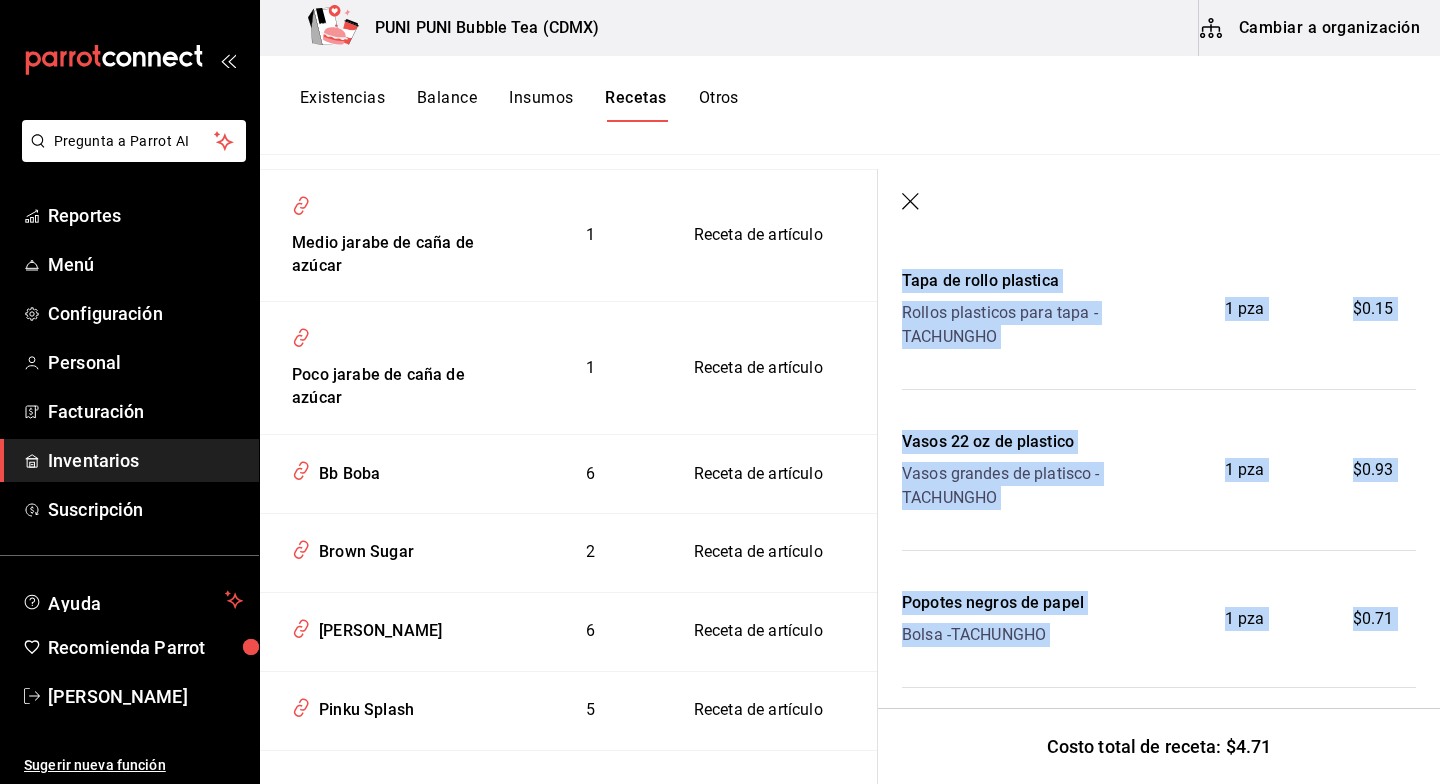 drag, startPoint x: 861, startPoint y: 658, endPoint x: 890, endPoint y: 750, distance: 96.462425 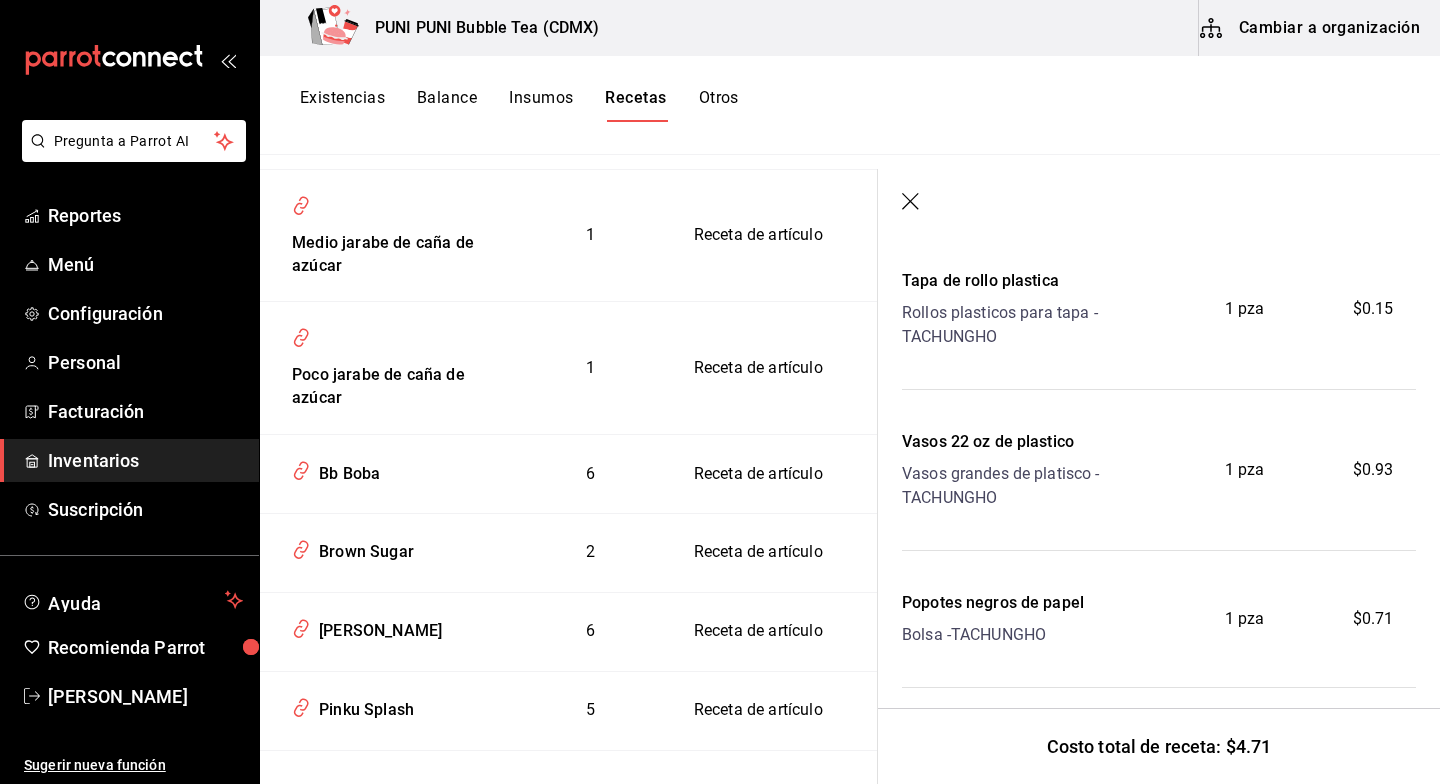 click on "Cambiar a organización" at bounding box center [1311, 28] 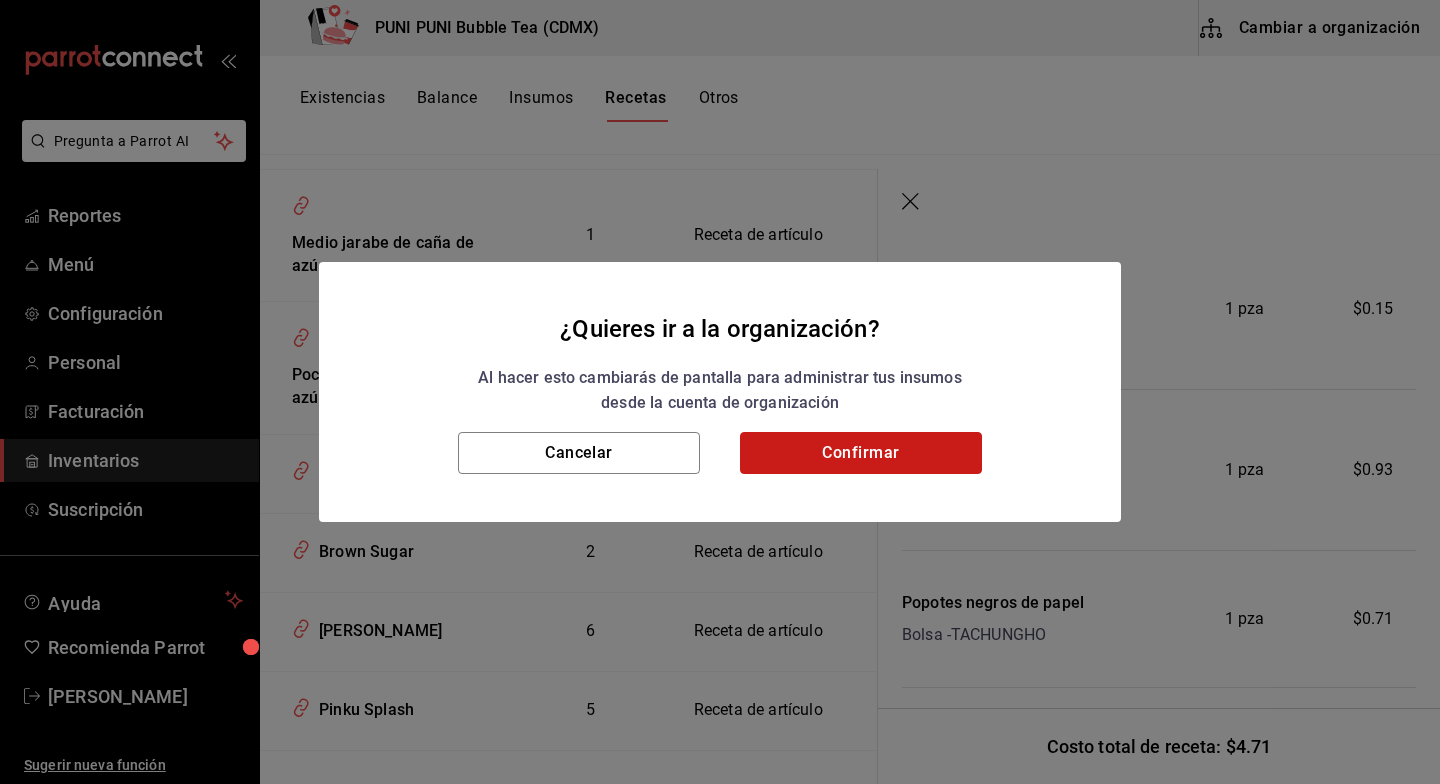 click on "Confirmar" at bounding box center [861, 453] 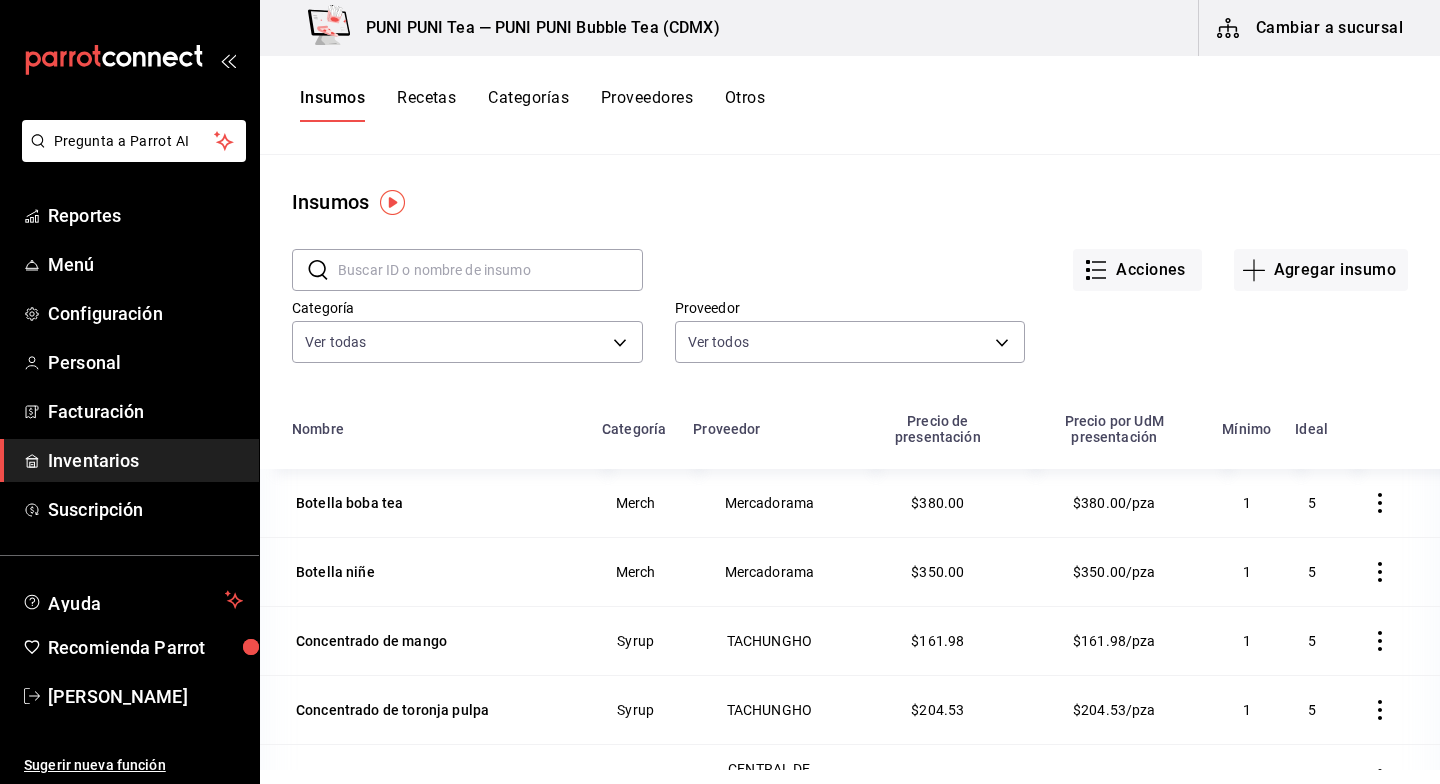 click on "Recetas" at bounding box center [426, 105] 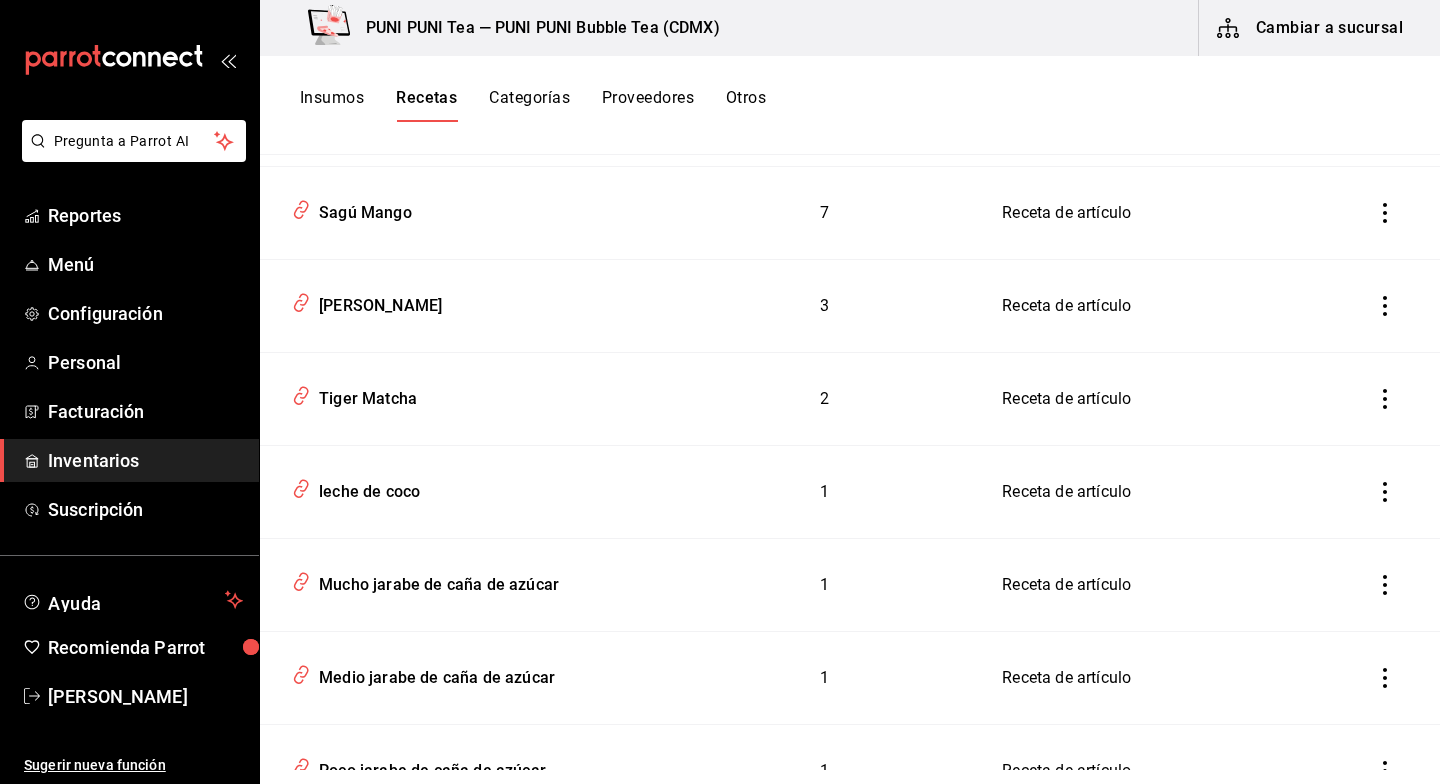 scroll, scrollTop: 3049, scrollLeft: 0, axis: vertical 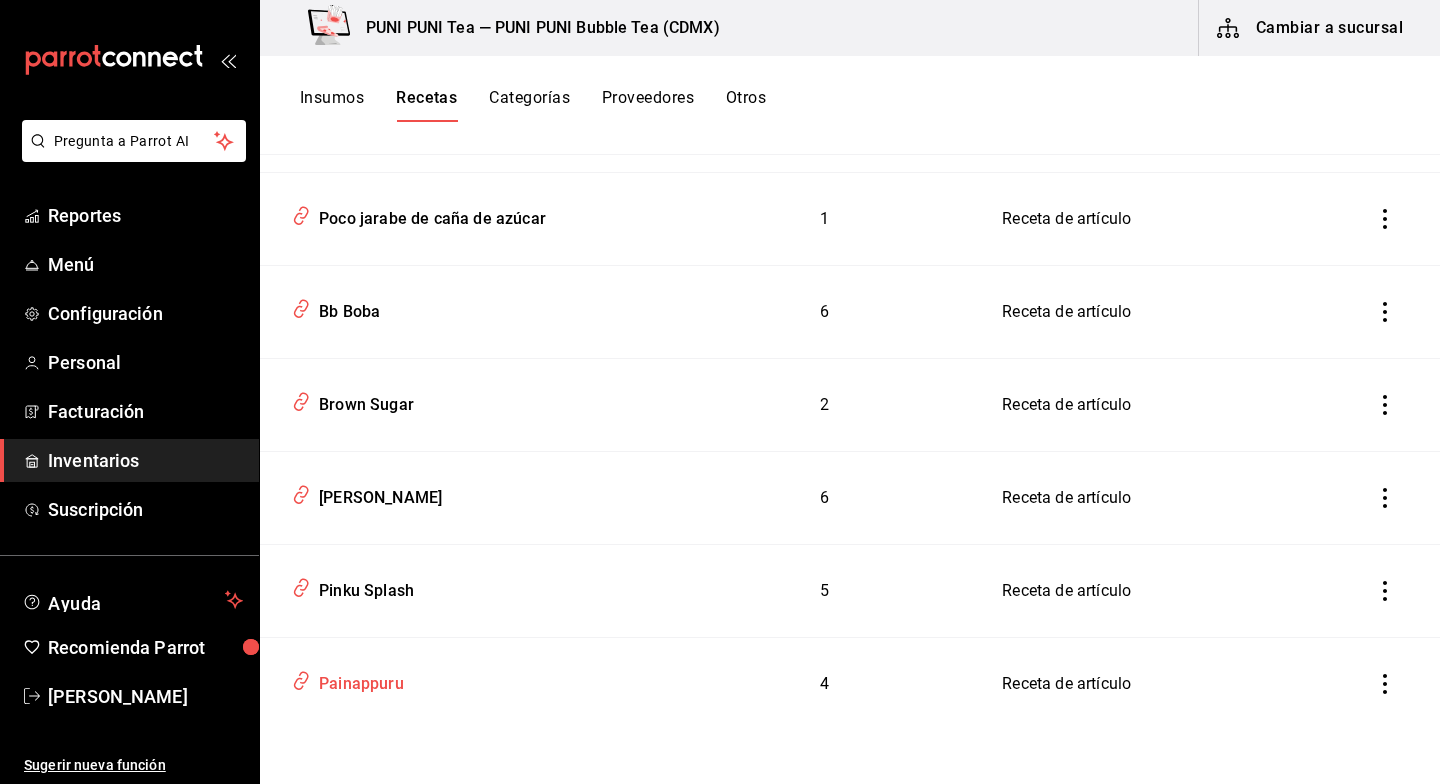 click on "Painappuru" at bounding box center [357, 680] 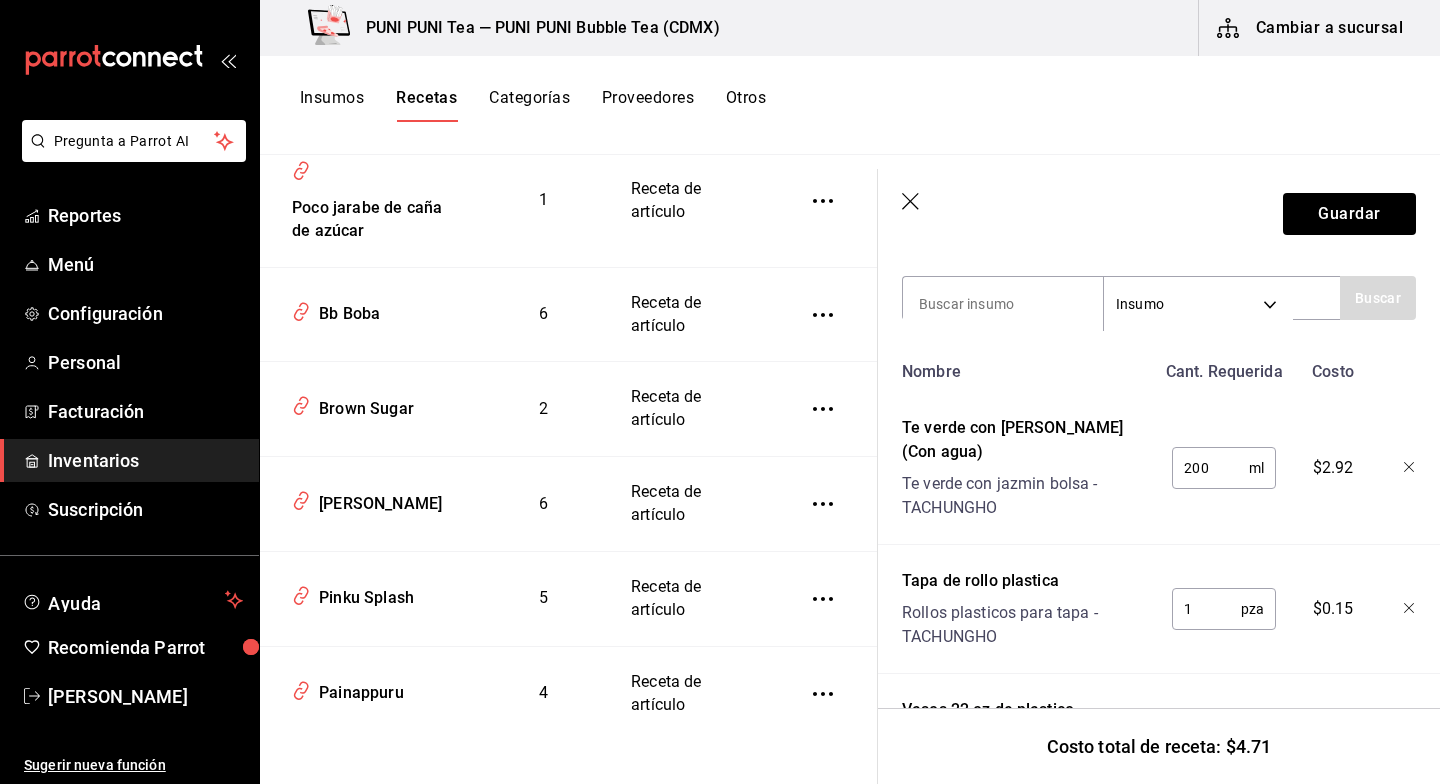 scroll, scrollTop: 435, scrollLeft: 0, axis: vertical 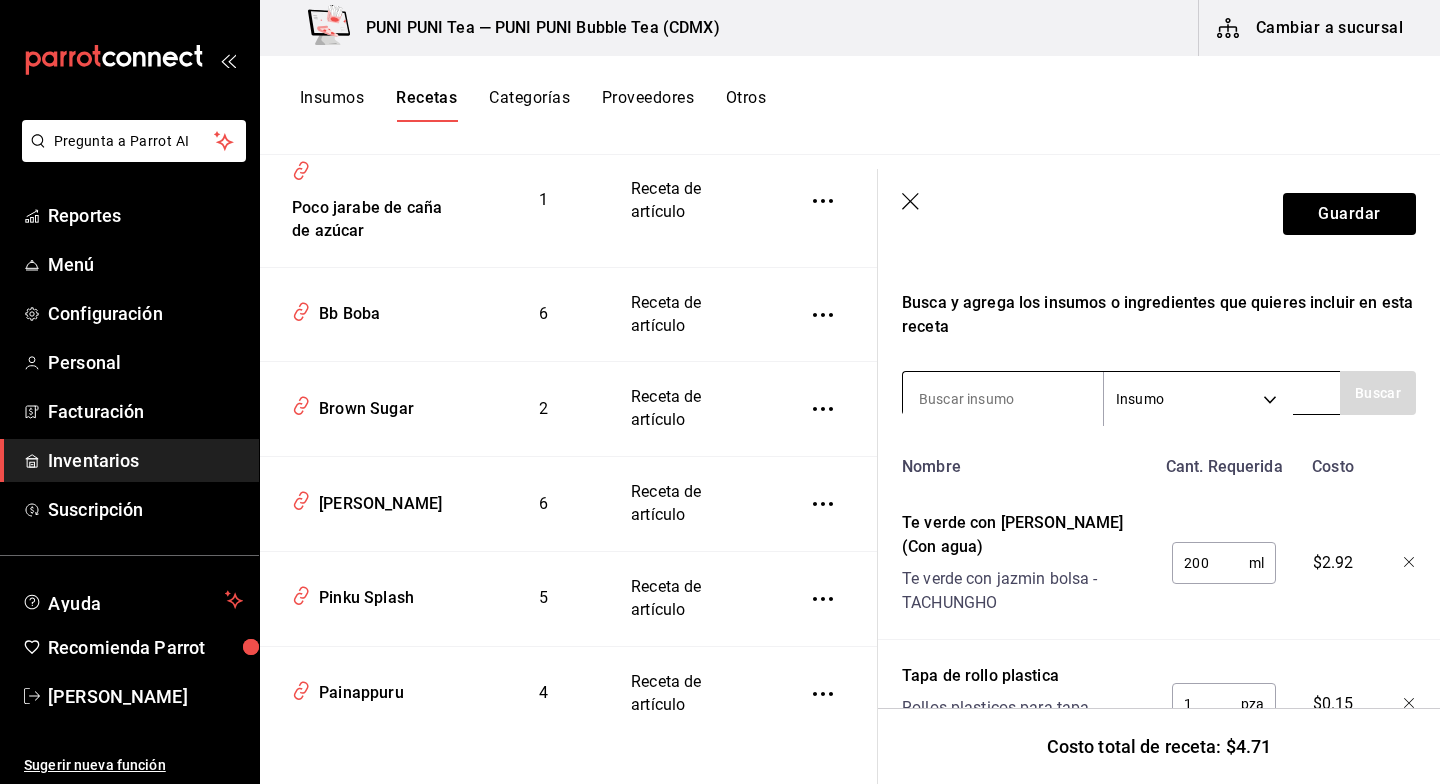 click at bounding box center (1003, 399) 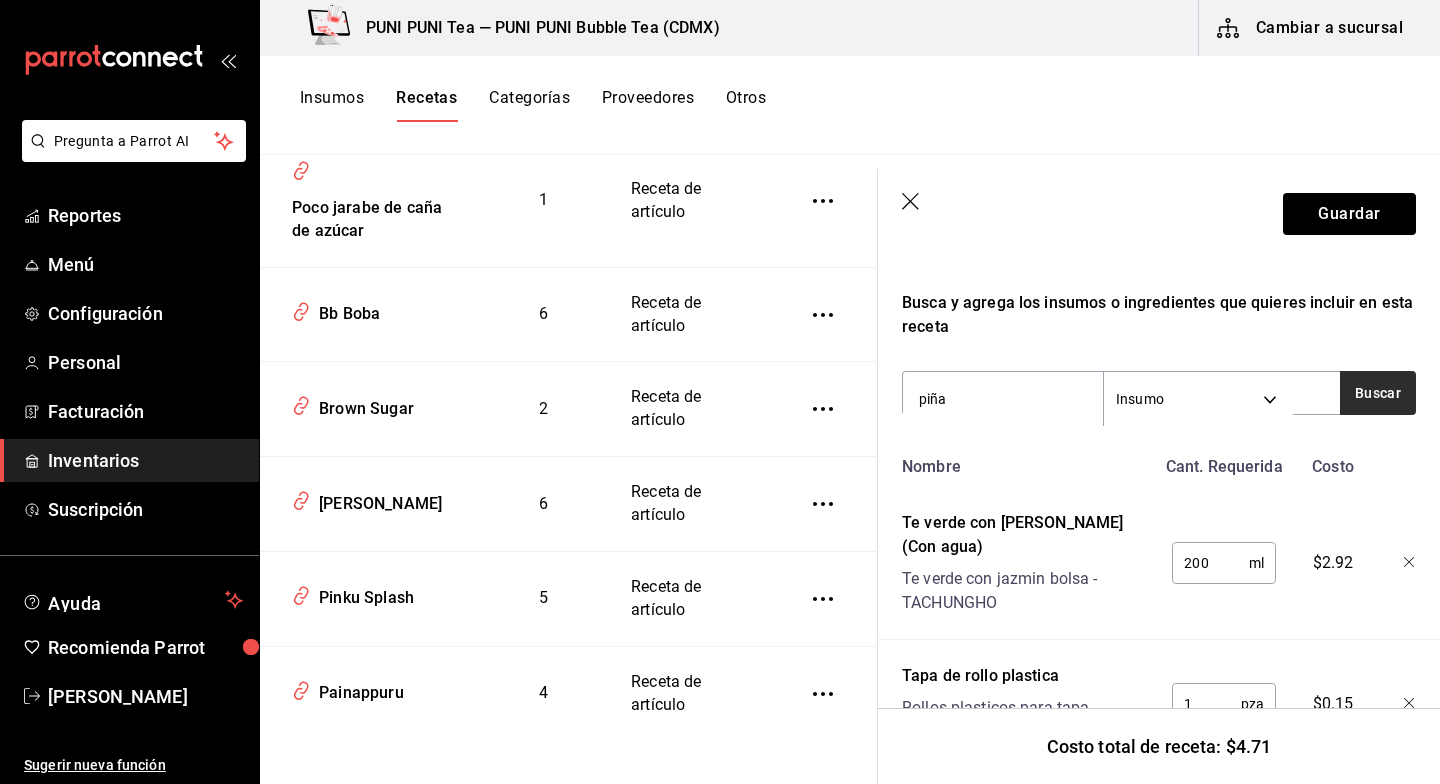 type on "piña" 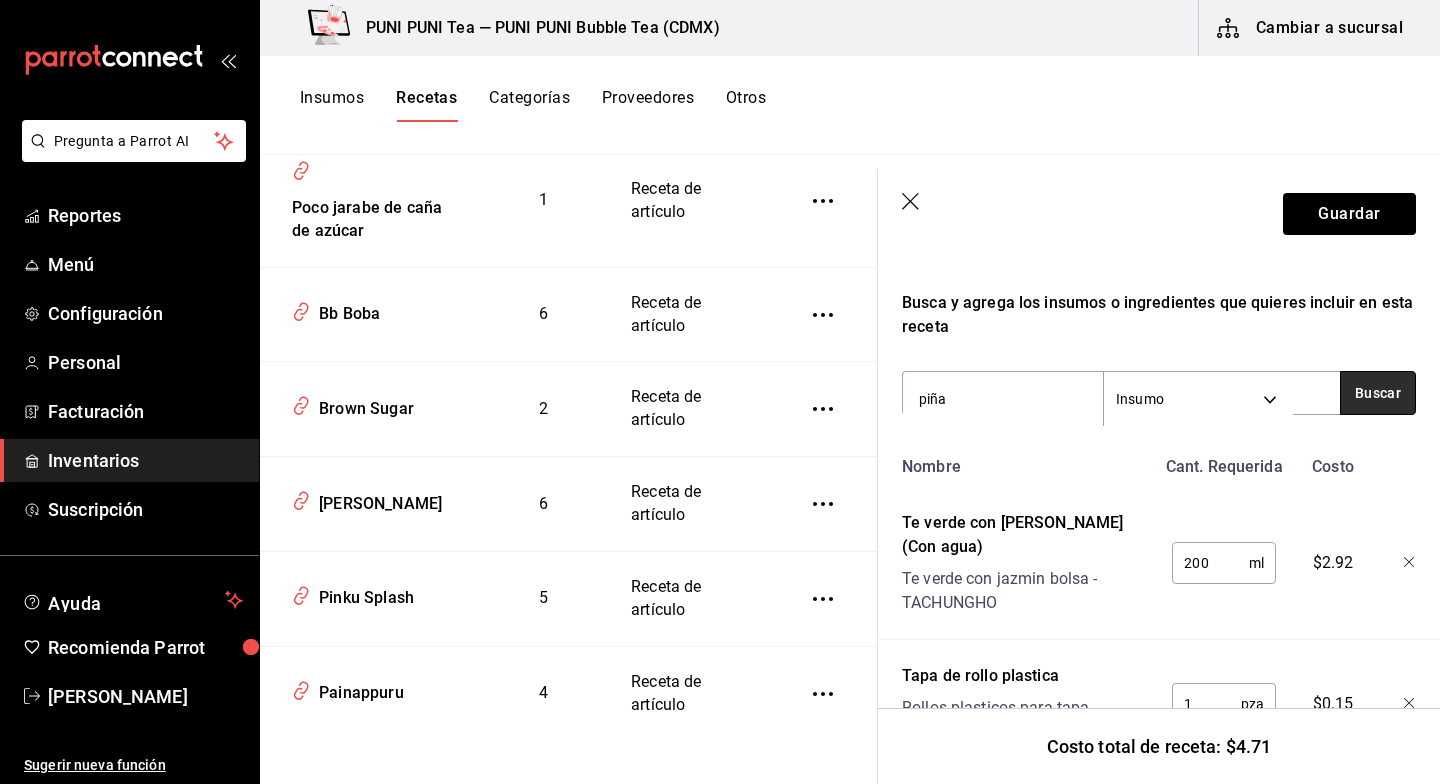 click on "Buscar" at bounding box center (1378, 393) 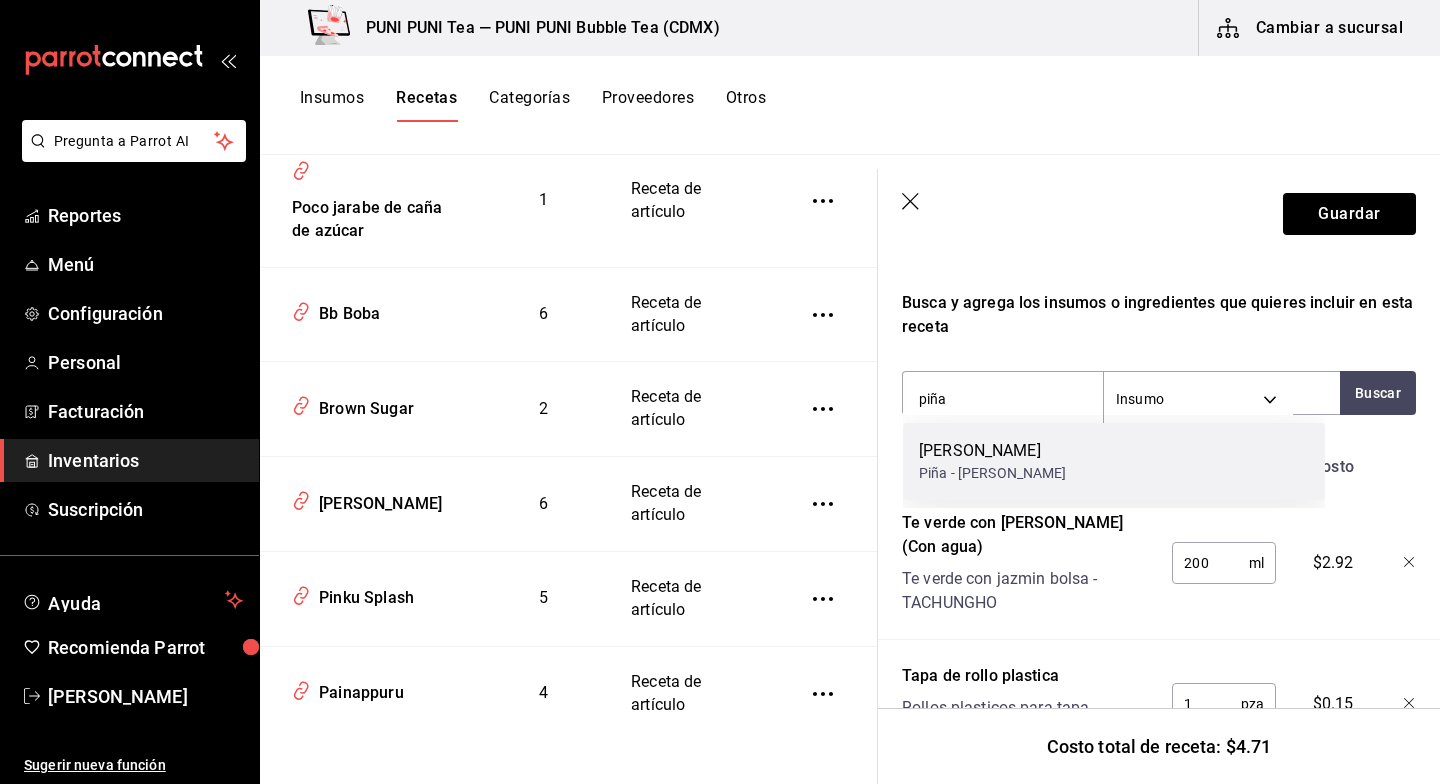 click on "Piña - Edgar Uriel Patricio Reyes" at bounding box center (993, 473) 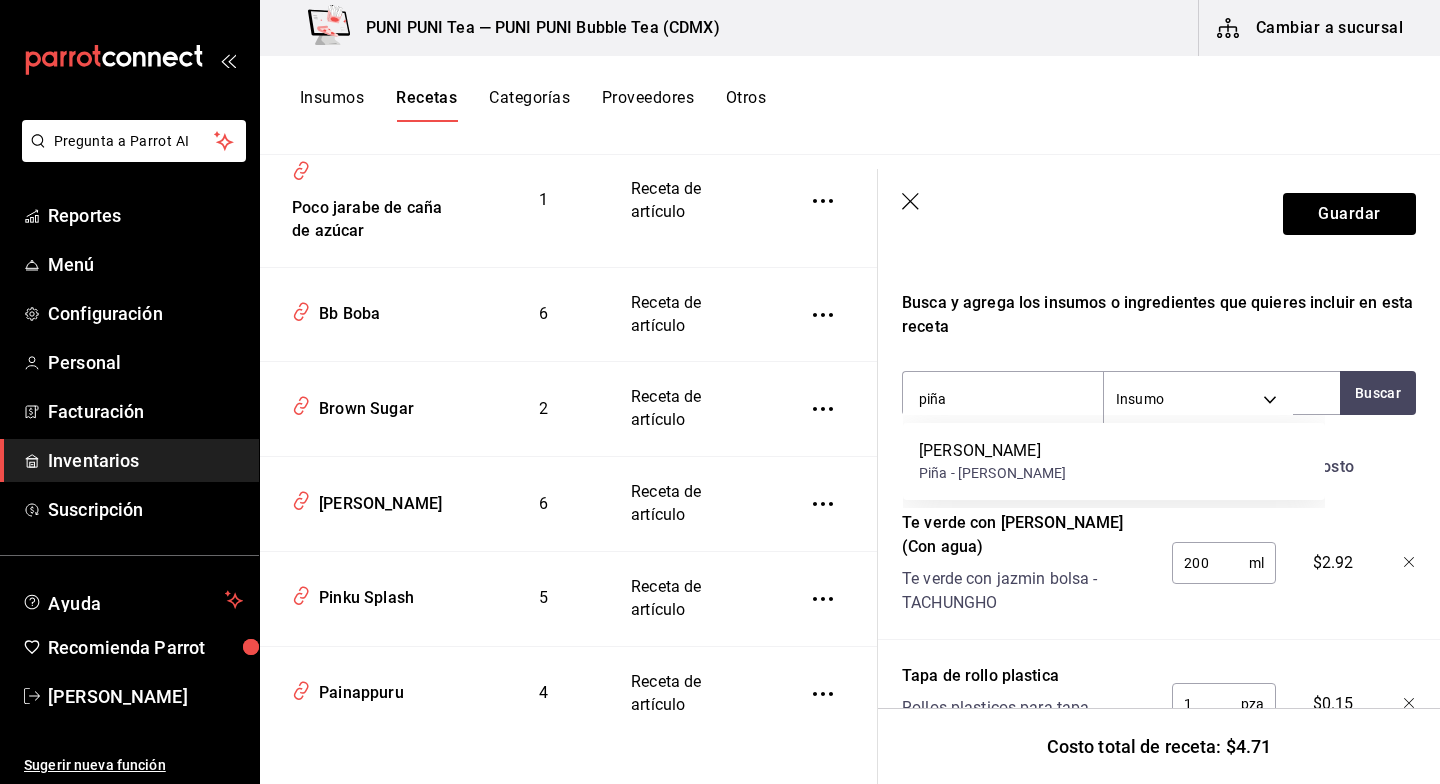 type 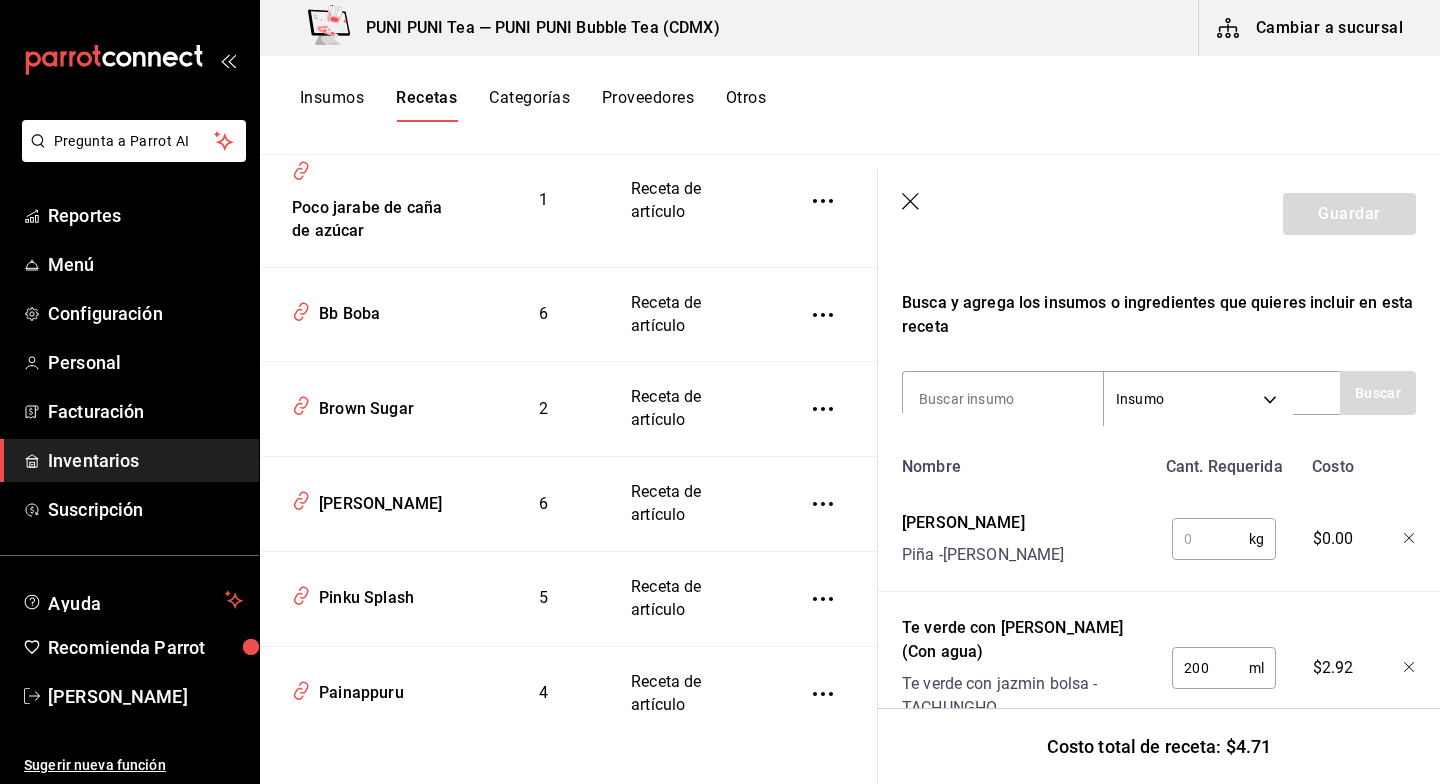 click at bounding box center (1210, 539) 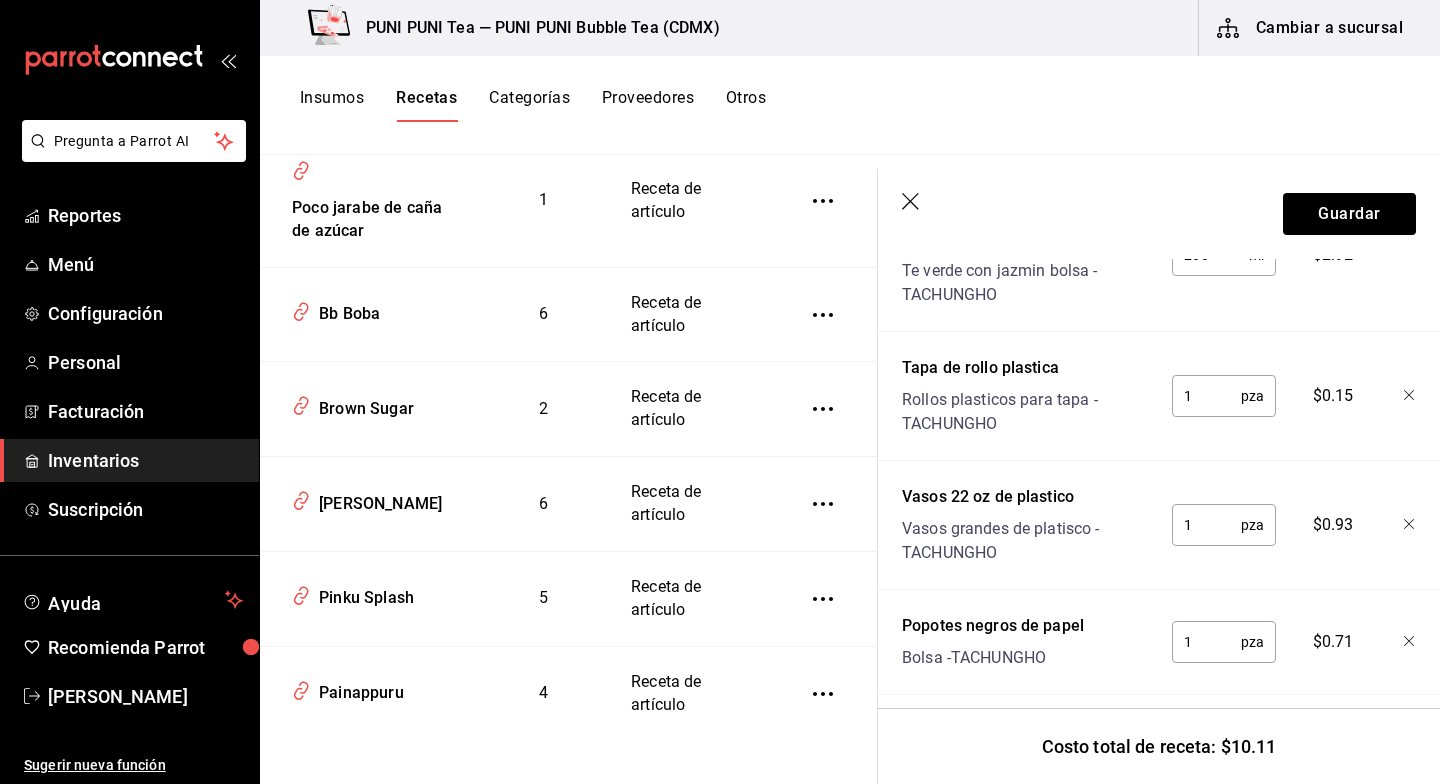 scroll, scrollTop: 747, scrollLeft: 0, axis: vertical 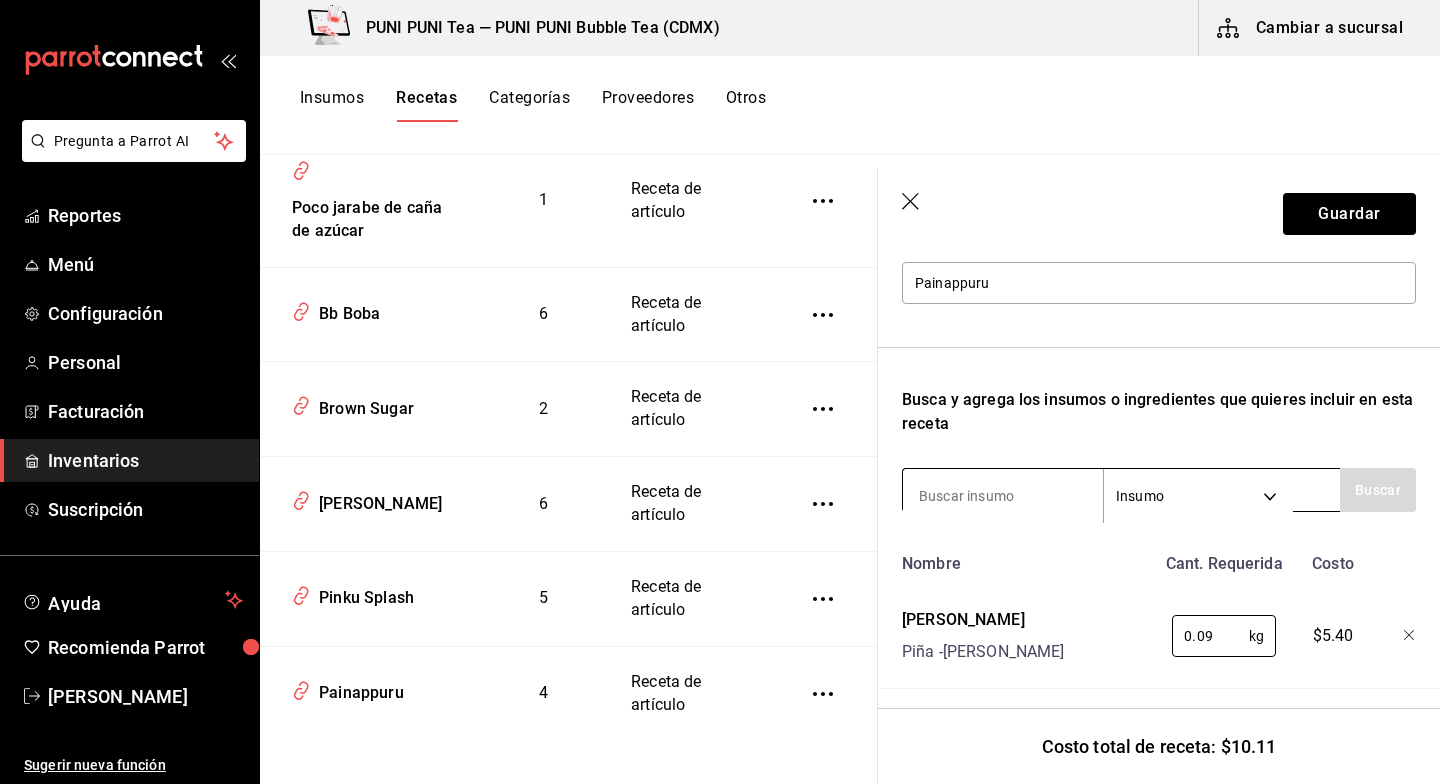 type on "0.09" 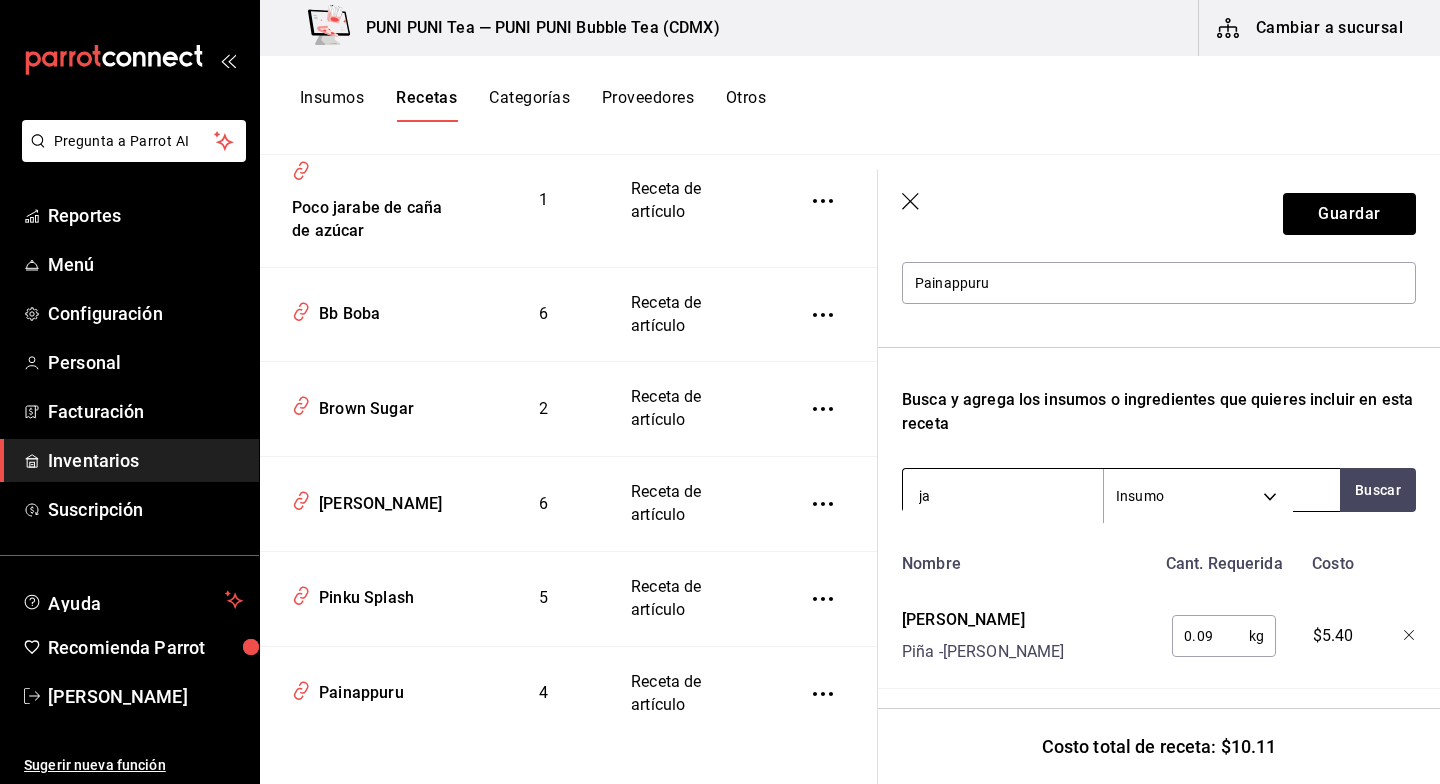 type on "j" 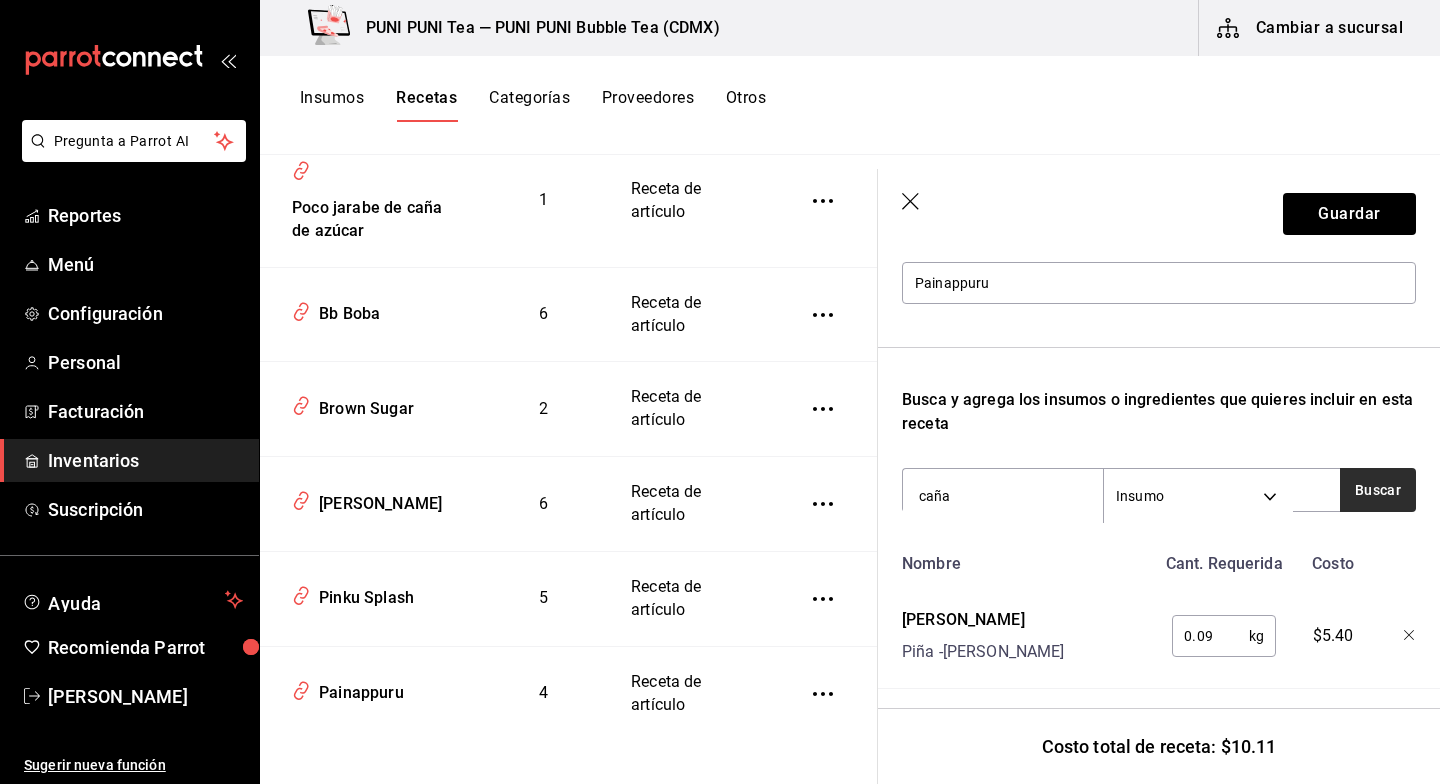 type on "caña" 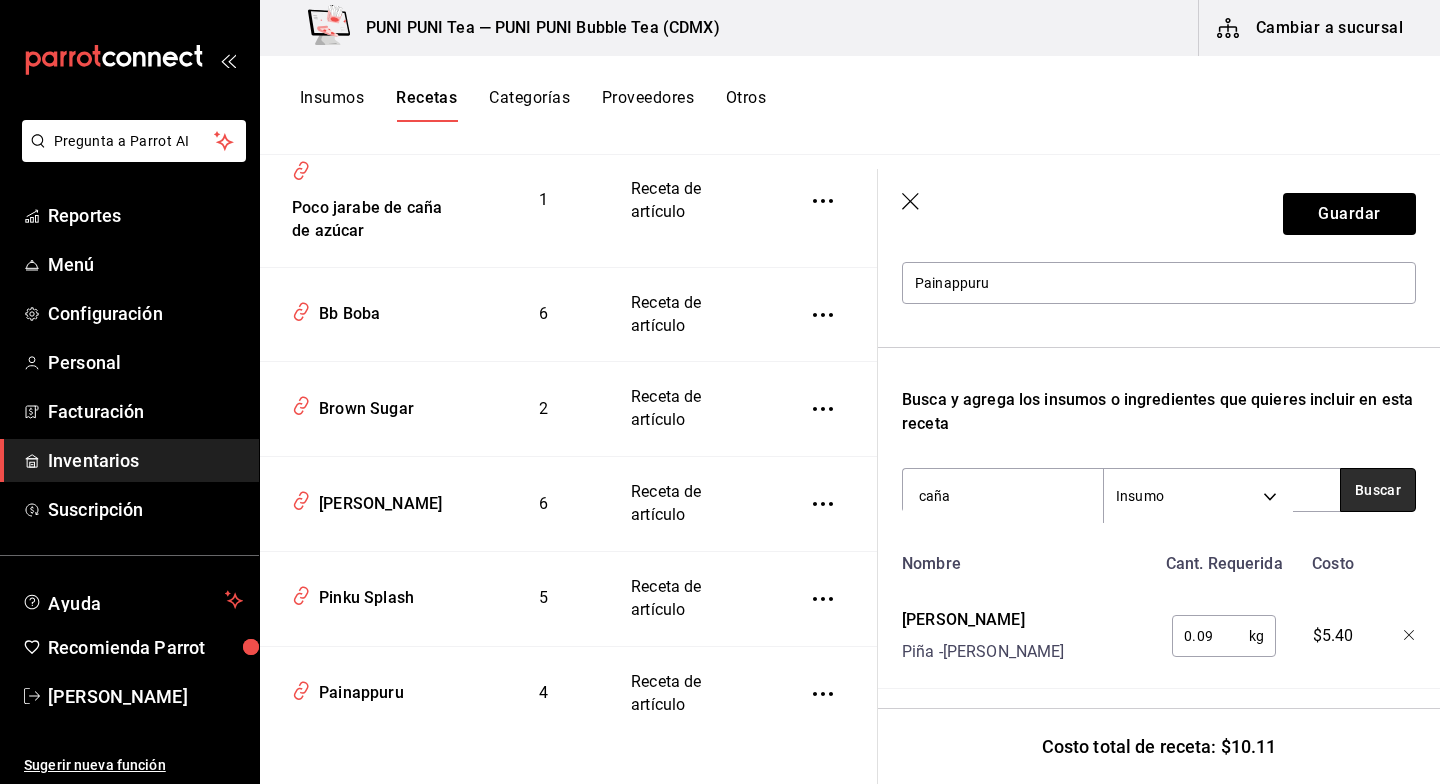 click on "Buscar" at bounding box center [1378, 490] 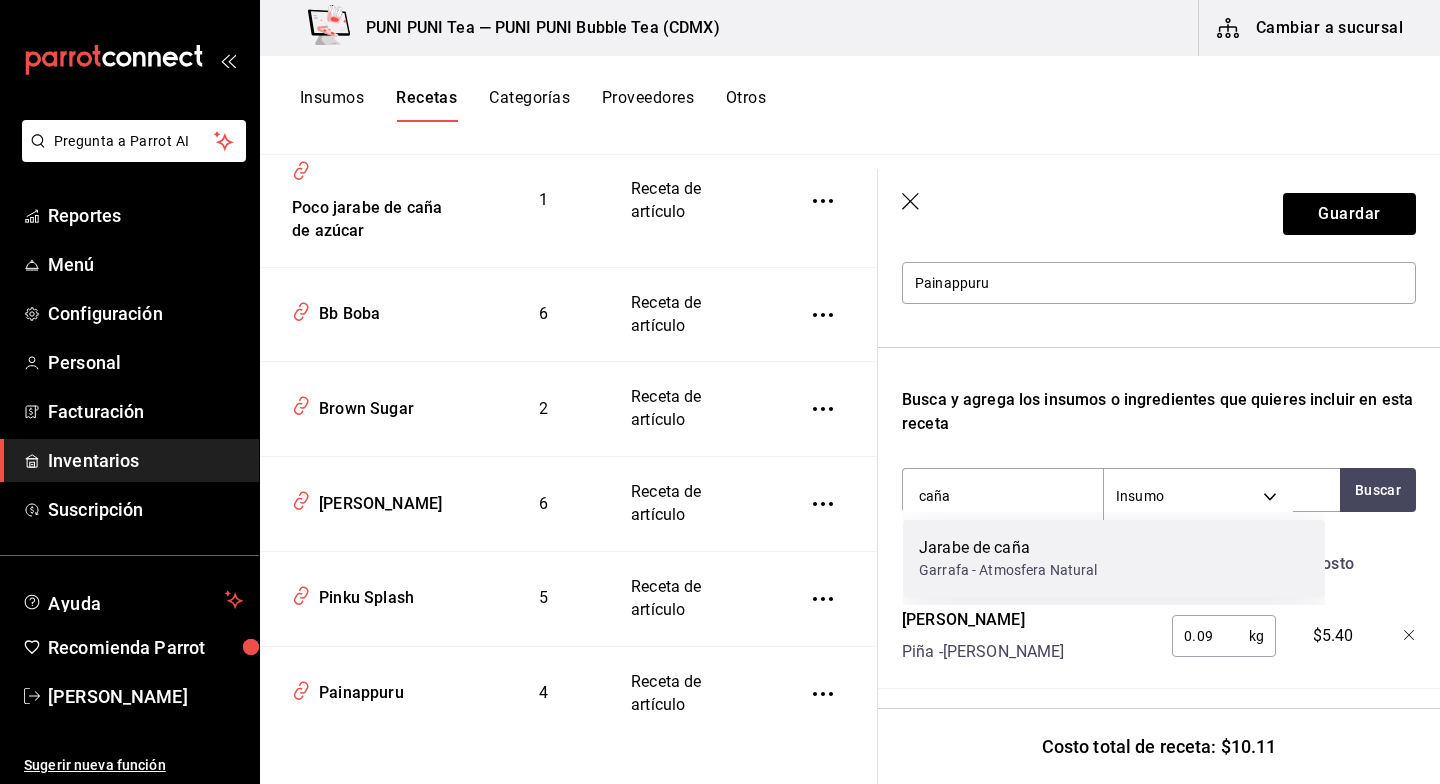 click on "Jarabe de caña" at bounding box center (1008, 548) 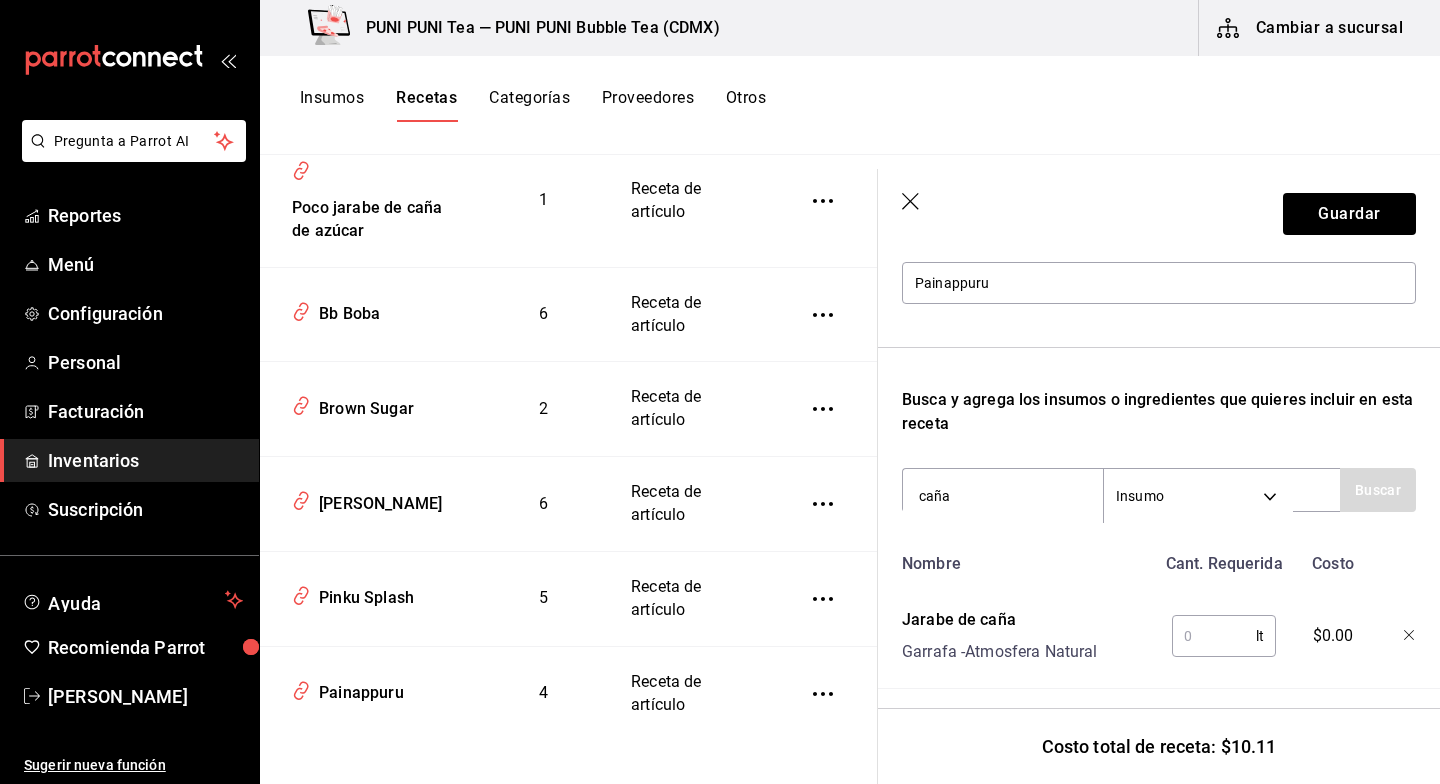 type 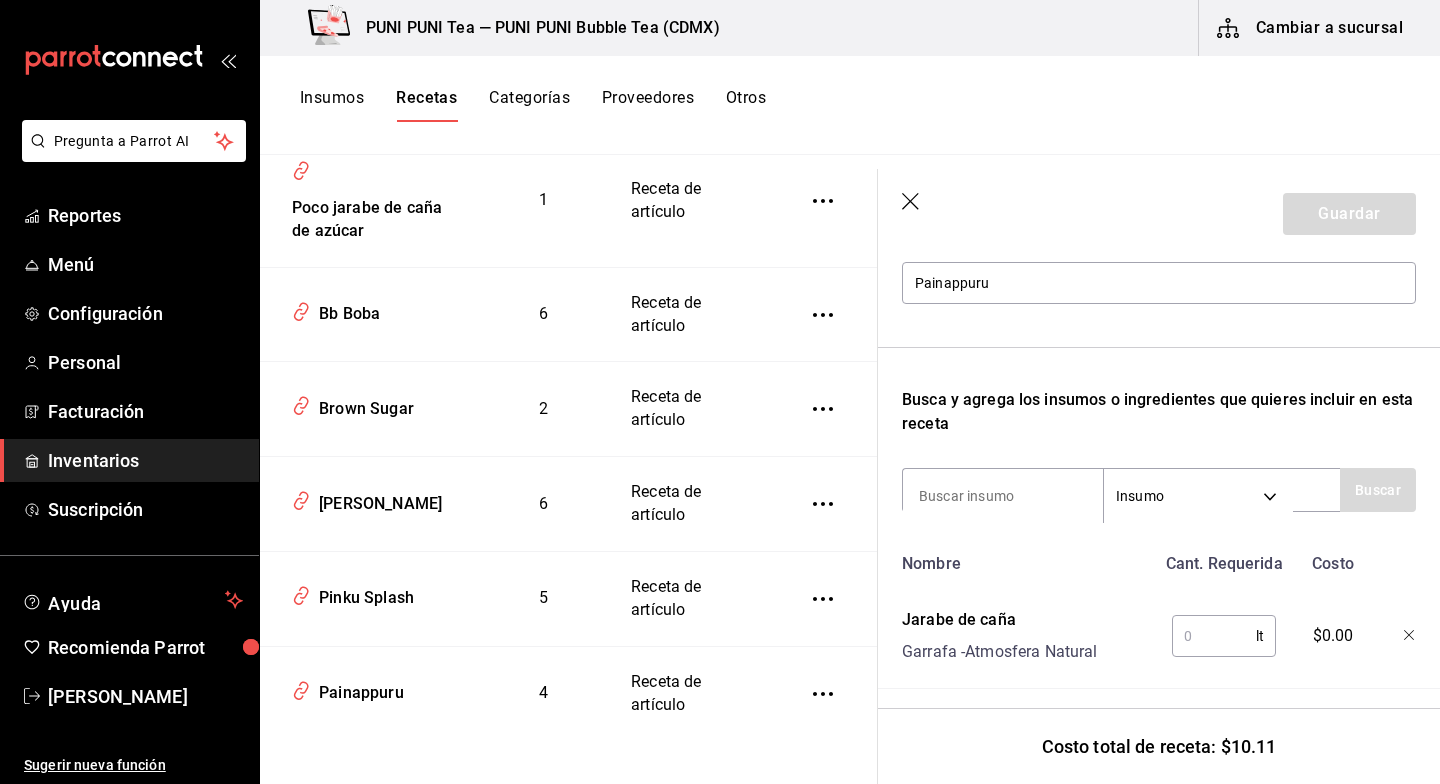 scroll, scrollTop: 289, scrollLeft: 0, axis: vertical 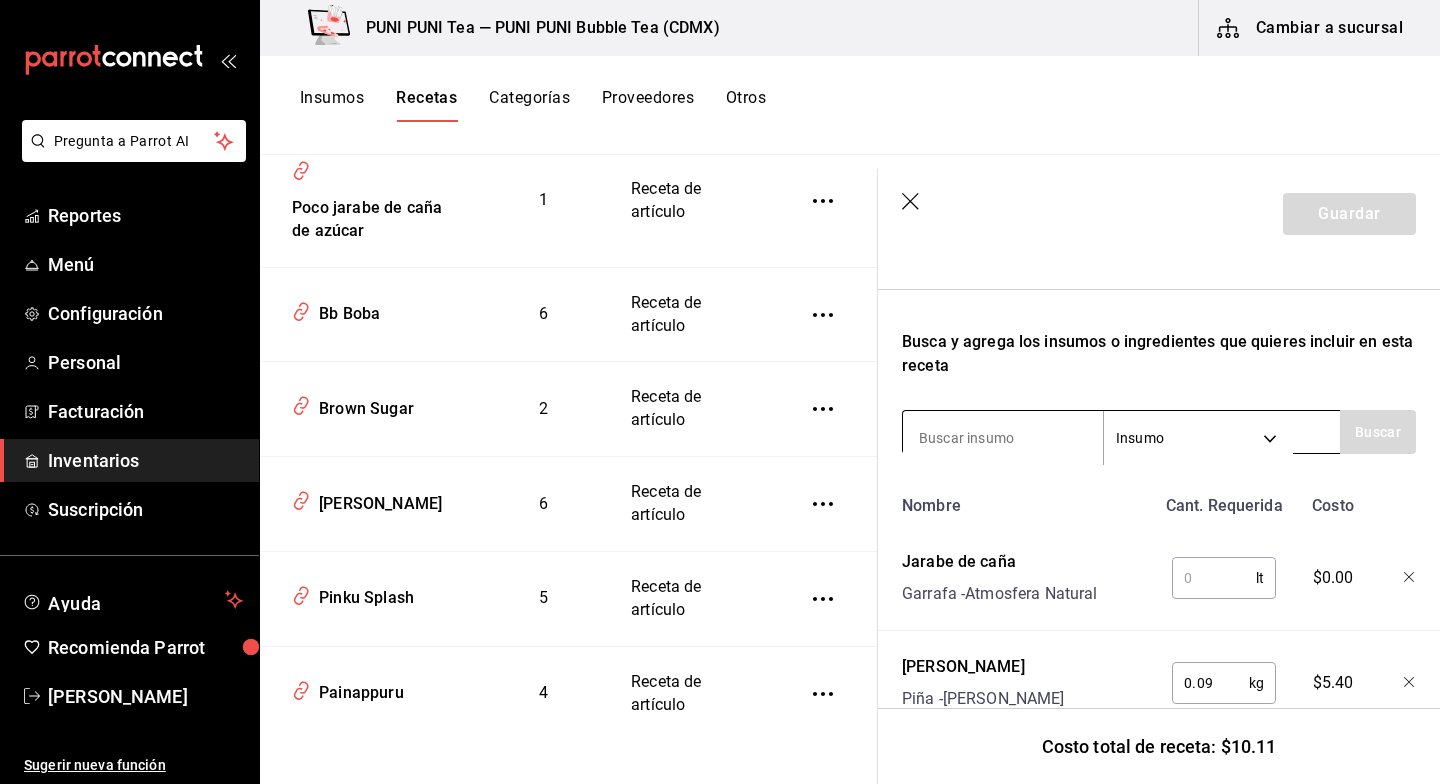 click at bounding box center [1003, 438] 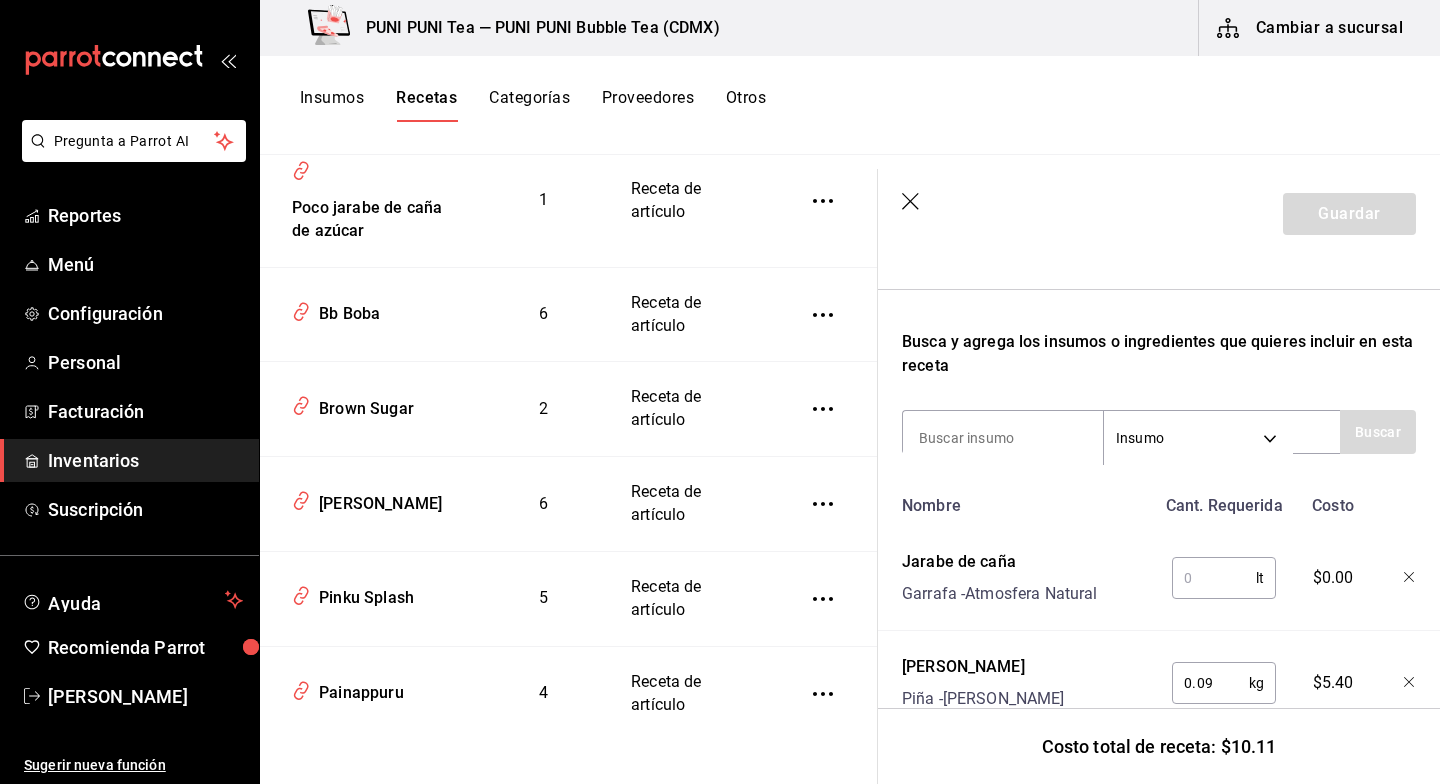 click at bounding box center [1214, 578] 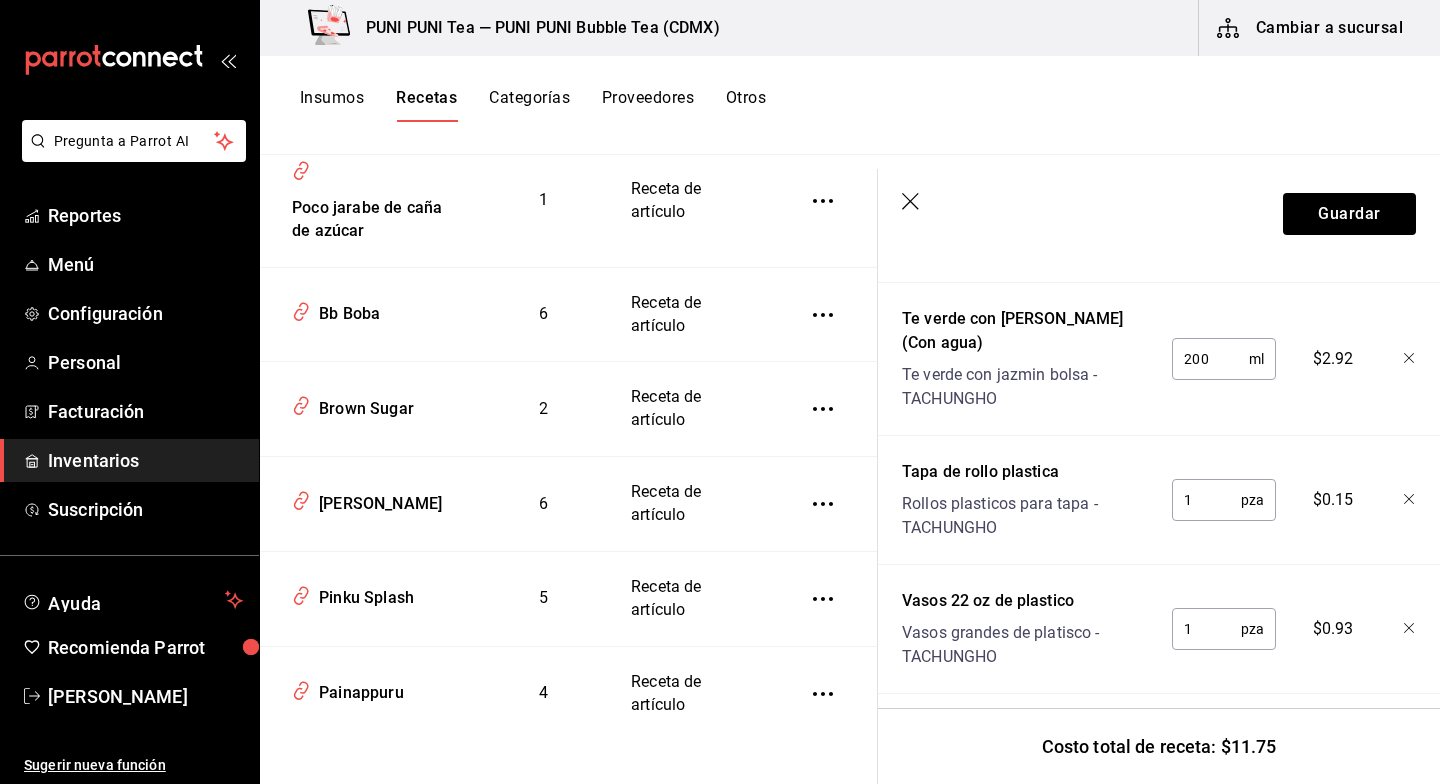 scroll, scrollTop: 852, scrollLeft: 0, axis: vertical 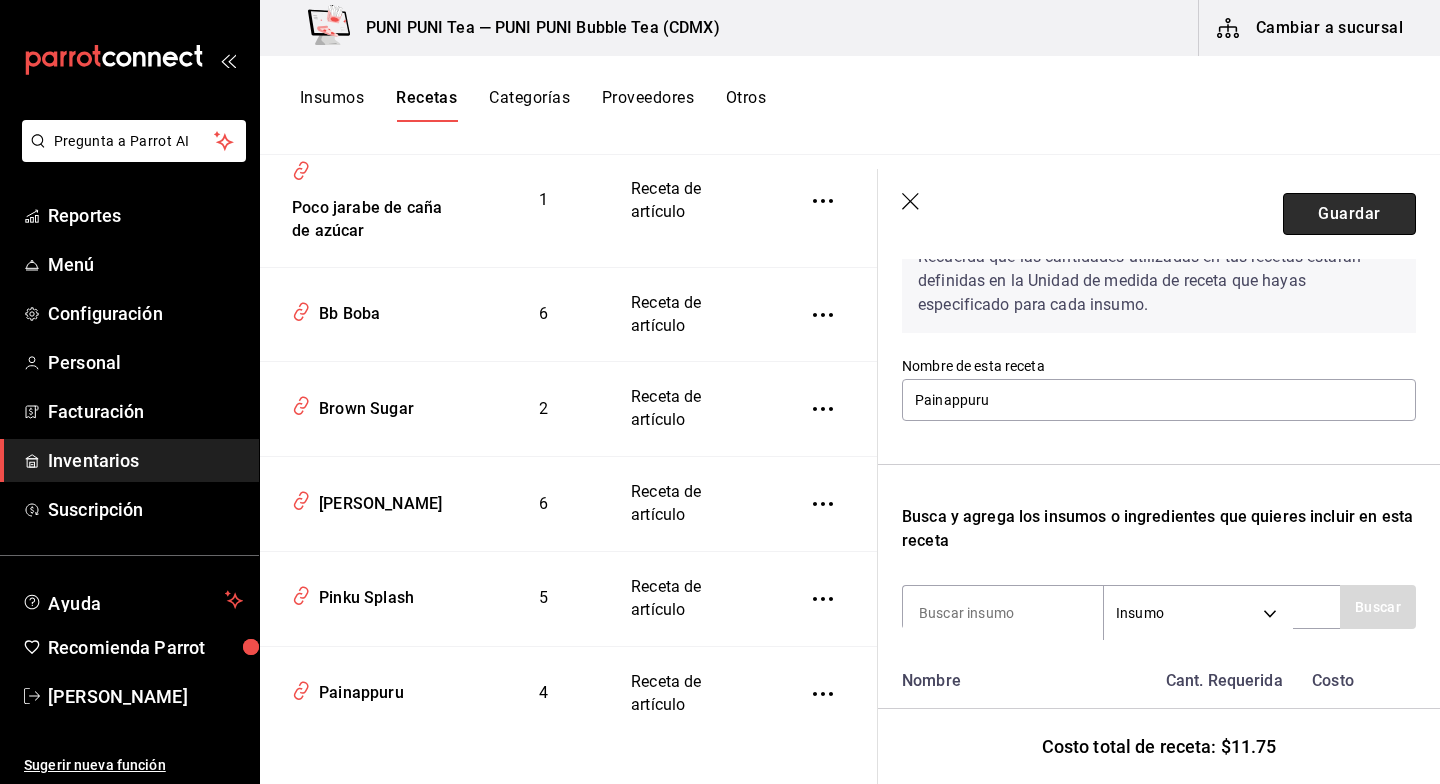 type on "0.0265" 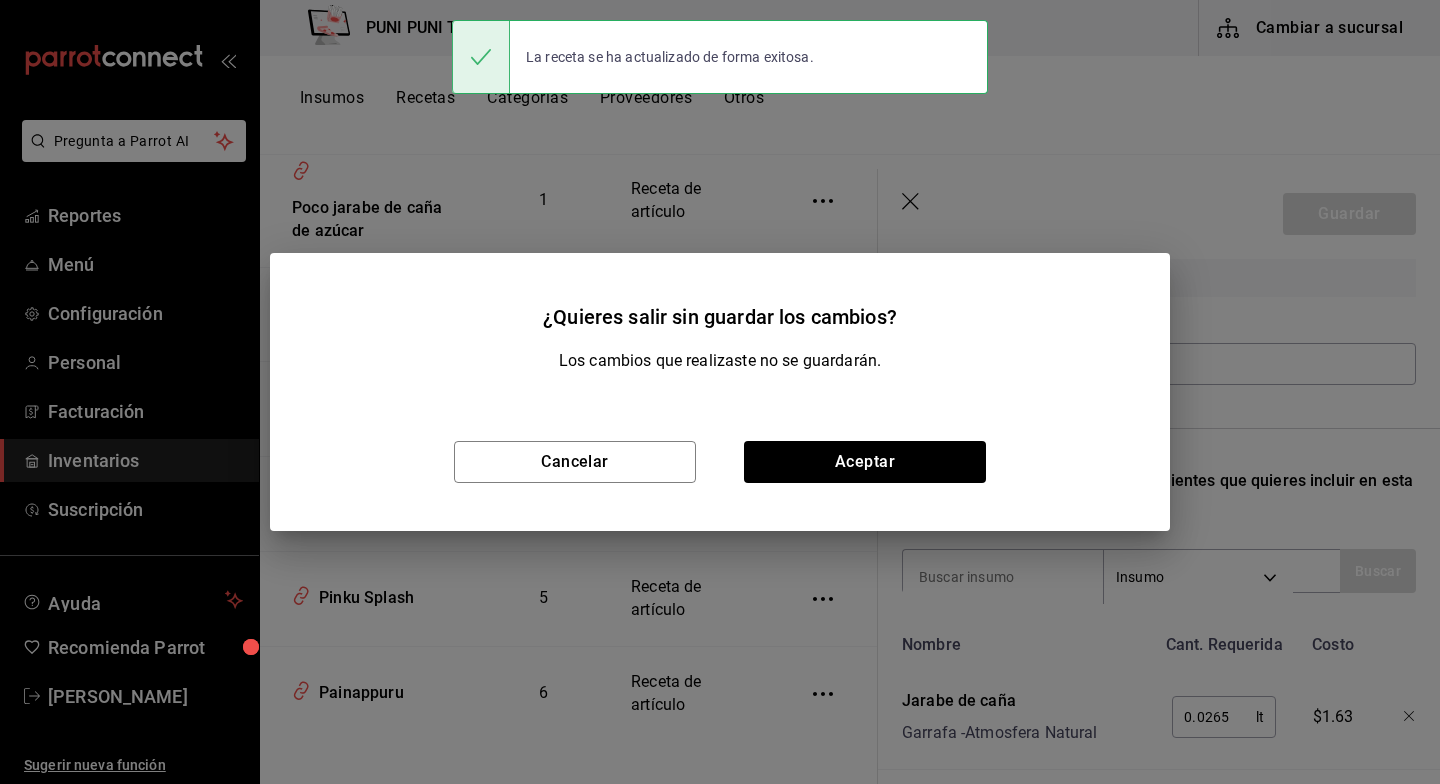 scroll, scrollTop: 3336, scrollLeft: 0, axis: vertical 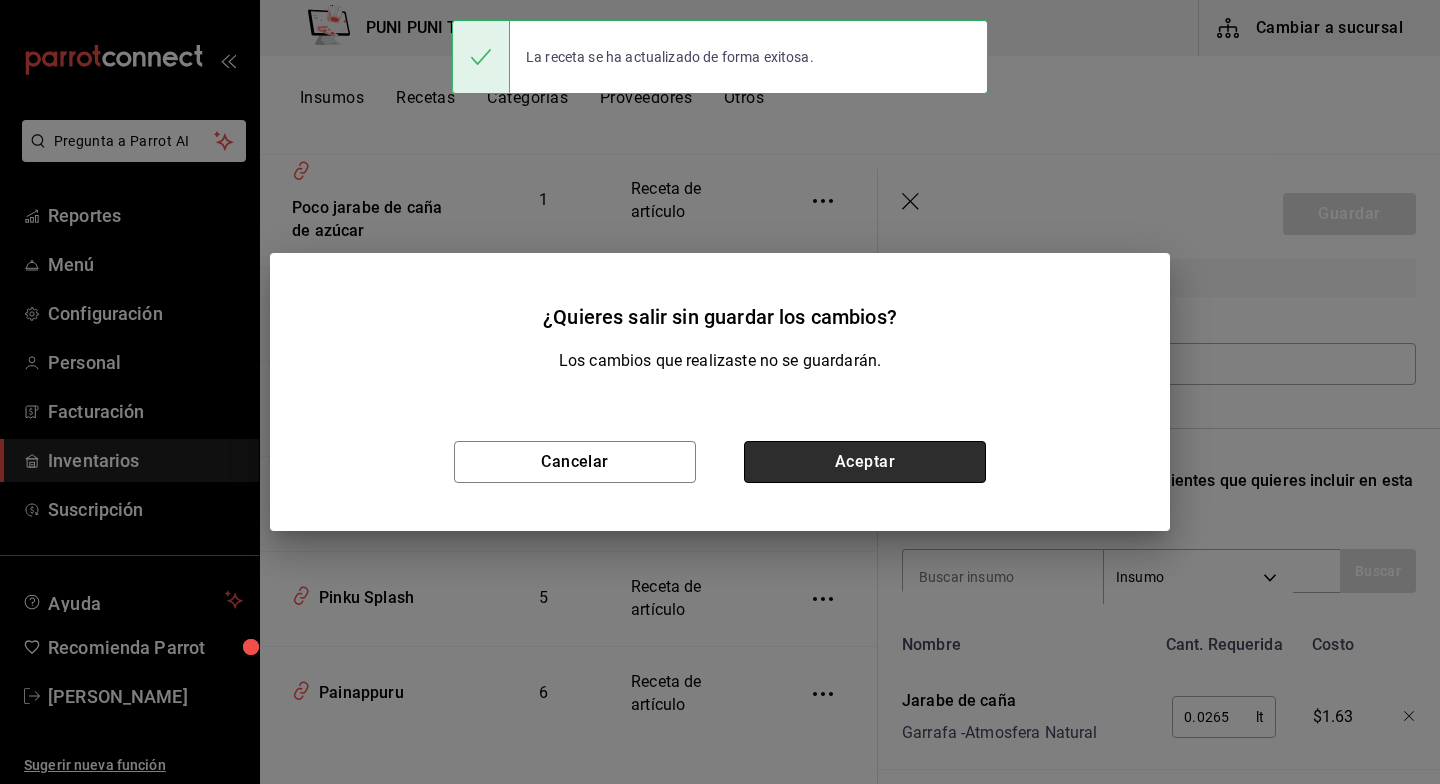 click on "Aceptar" at bounding box center [865, 462] 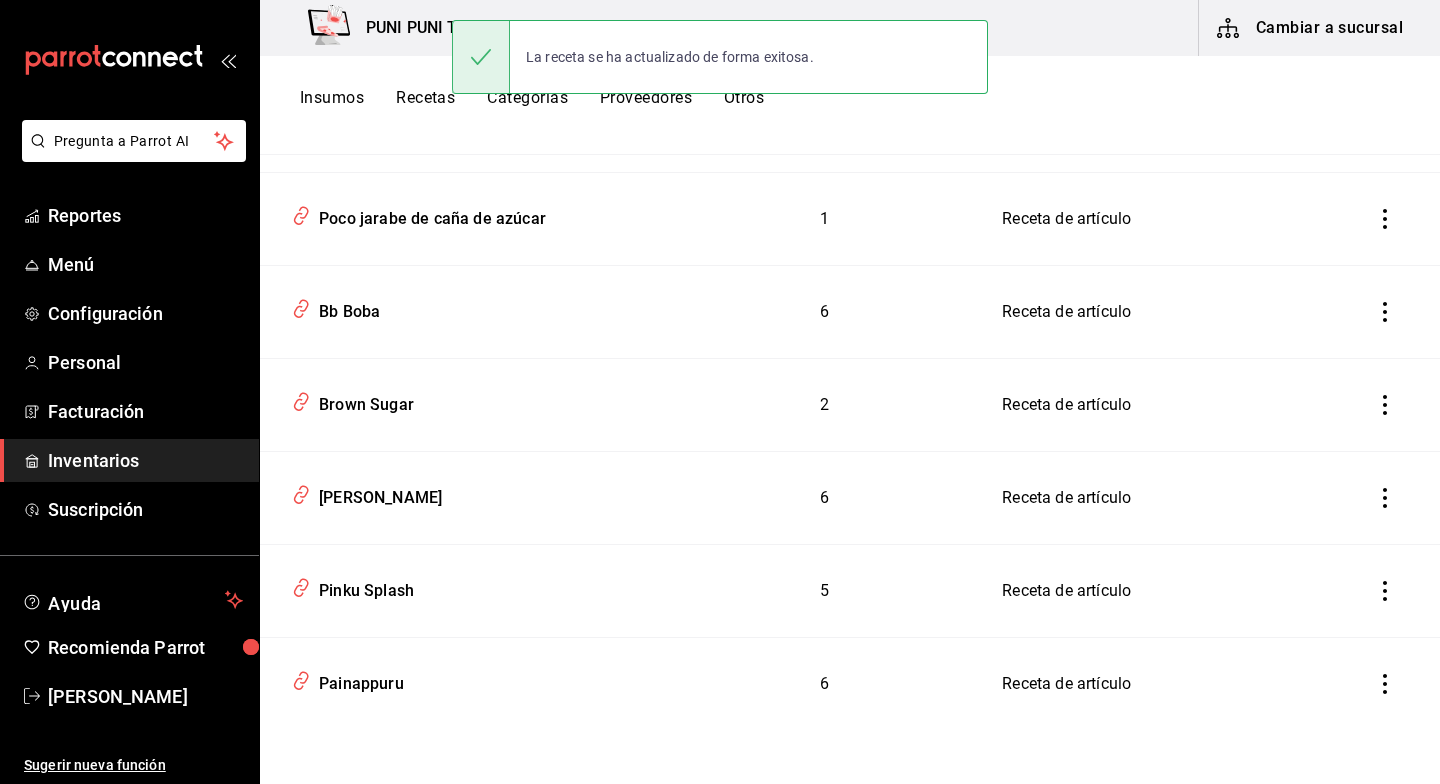 scroll, scrollTop: 3049, scrollLeft: 0, axis: vertical 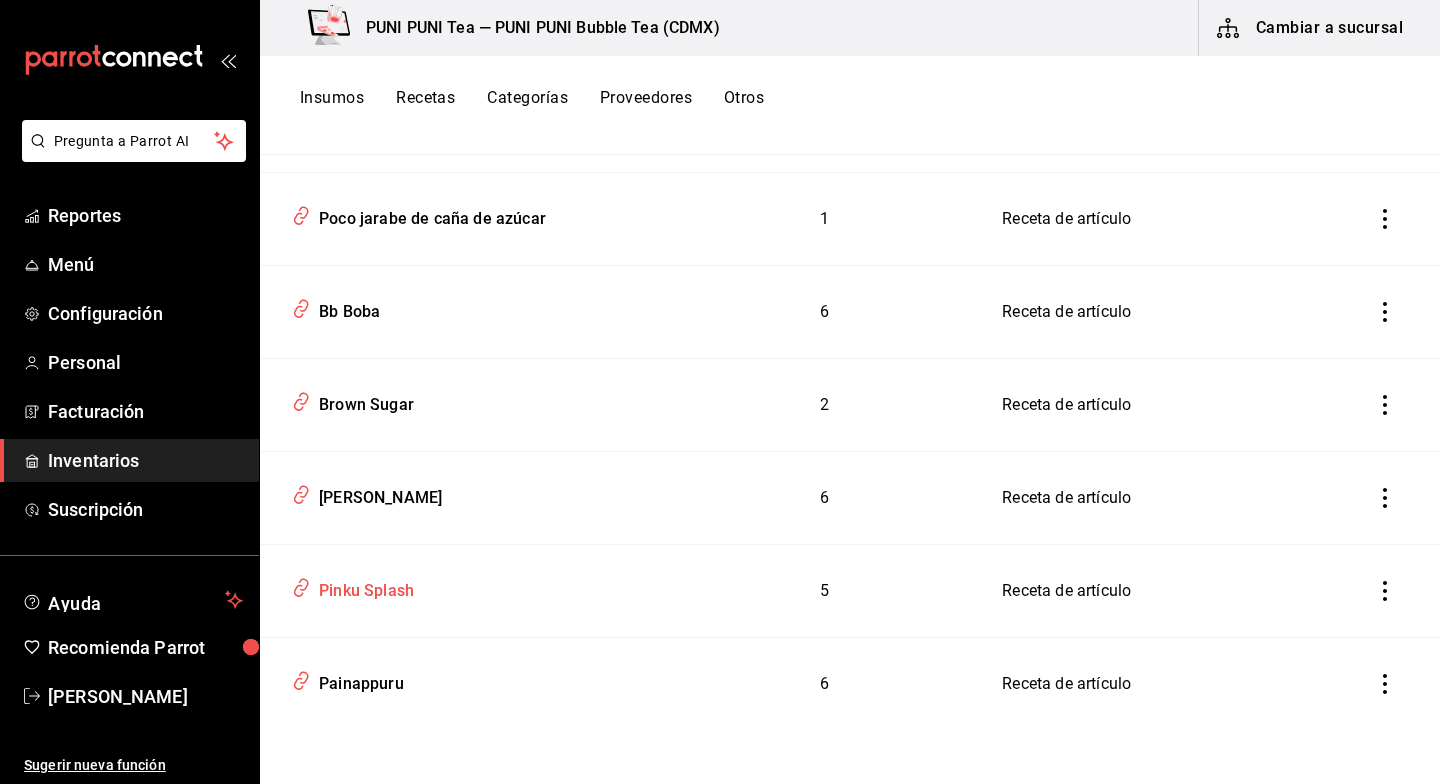click on "Pinku Splash" at bounding box center [362, 587] 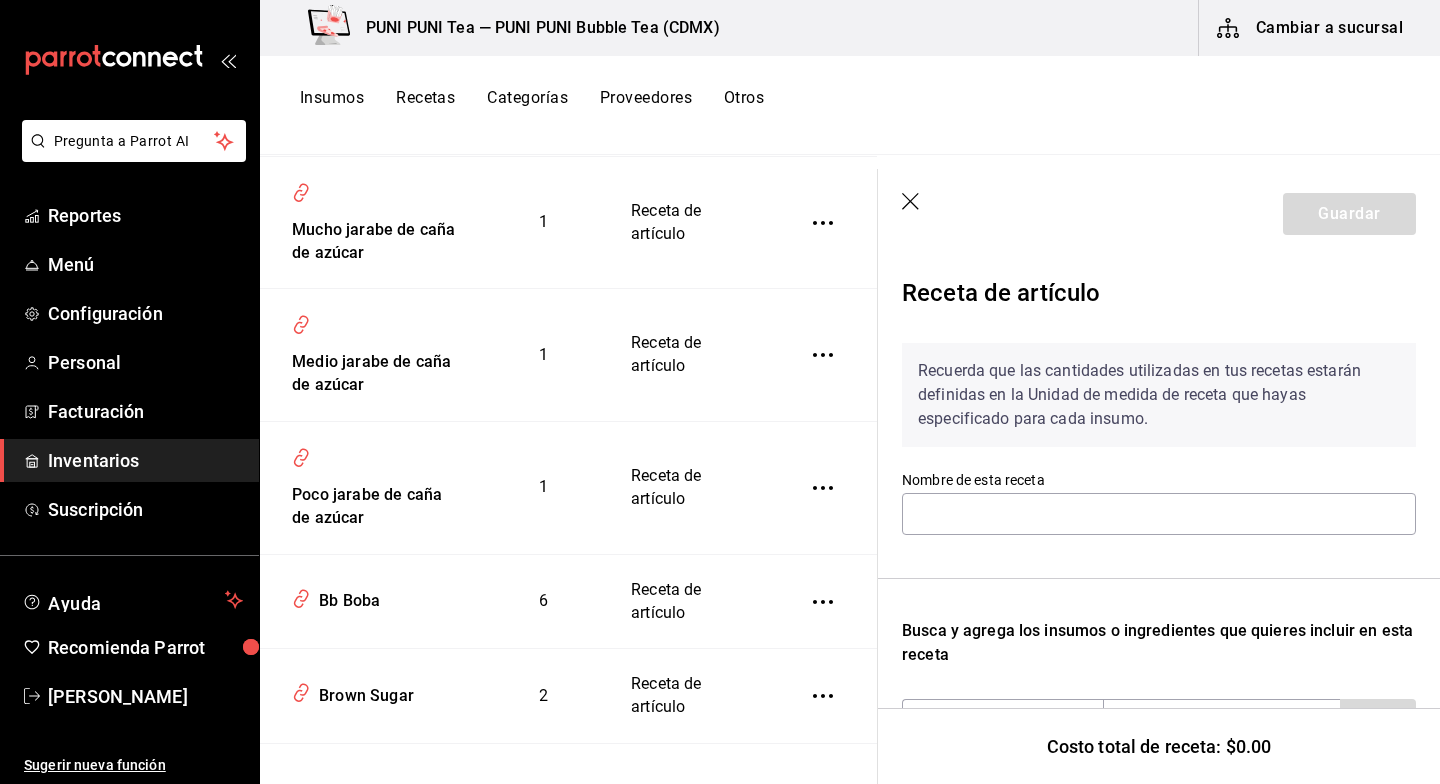 scroll, scrollTop: 3336, scrollLeft: 0, axis: vertical 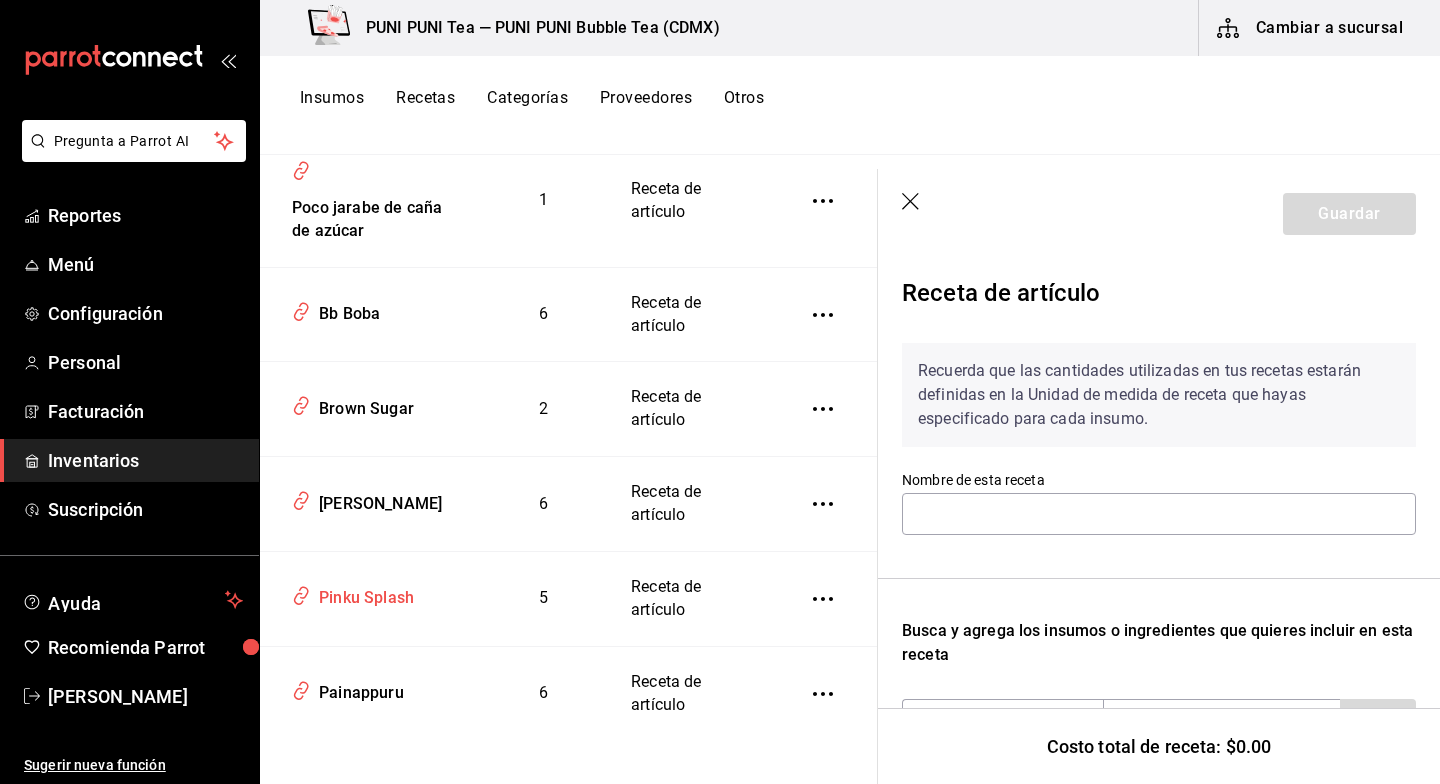 type on "Pinku Splash" 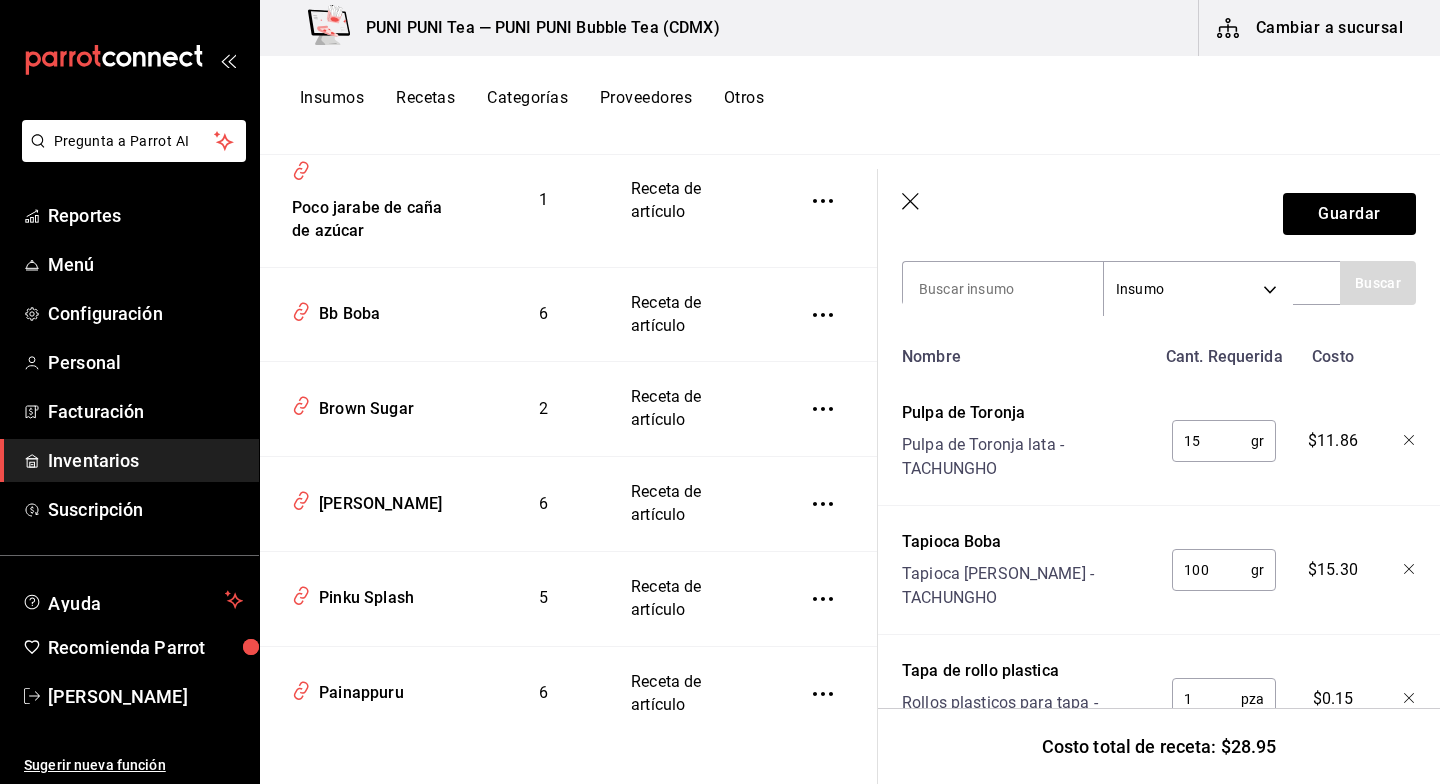 scroll, scrollTop: 445, scrollLeft: 0, axis: vertical 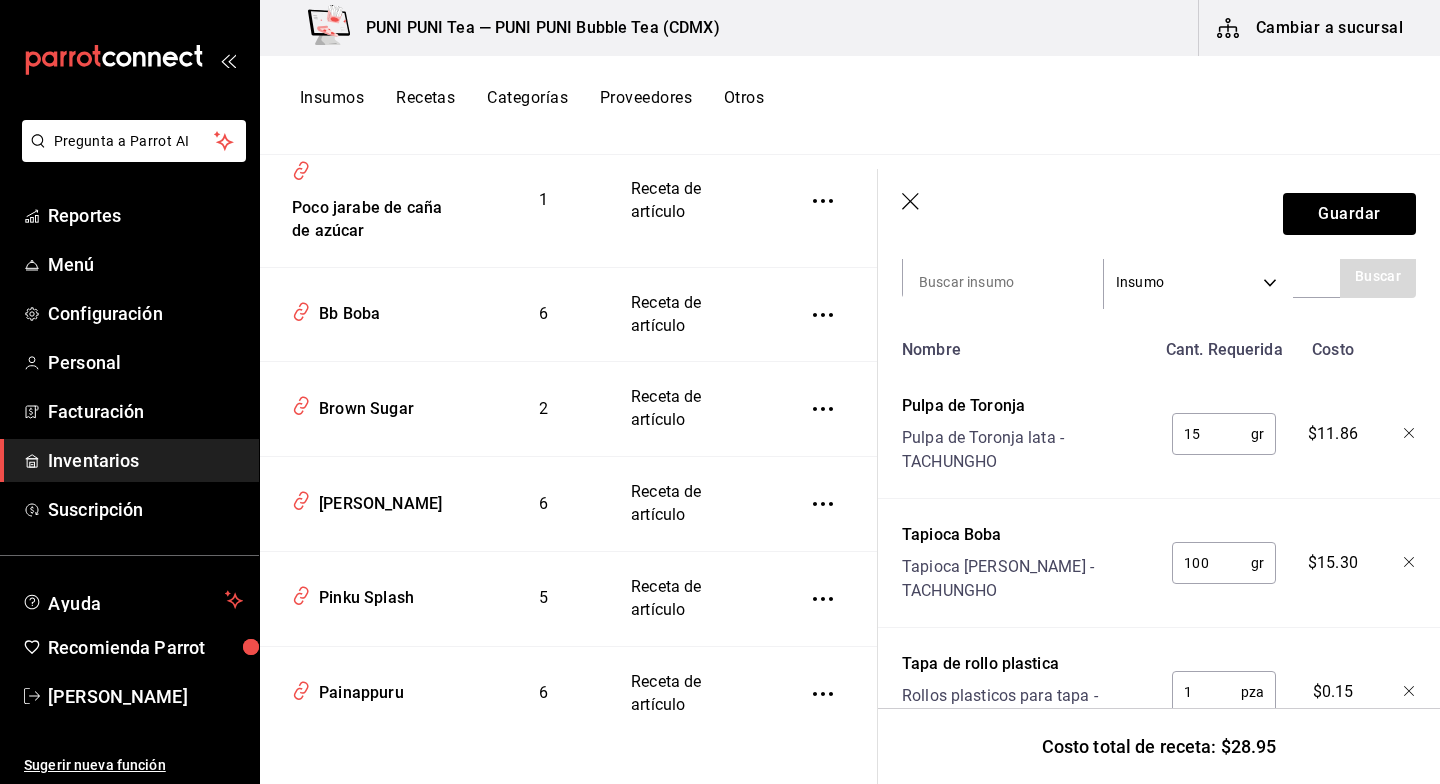 click on "15" at bounding box center (1211, 434) 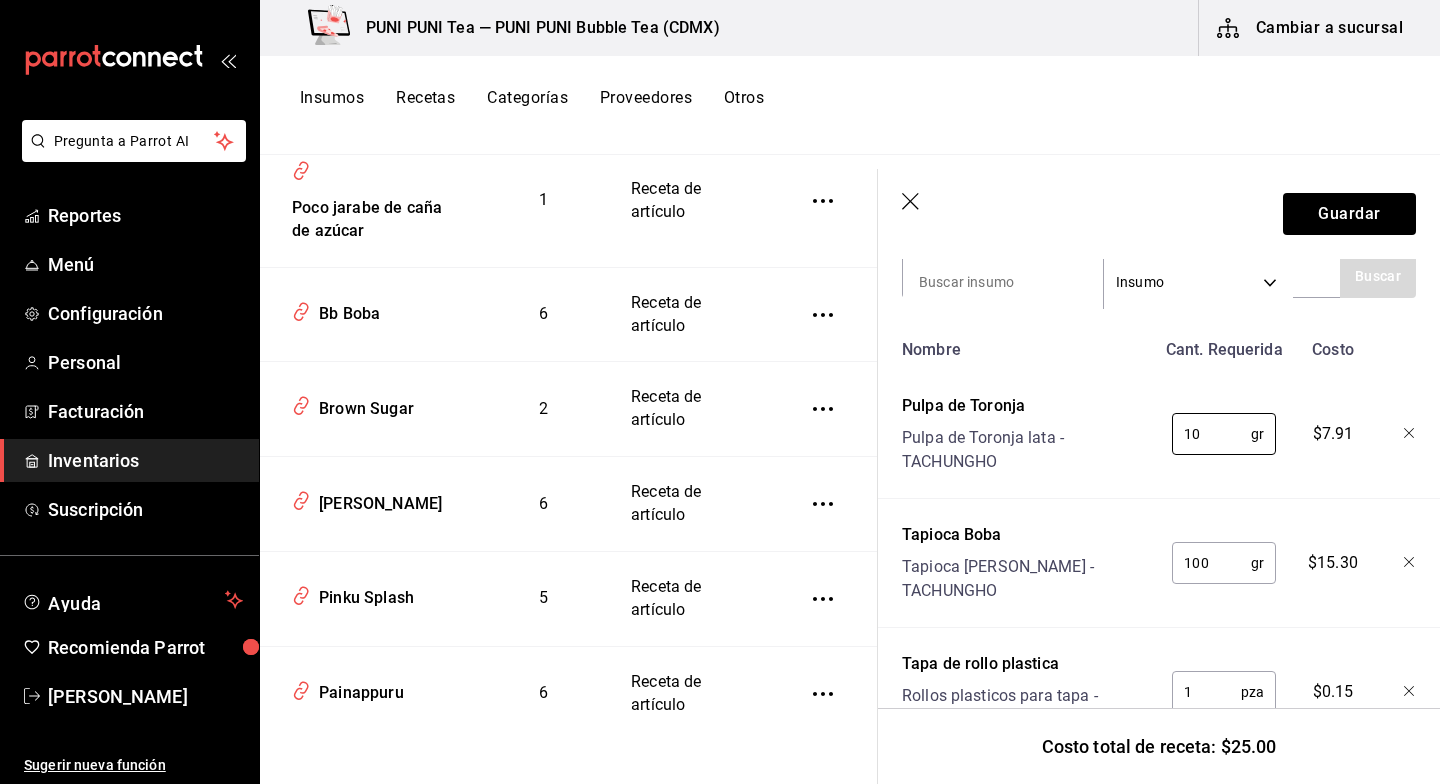 type on "10" 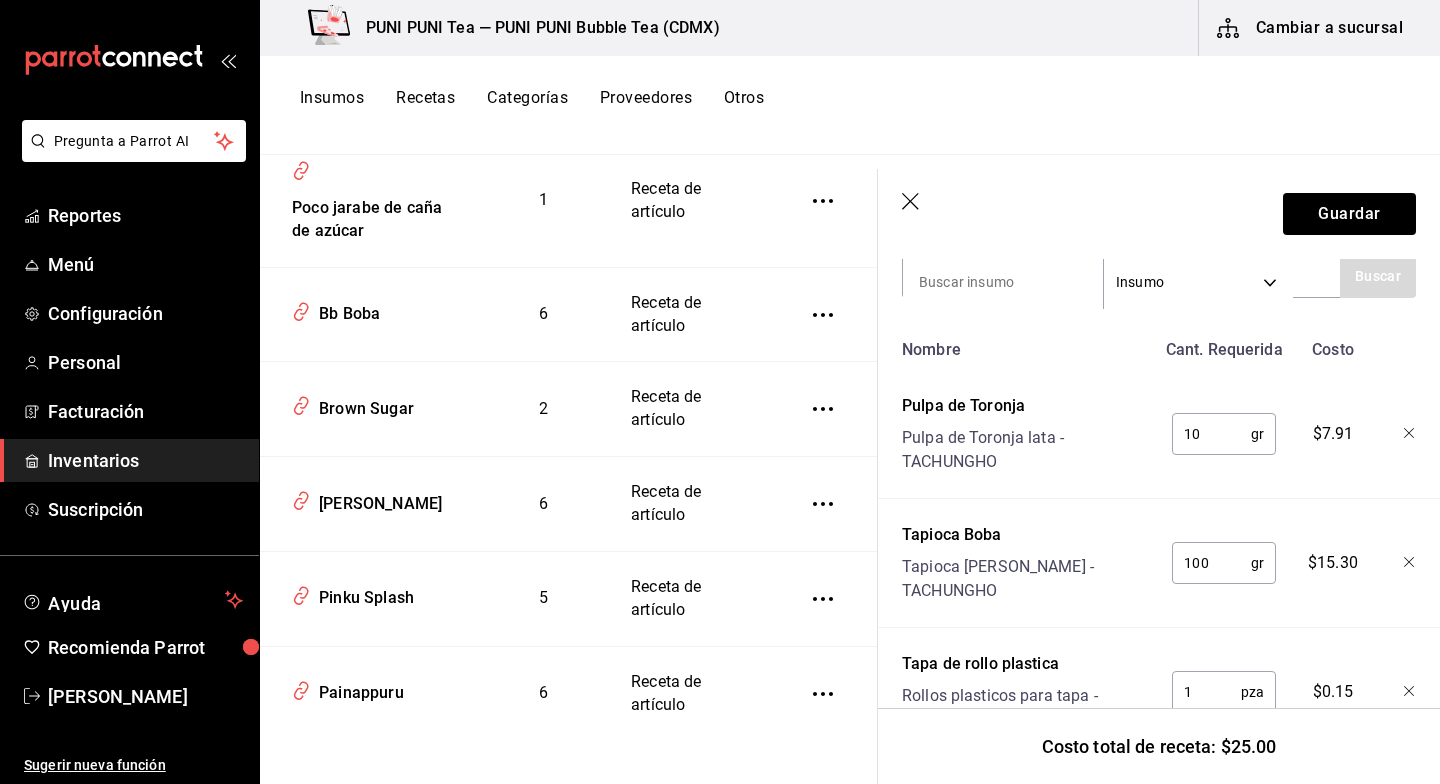 click on "100" at bounding box center (1211, 563) 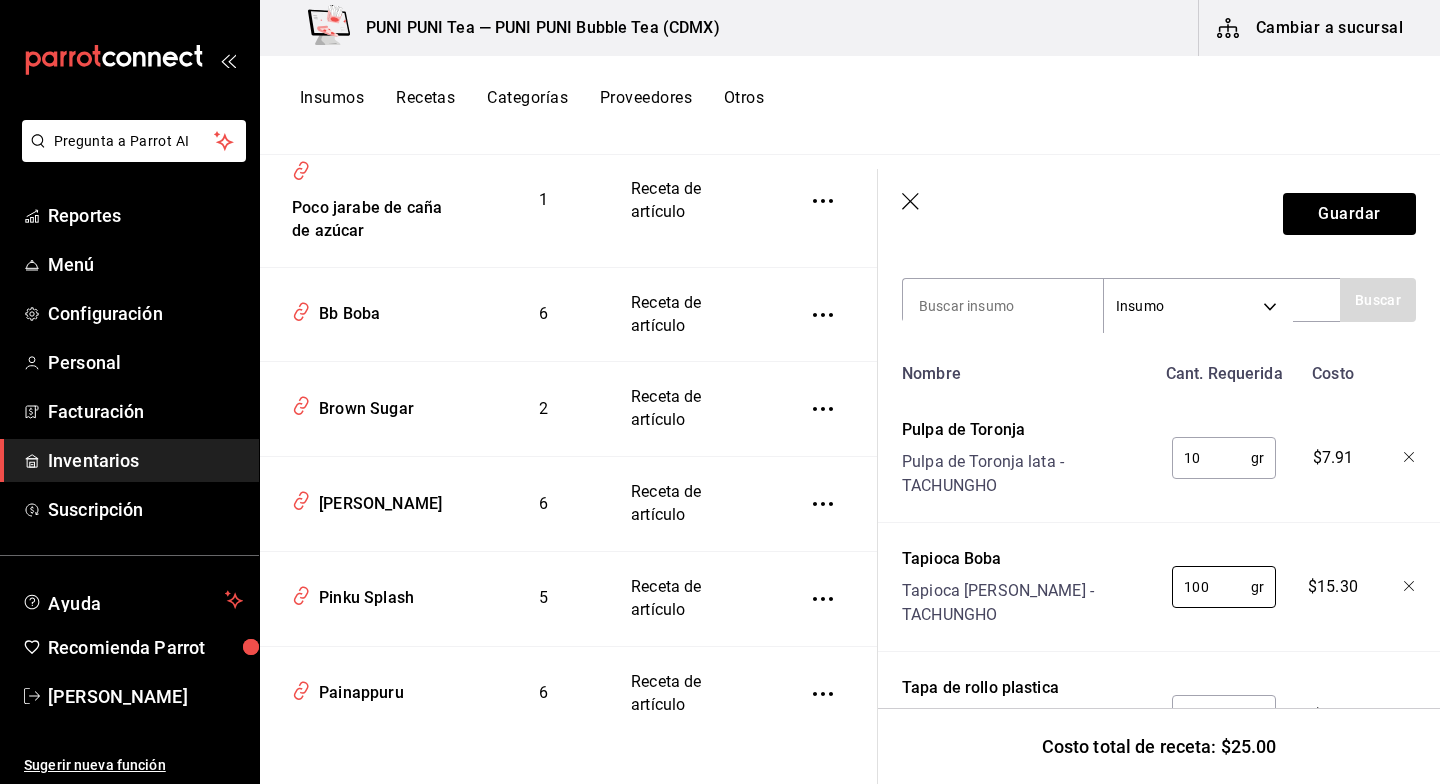 scroll, scrollTop: 359, scrollLeft: 0, axis: vertical 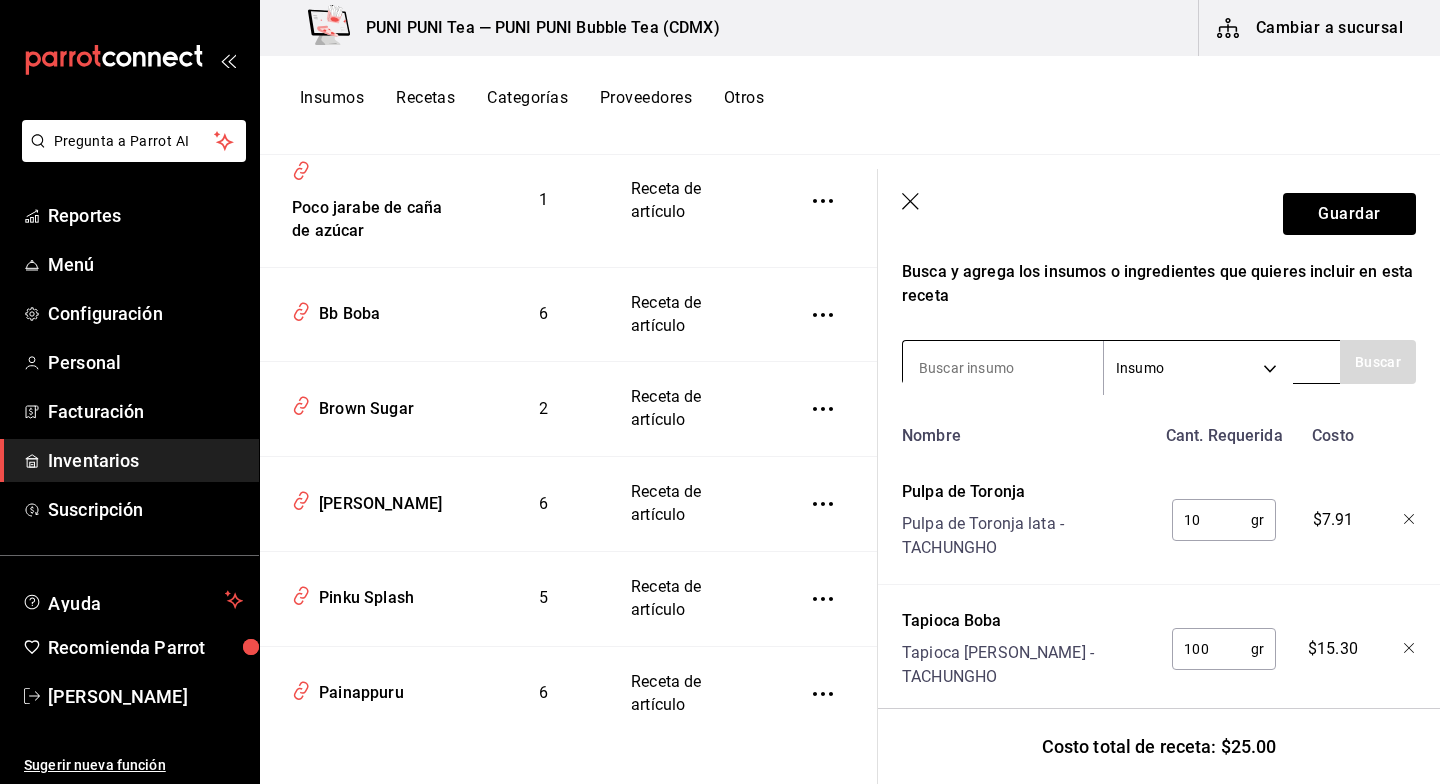 click at bounding box center [1003, 368] 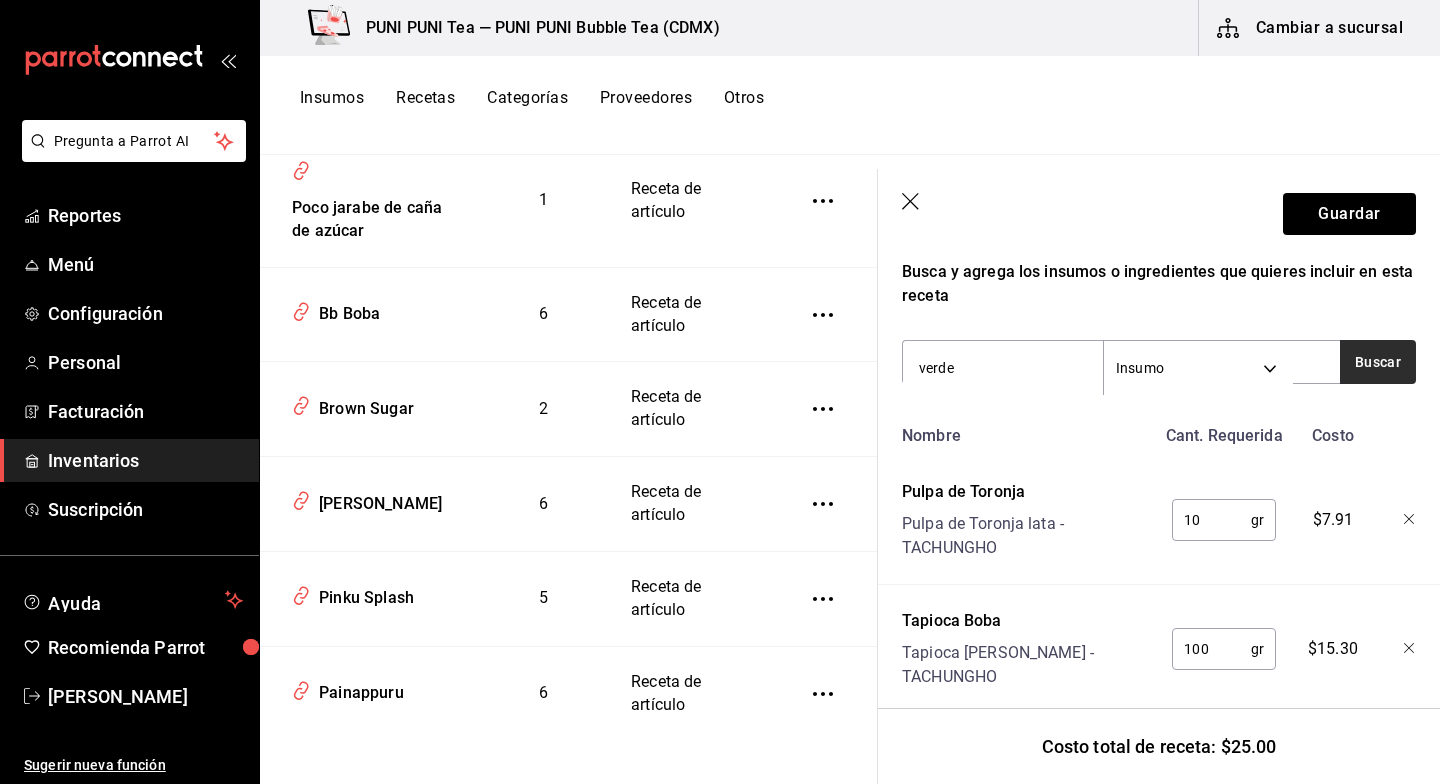 type on "verde" 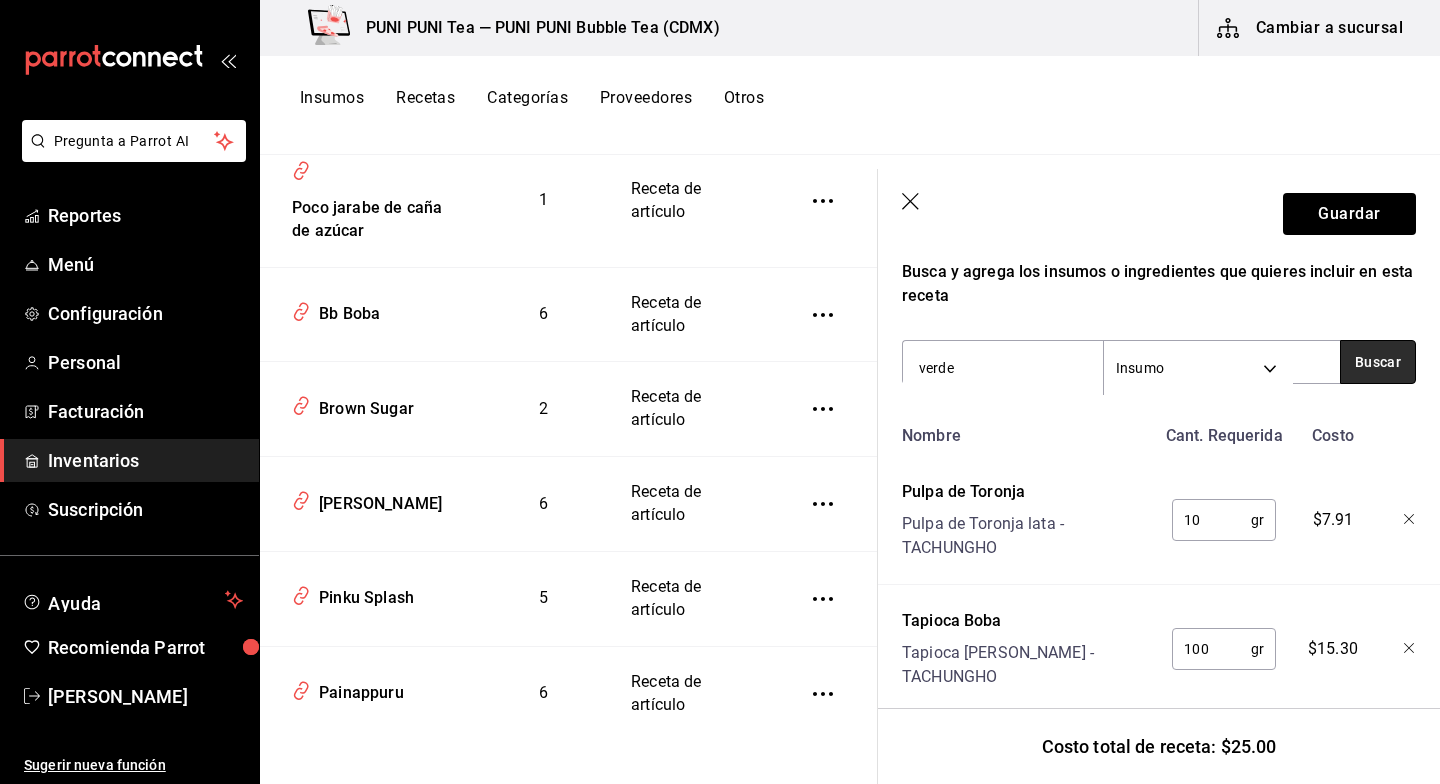 click on "Buscar" at bounding box center (1378, 362) 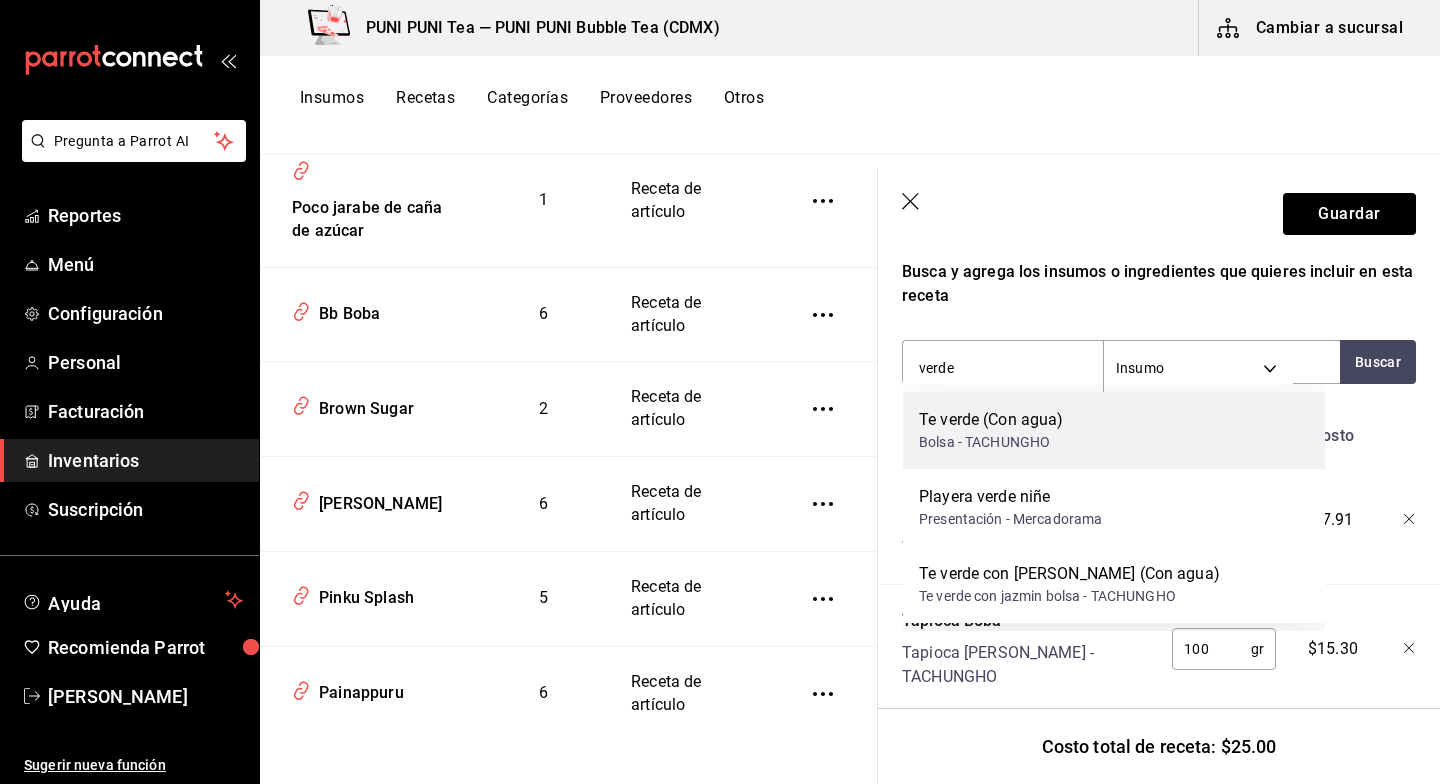 click on "Te verde (Con agua)" at bounding box center [991, 420] 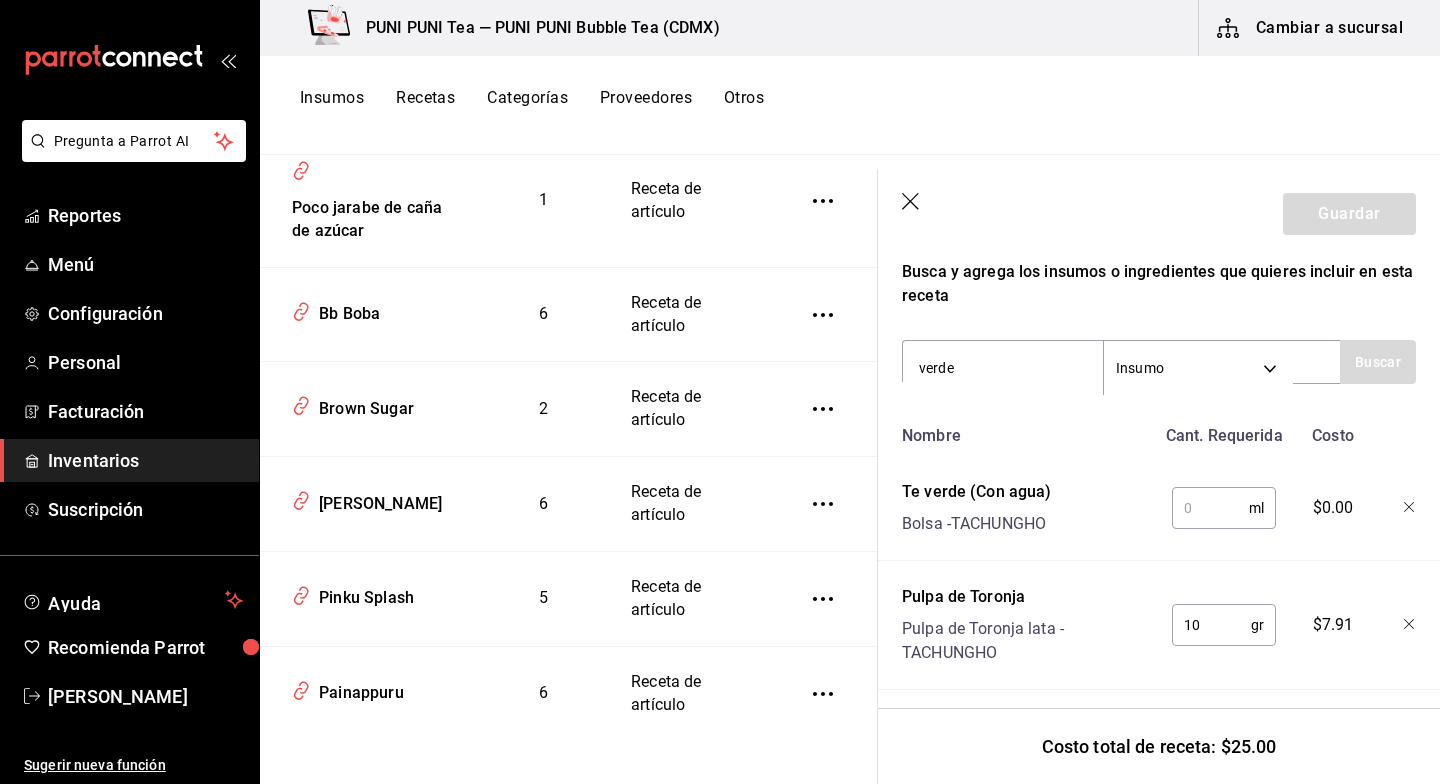 type 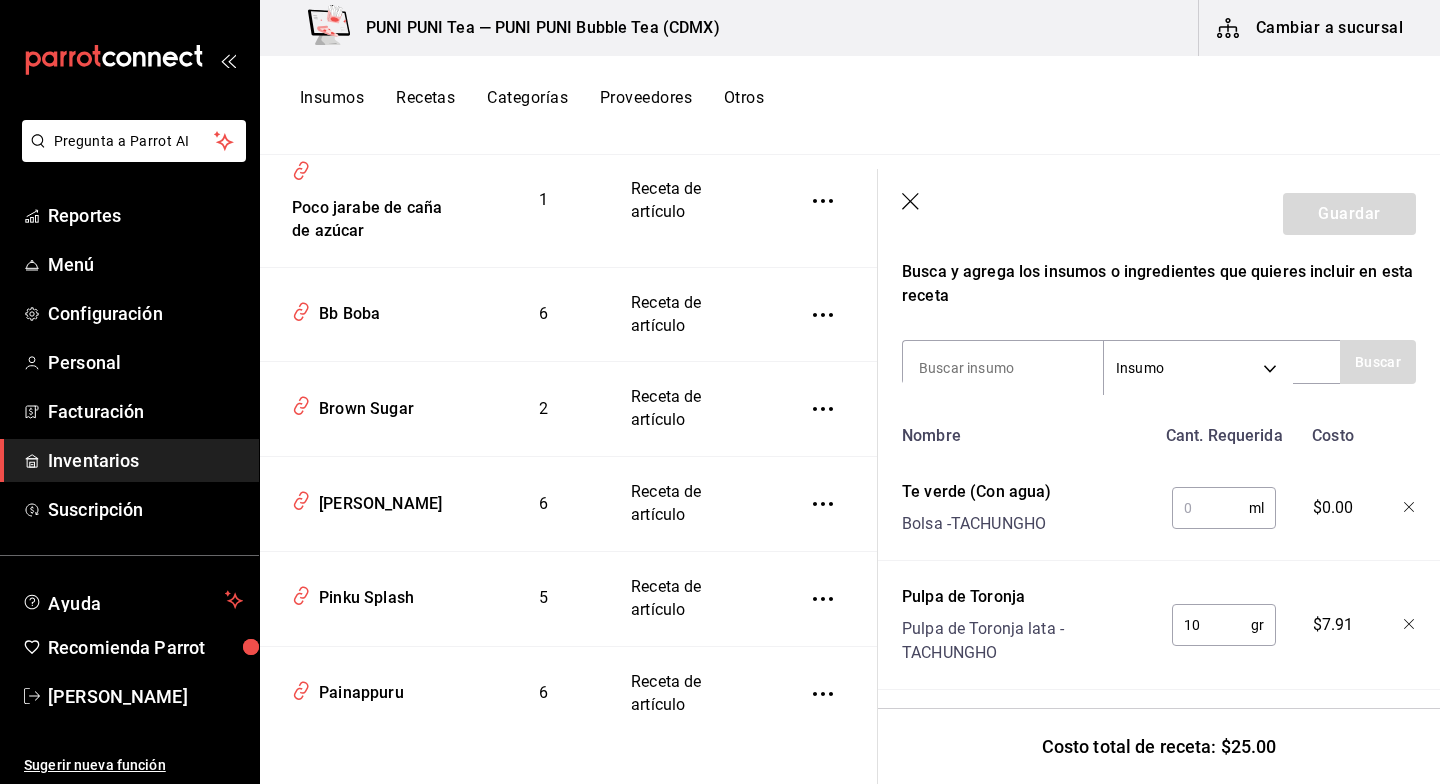 click at bounding box center (1210, 508) 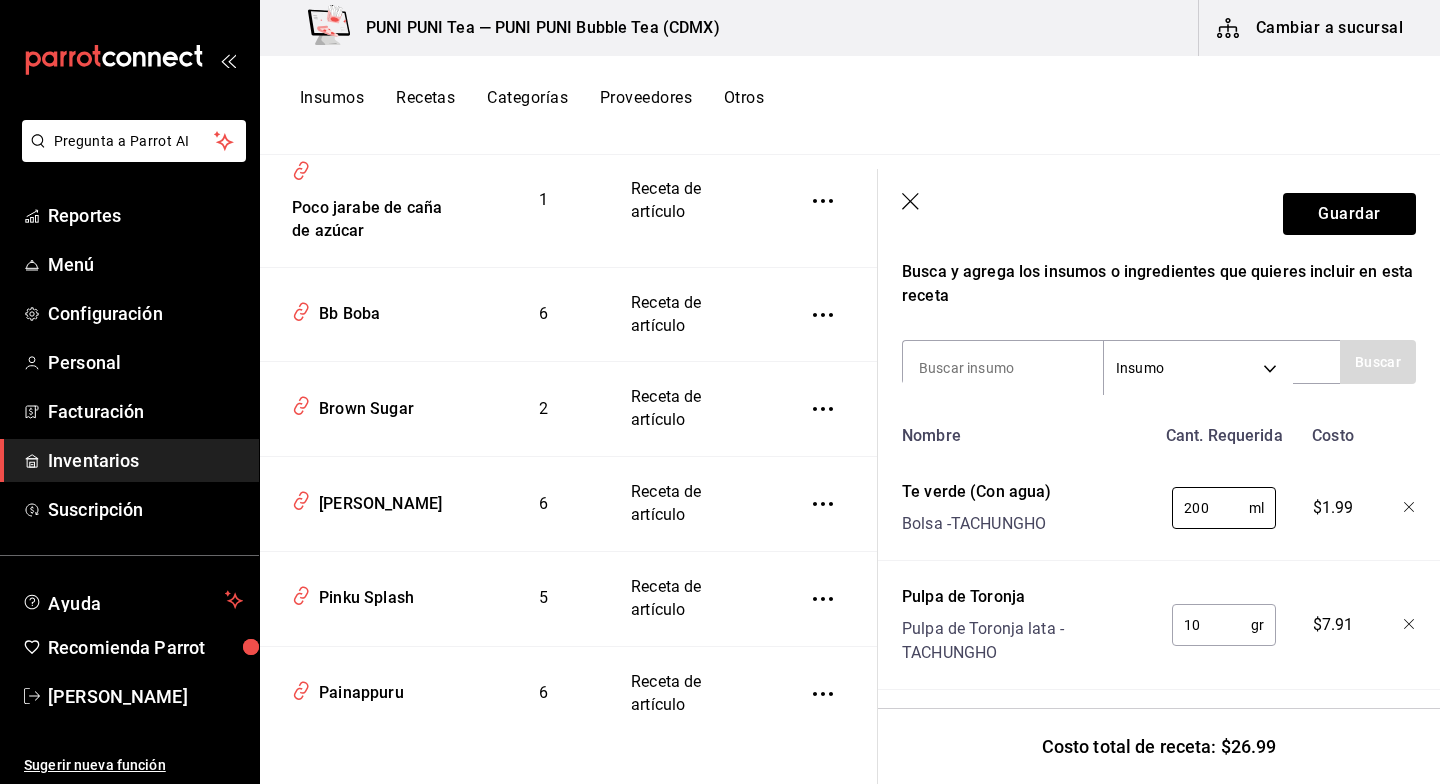 type on "200" 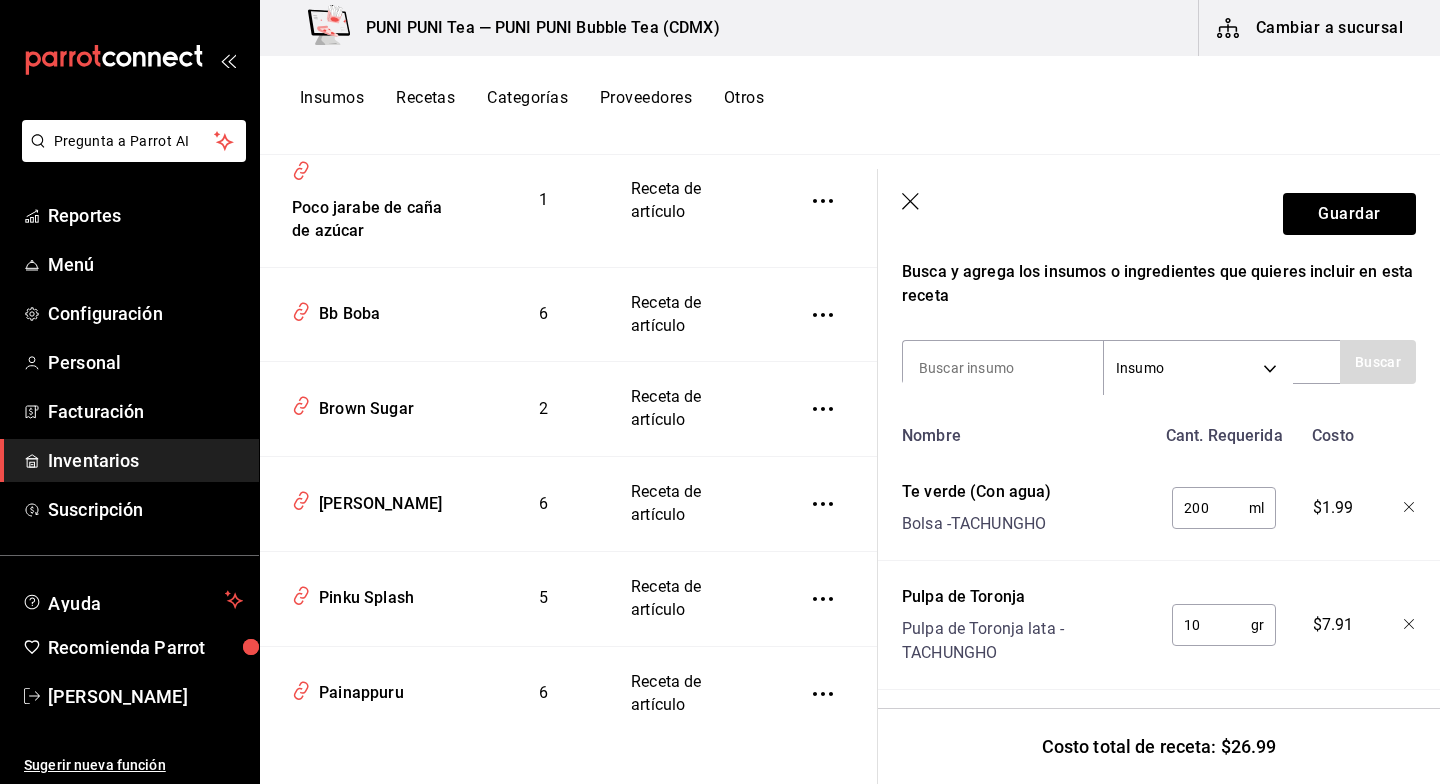 type on "1" 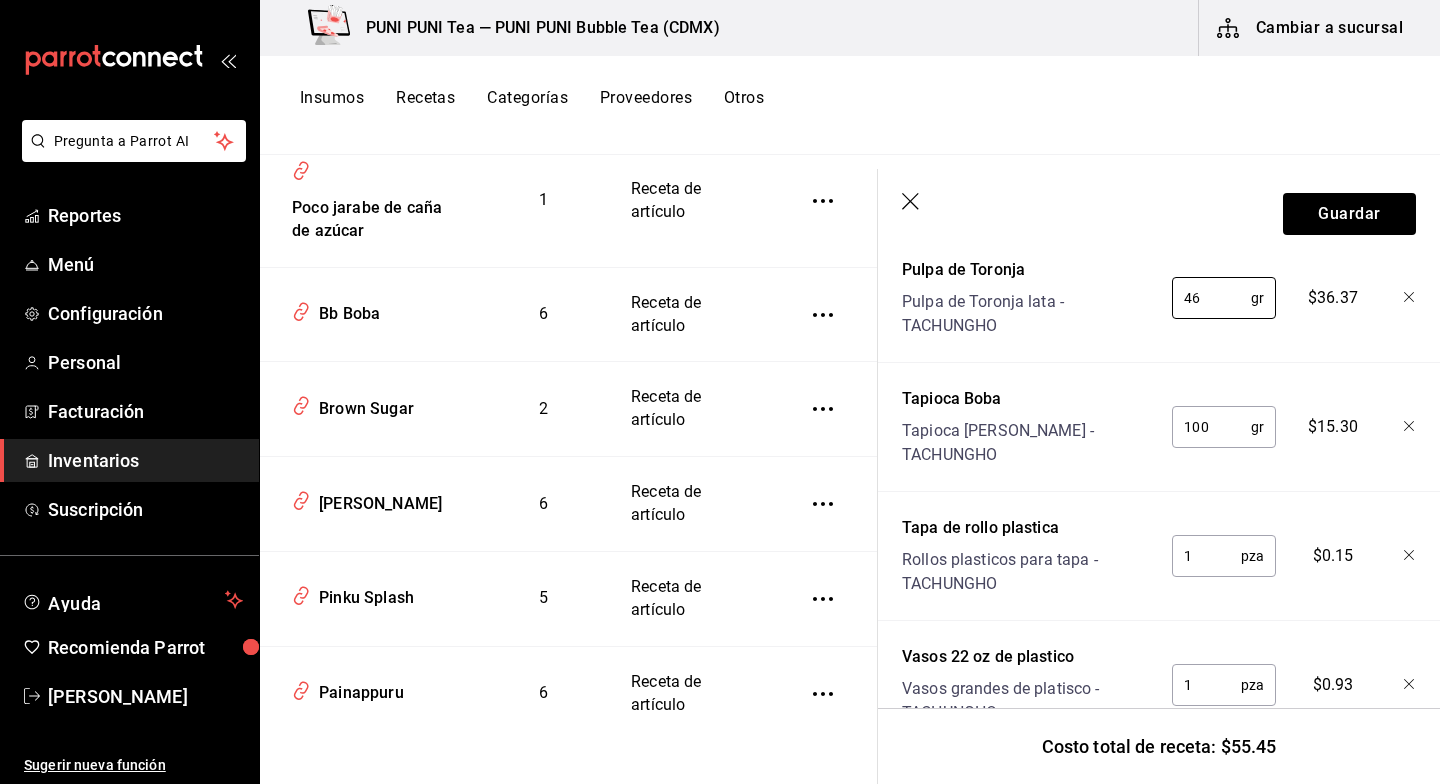 scroll, scrollTop: 876, scrollLeft: 0, axis: vertical 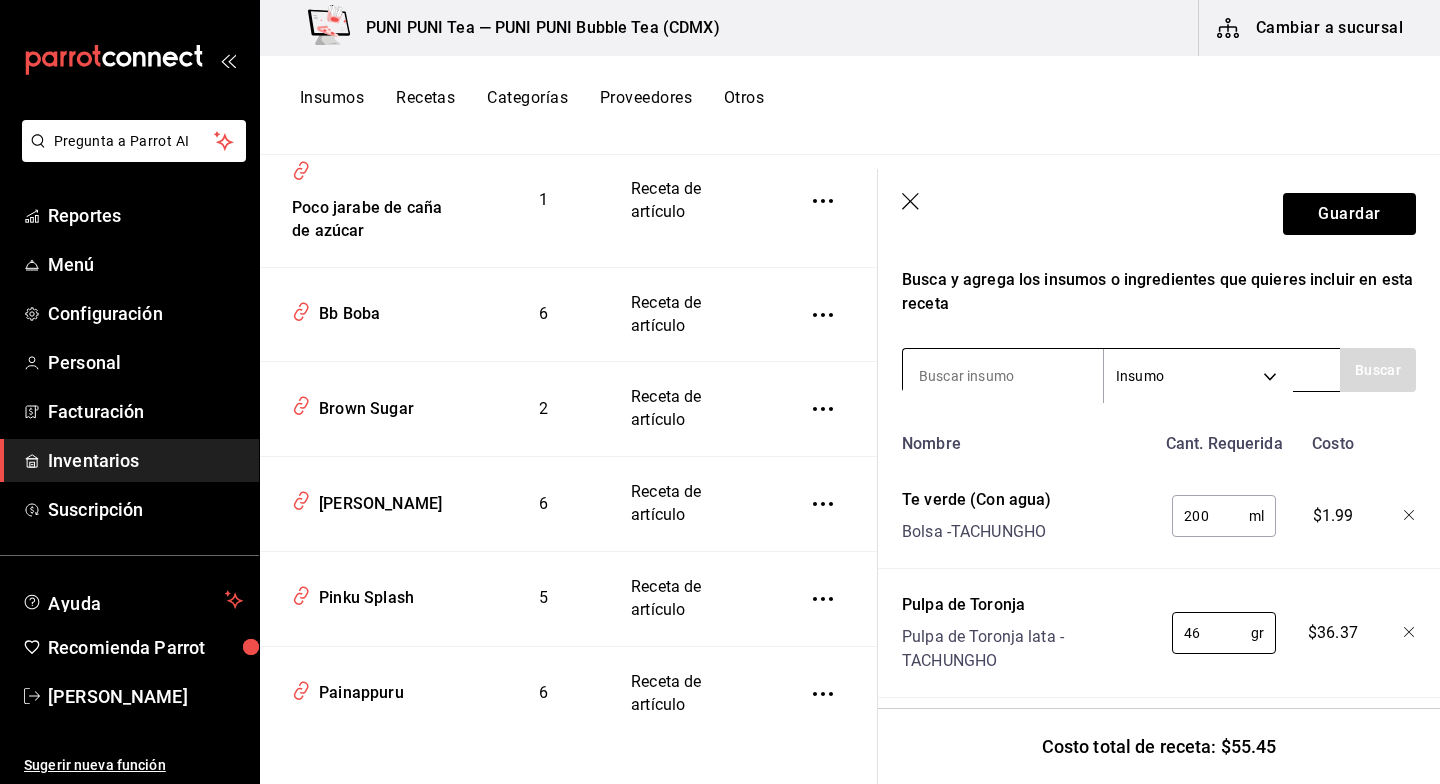 type on "46" 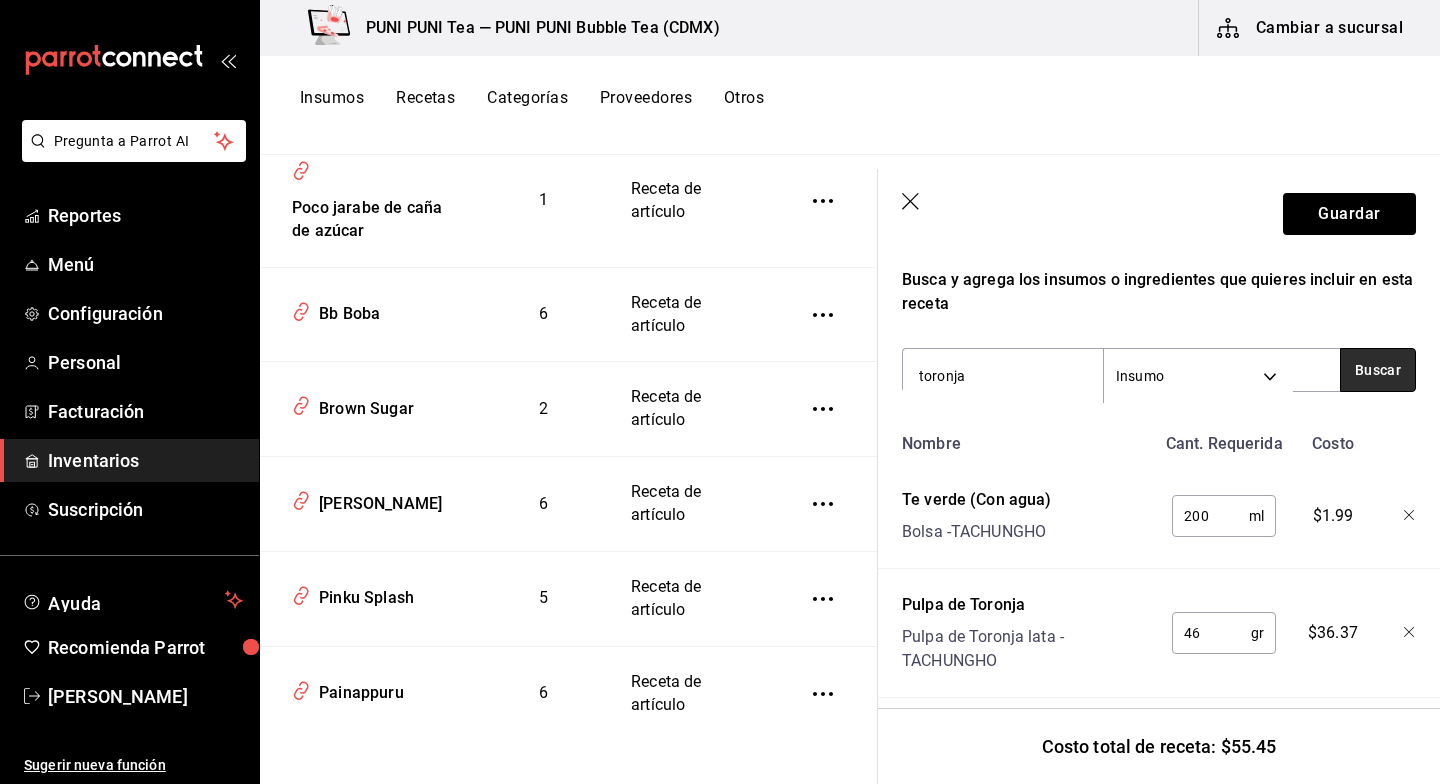 click on "Buscar" at bounding box center [1378, 370] 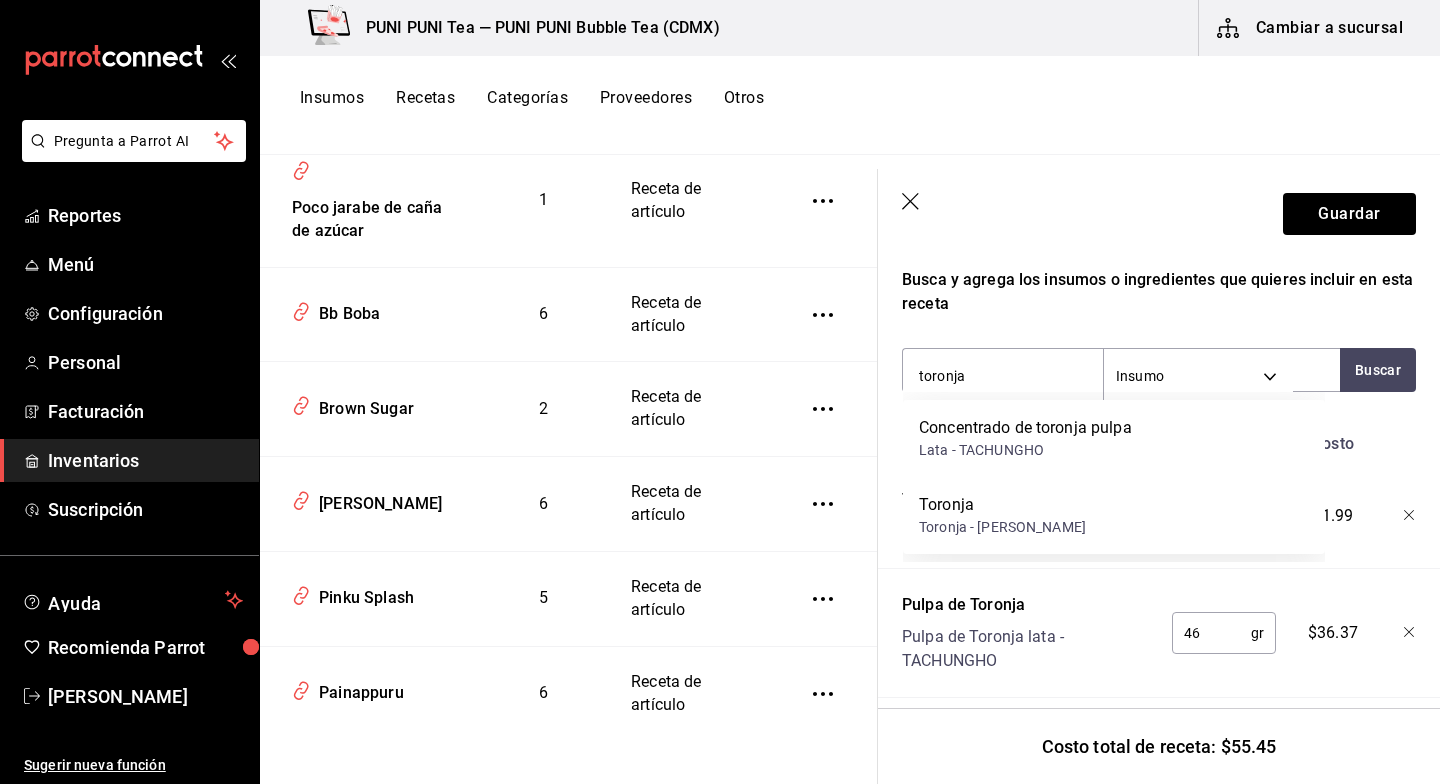 drag, startPoint x: 987, startPoint y: 378, endPoint x: 865, endPoint y: 379, distance: 122.0041 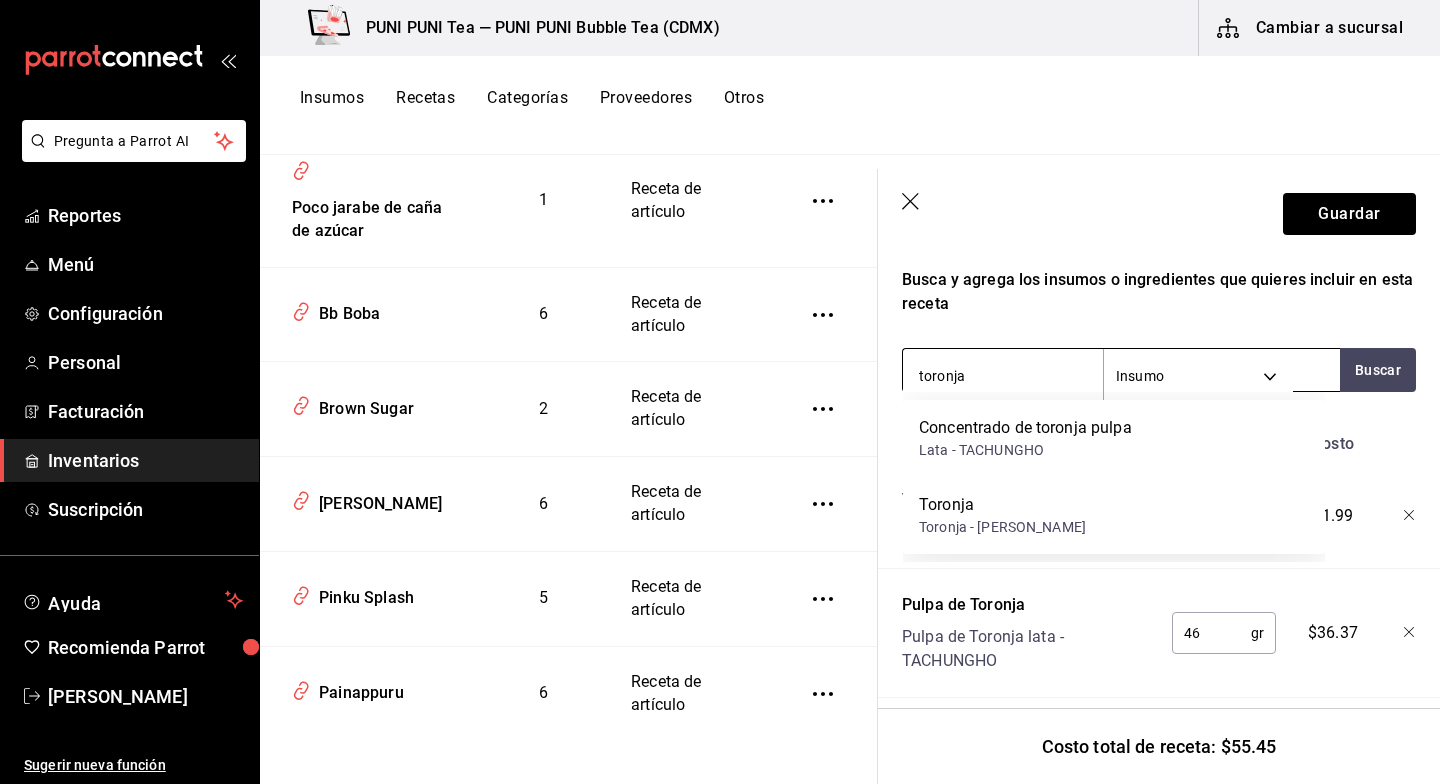 drag, startPoint x: 979, startPoint y: 370, endPoint x: 849, endPoint y: 369, distance: 130.00385 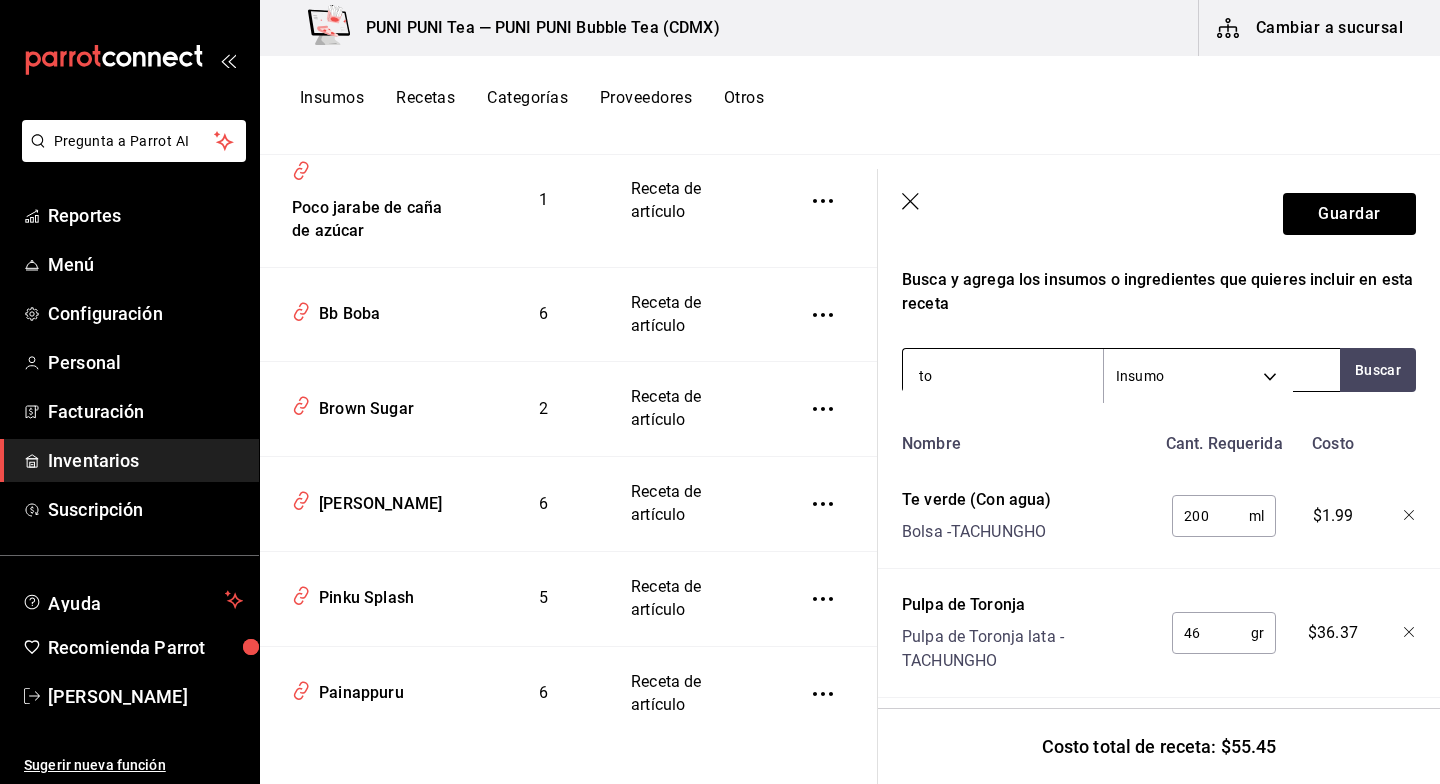 type on "t" 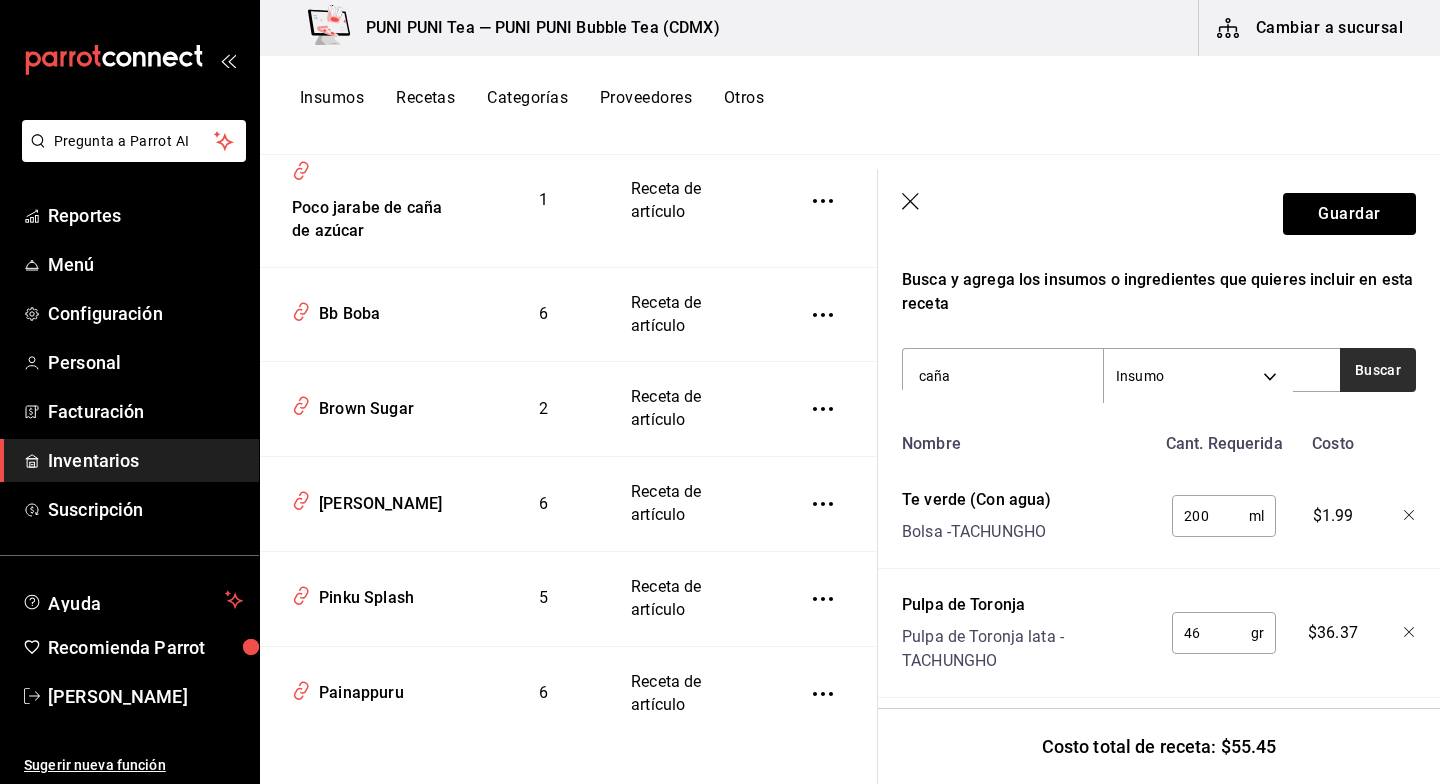 type on "caña" 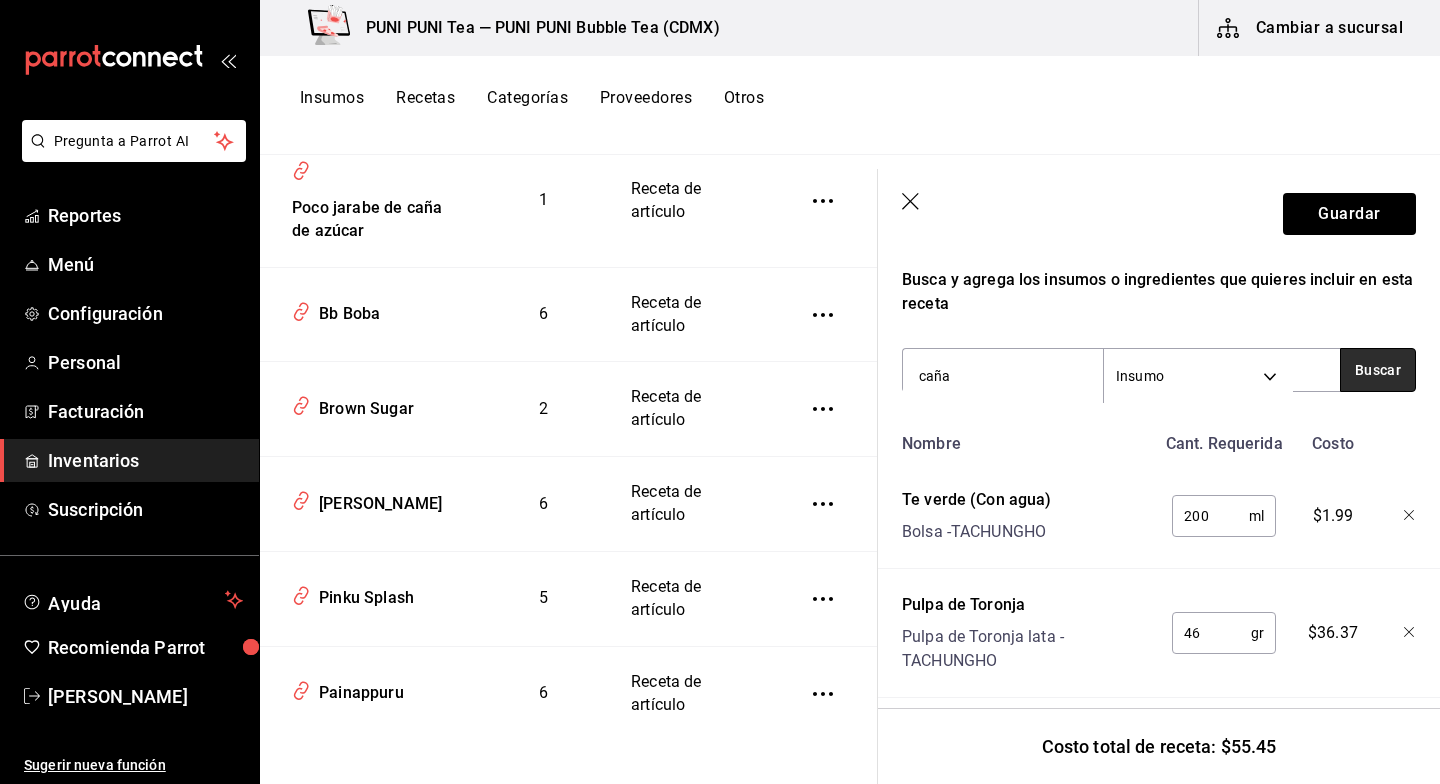 click on "Buscar" at bounding box center [1378, 370] 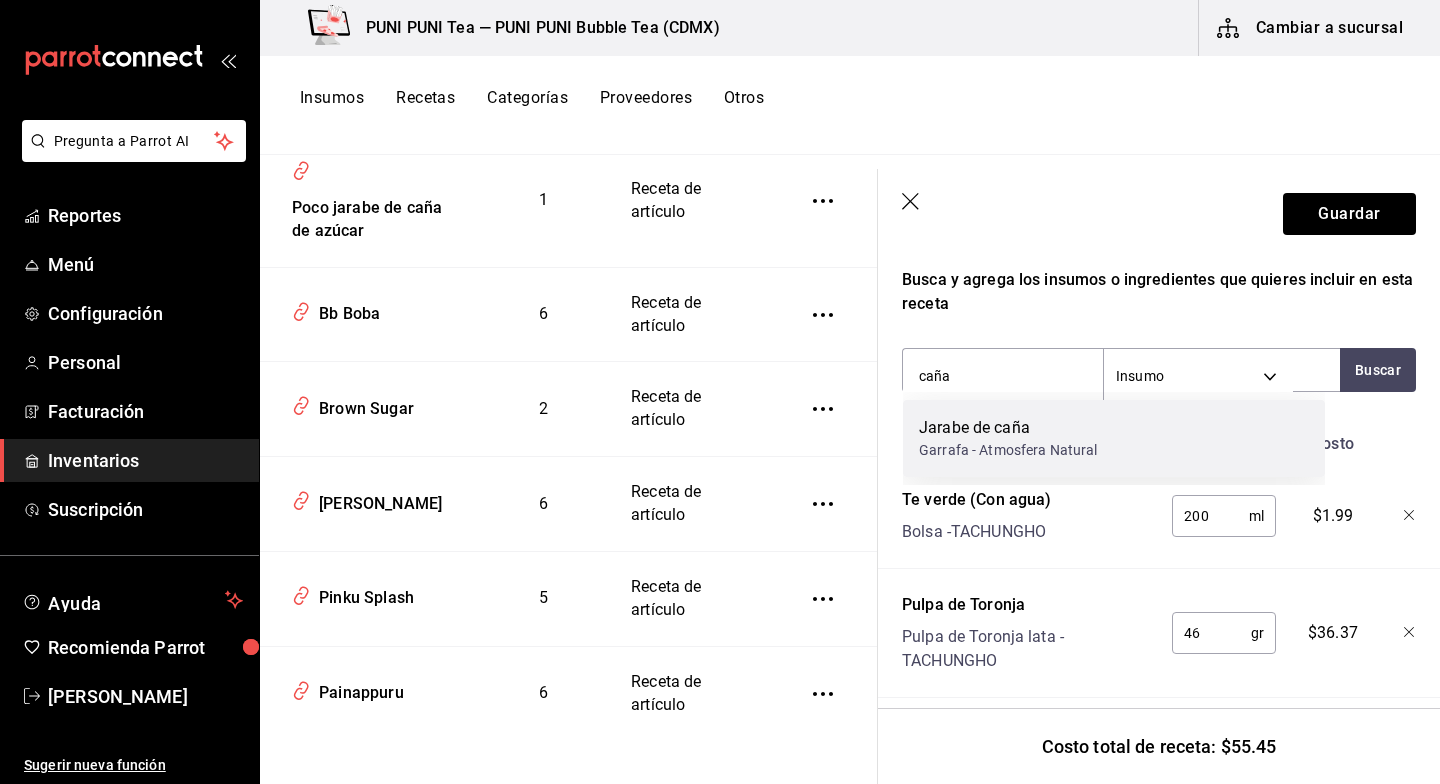 click on "Garrafa - Atmosfera Natural" at bounding box center [1008, 450] 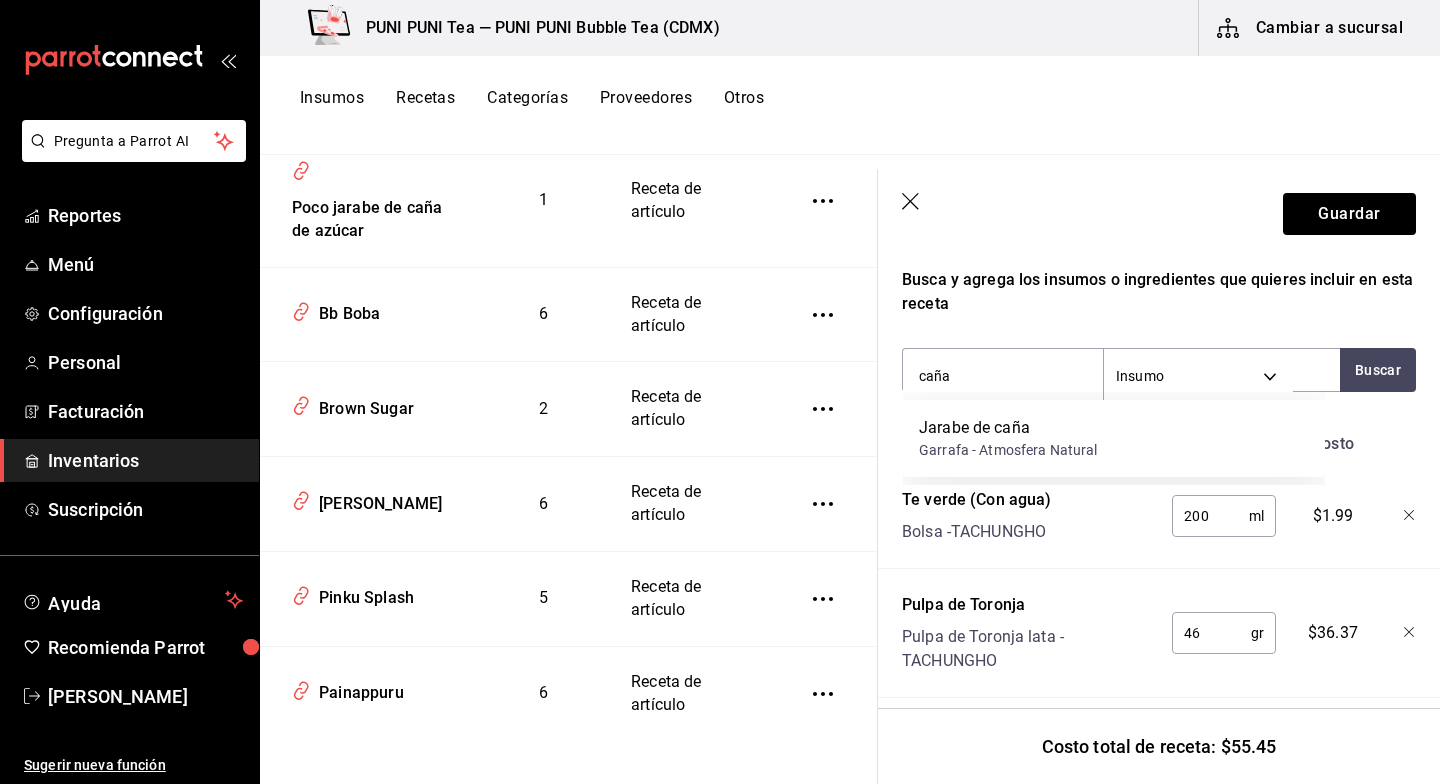 type 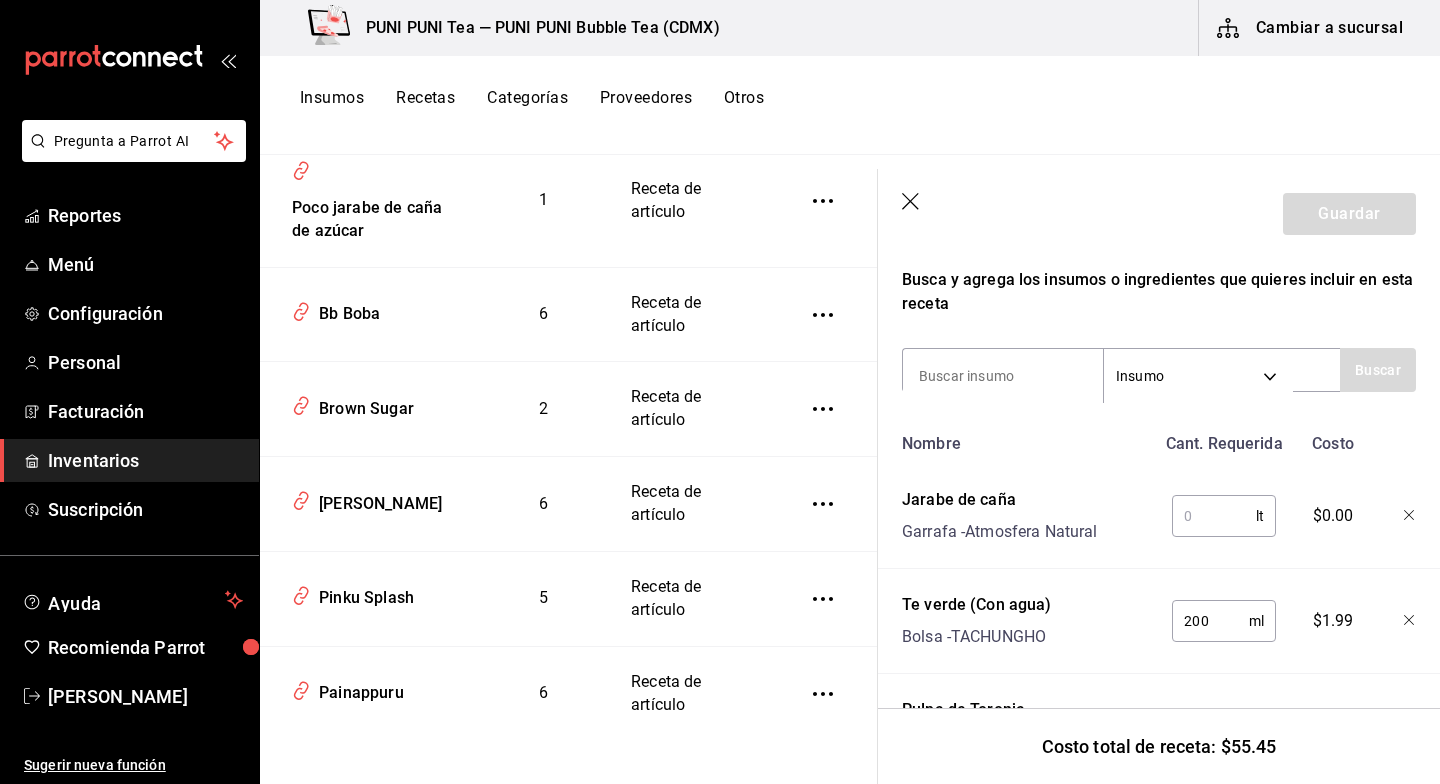 click at bounding box center [1214, 516] 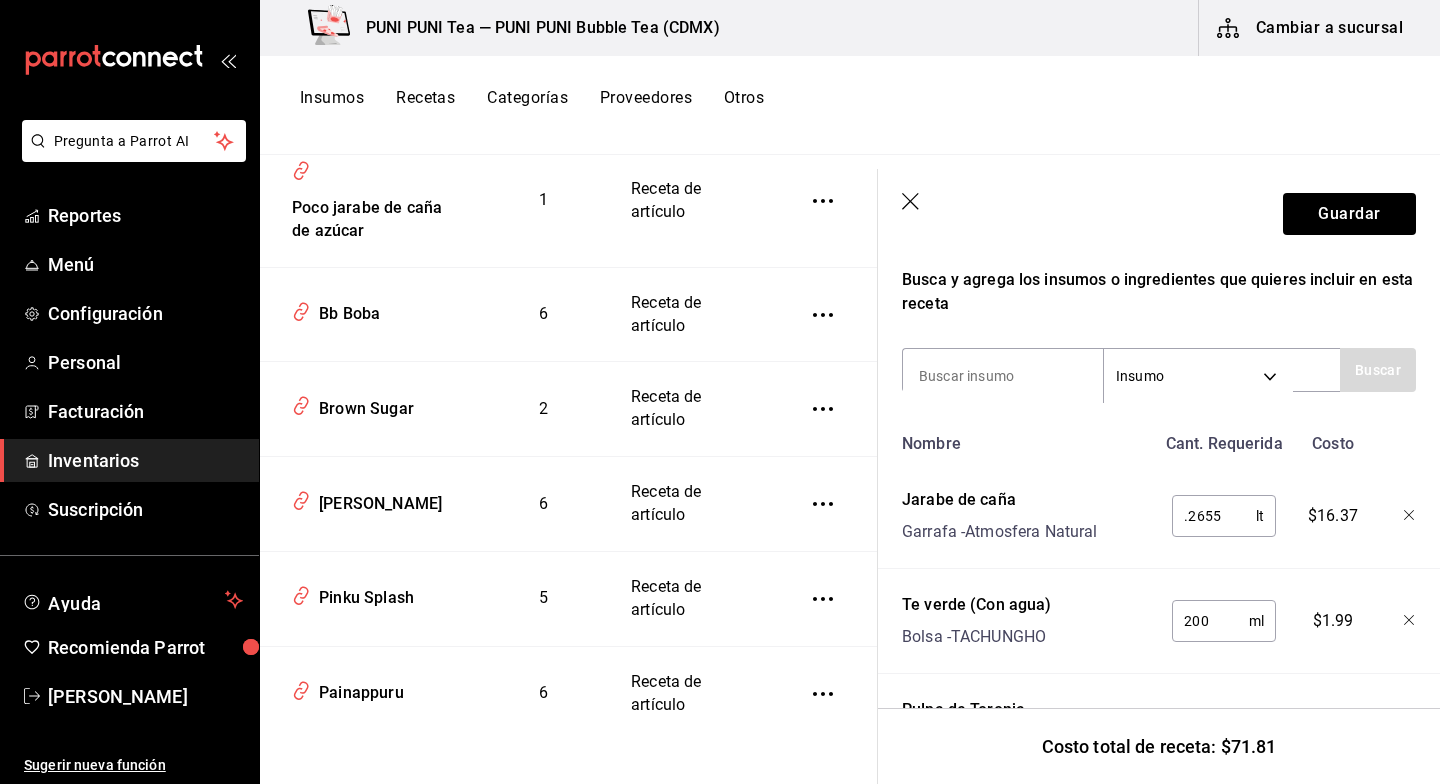 drag, startPoint x: 1227, startPoint y: 520, endPoint x: 1104, endPoint y: 519, distance: 123.00407 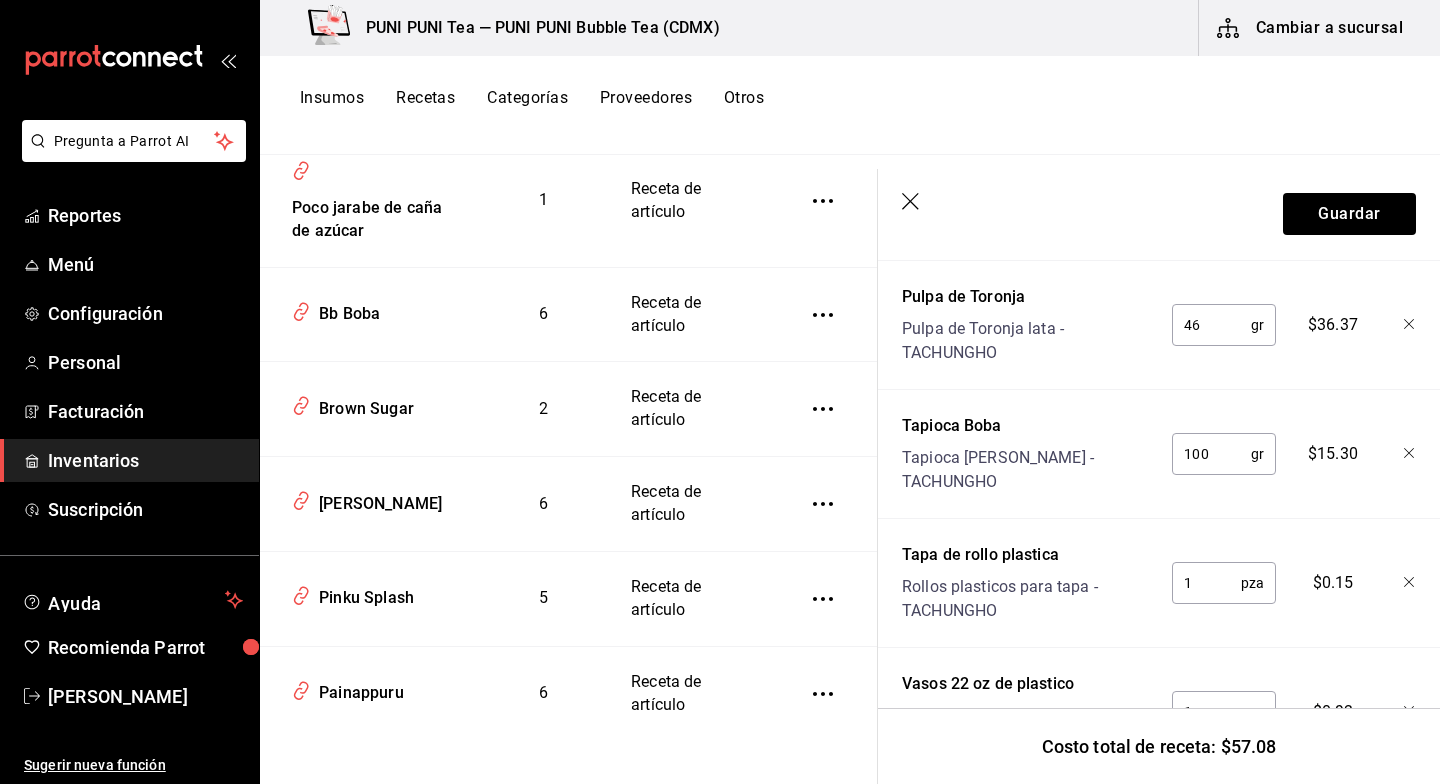 scroll, scrollTop: 785, scrollLeft: 0, axis: vertical 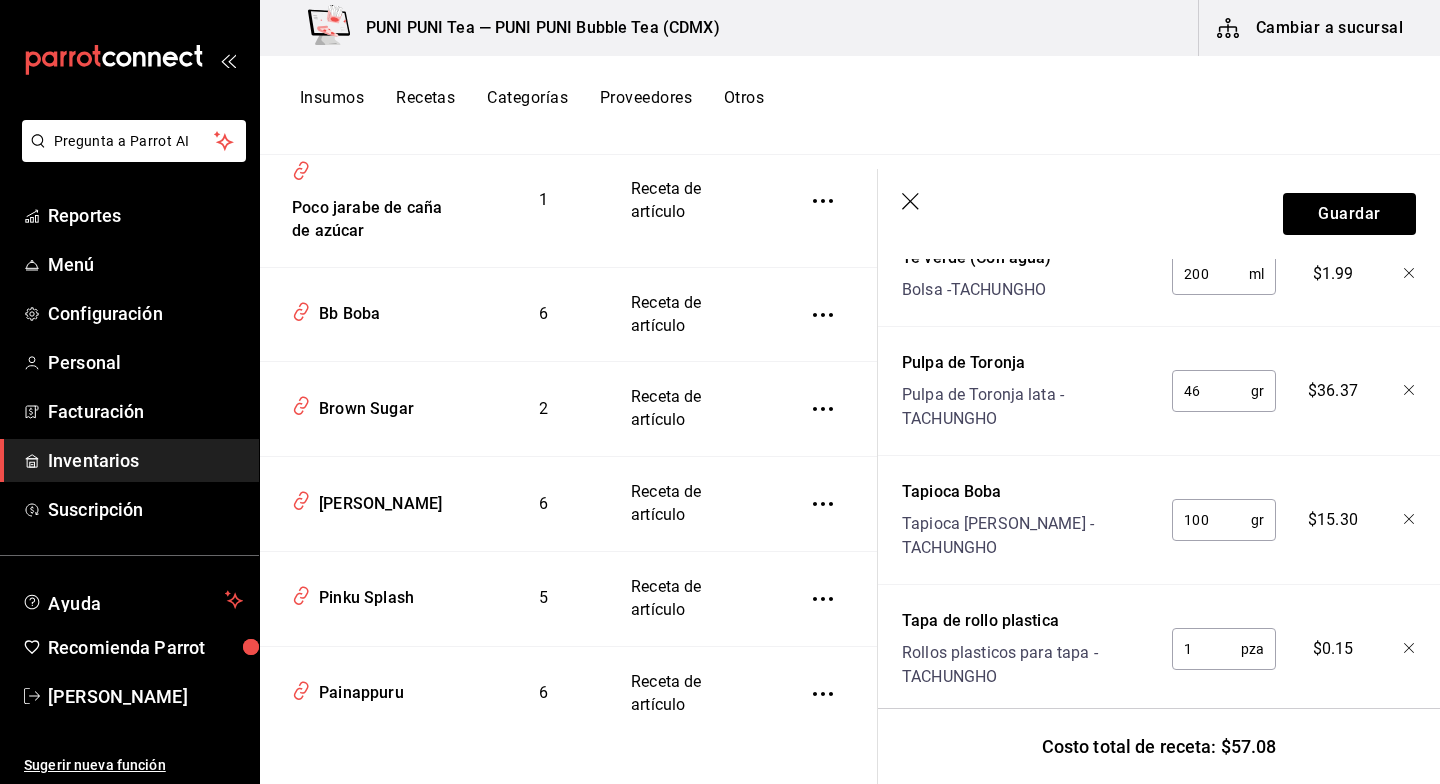 type on "0.0265" 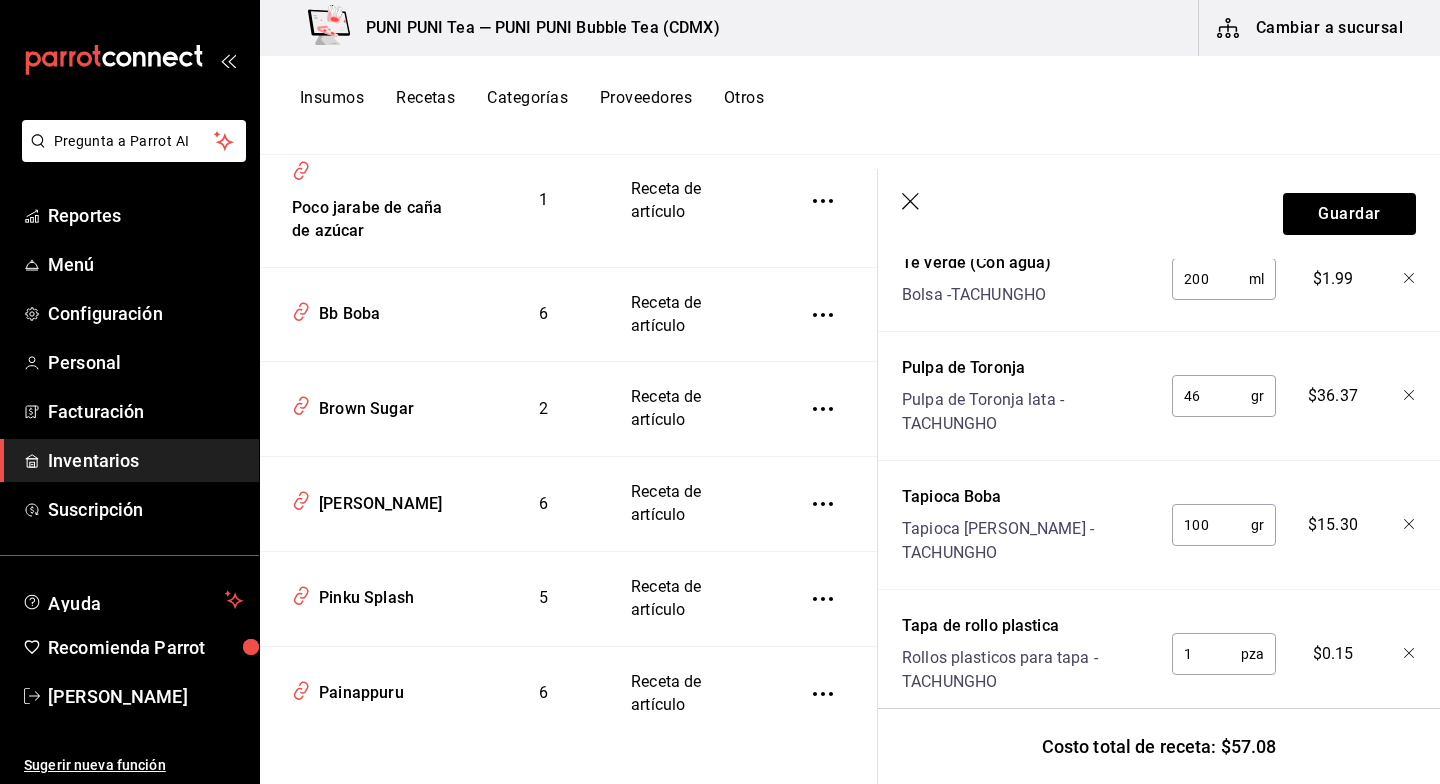 scroll, scrollTop: 693, scrollLeft: 16, axis: both 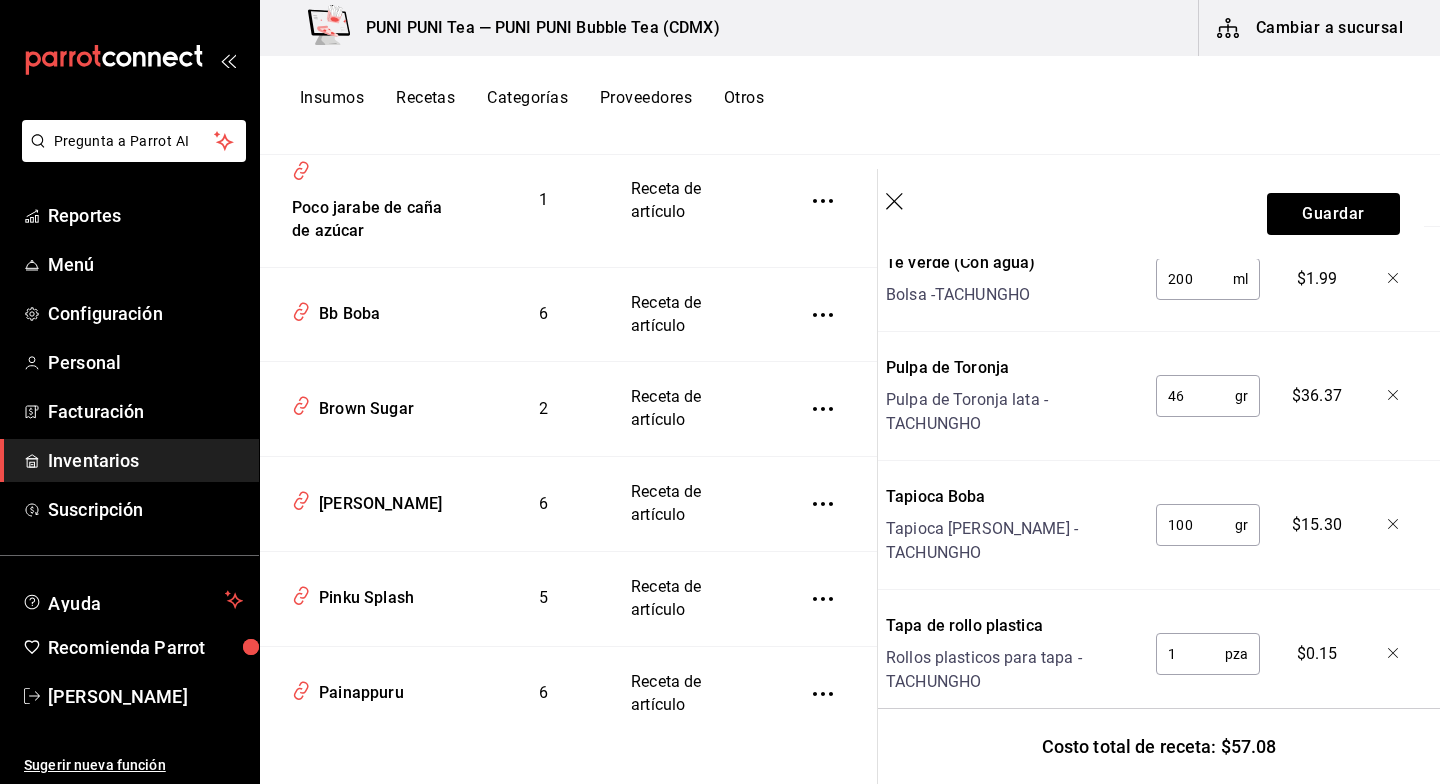drag, startPoint x: 1423, startPoint y: 476, endPoint x: 1433, endPoint y: 379, distance: 97.5141 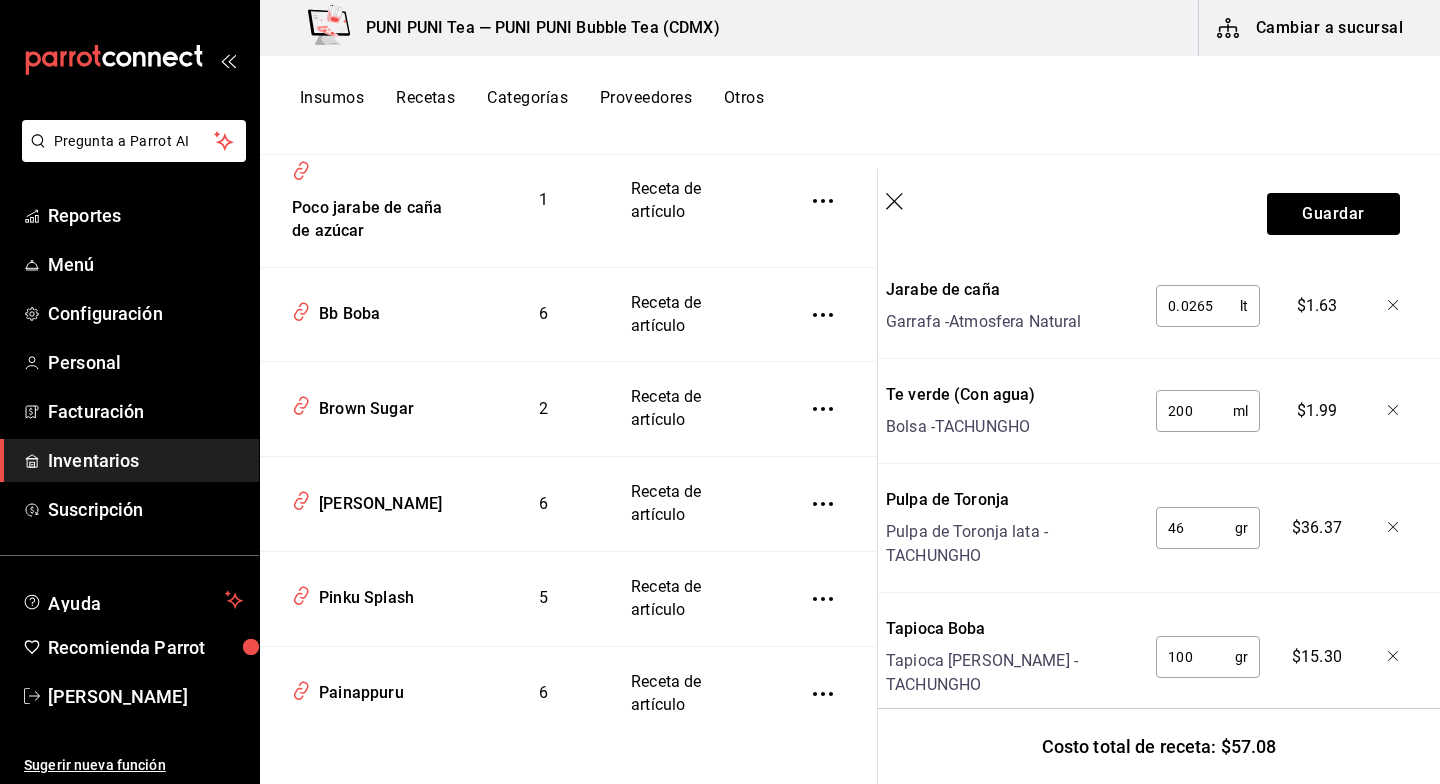 scroll, scrollTop: 568, scrollLeft: 16, axis: both 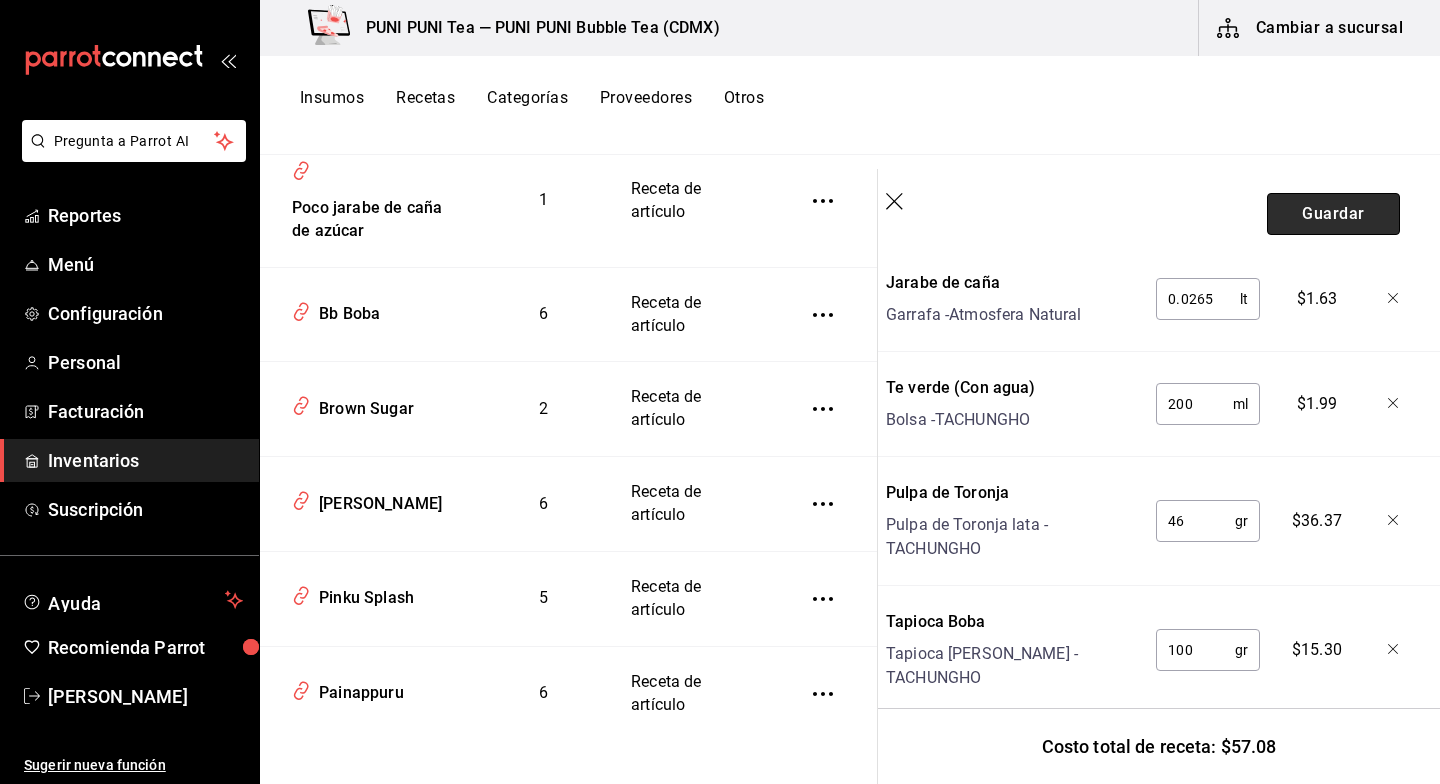 click on "Guardar" at bounding box center [1333, 214] 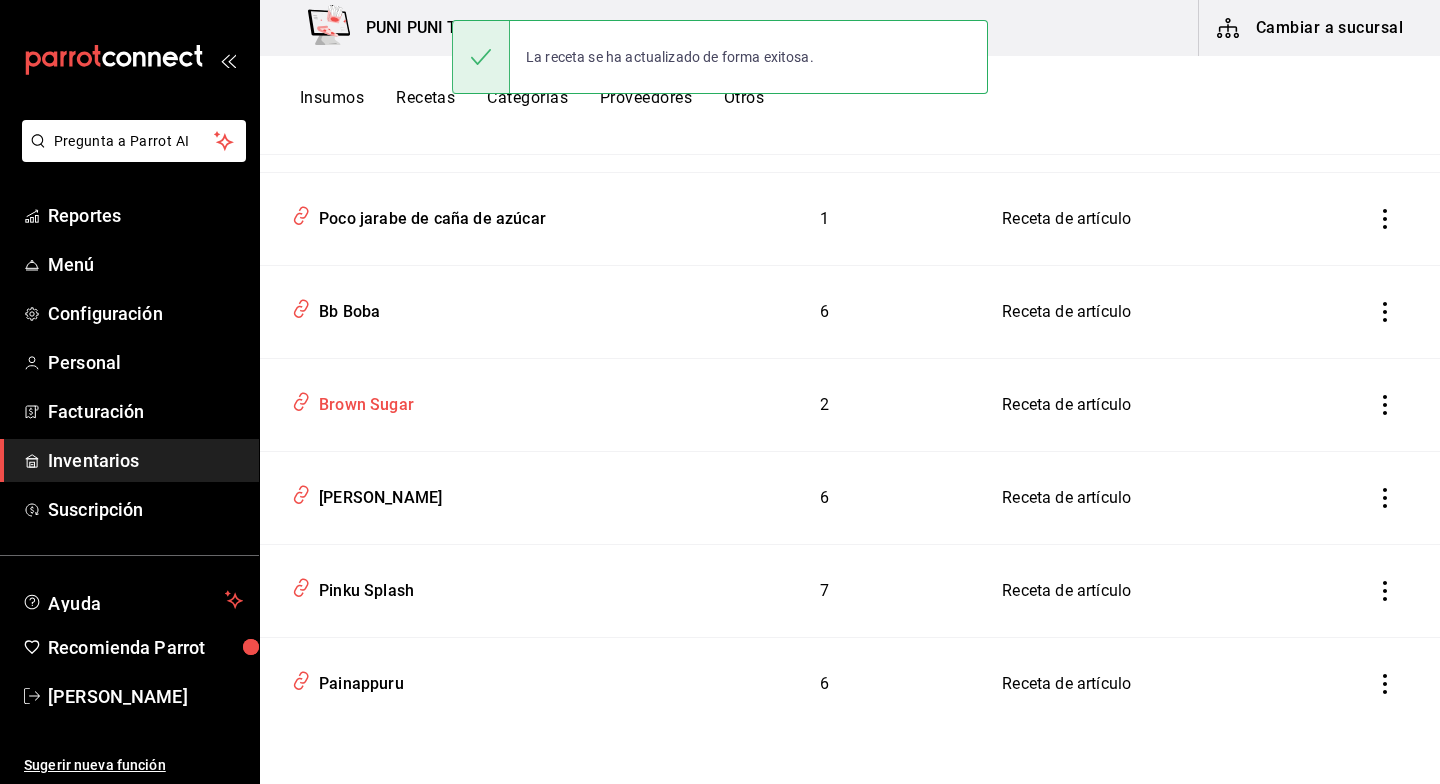 scroll, scrollTop: 0, scrollLeft: 0, axis: both 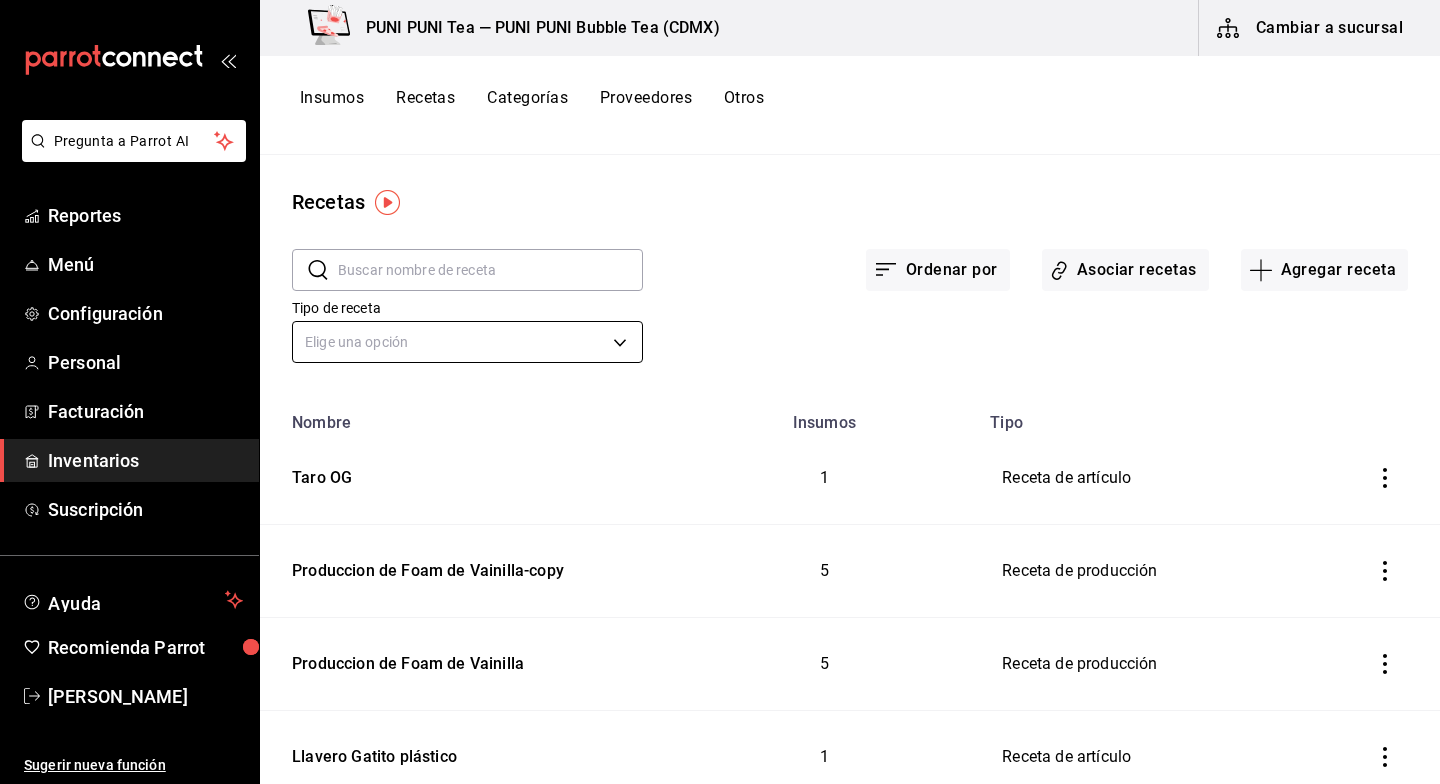 click on "Pregunta a Parrot AI Reportes   Menú   Configuración   Personal   Facturación   Inventarios   Suscripción   Ayuda Recomienda Parrot   Sayuri Hara   Sugerir nueva función   PUNI PUNI Tea — PUNI PUNI Bubble Tea (CDMX) Cambiar a sucursal Insumos Recetas Categorías Proveedores Otros Recetas ​ ​ Ordenar por Asociar recetas Agregar receta Tipo de receta Elige una opción default Nombre Insumos Tipo Taro OG 1 Receta de artículo Produccion de Foam de Vainilla-copy 5 Receta de producción Produccion de Foam de Vainilla 5 Receta de producción Llavero Gatito plástico 1 Receta de artículo Llavero Gatito metal 1 Receta de artículo Botella niñe 1 Receta de artículo Botella boba tea  1 Receta de artículo Termo negro agua 1 Receta de artículo Playera verde niñe 1 Receta de artículo Playera rosa niñe Puni 1 Receta de artículo Tote bag gato niñe 1 Receta de artículo Tote bag chango niñe 1 Receta de artículo Sudadera negra niñe Puni 1 Receta de artículo Gorra conejito sagú niñe 1 1 1 1 1 1 1 1 1" at bounding box center (720, 385) 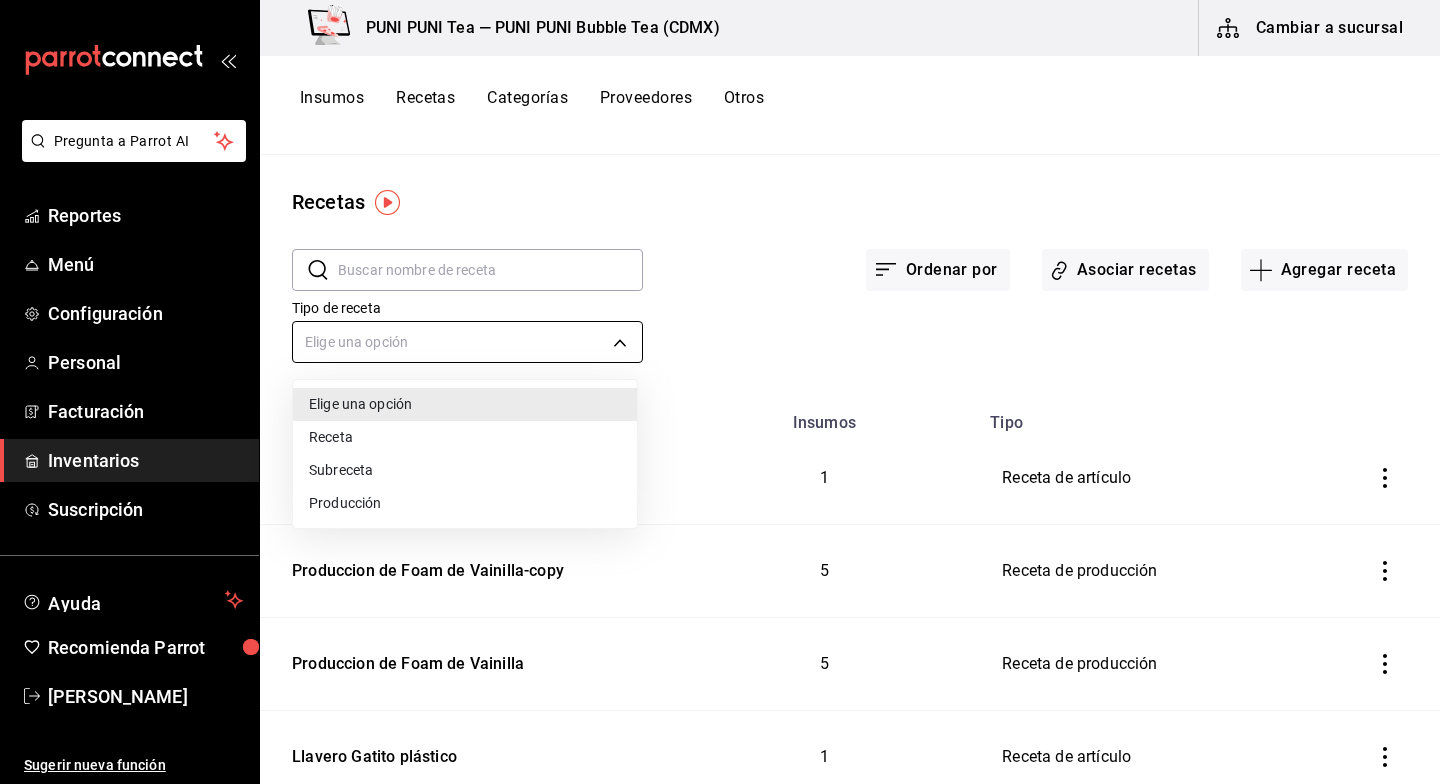 click at bounding box center [720, 392] 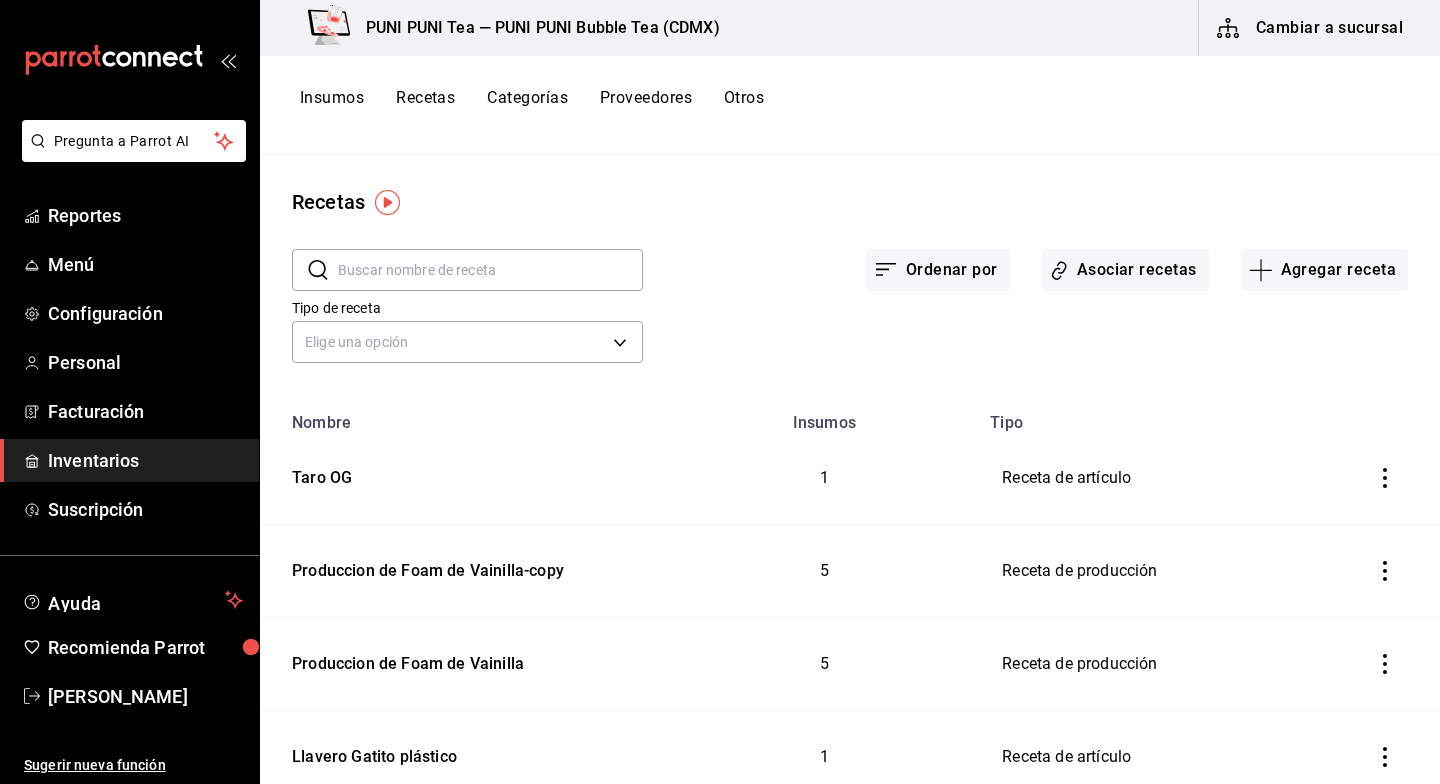 click at bounding box center (490, 270) 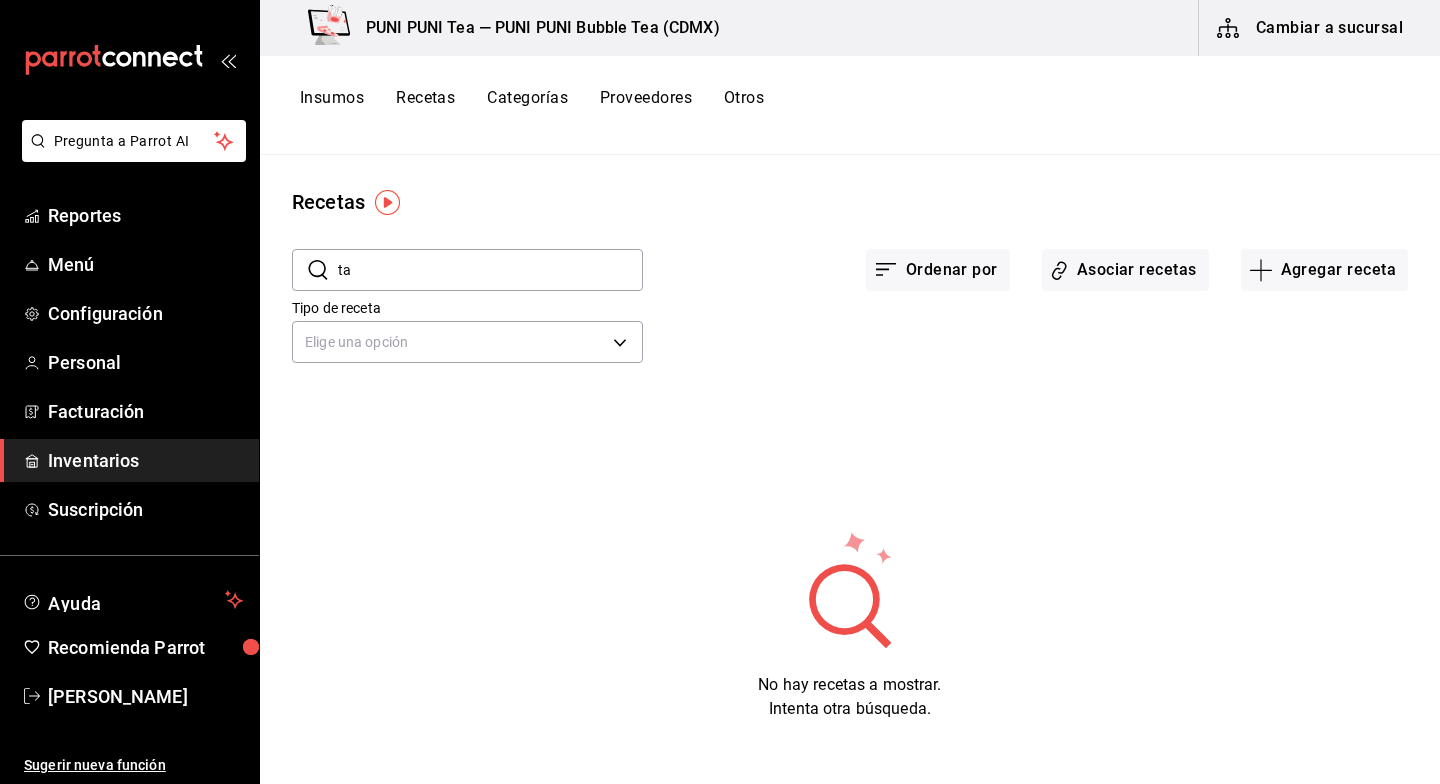 type on "t" 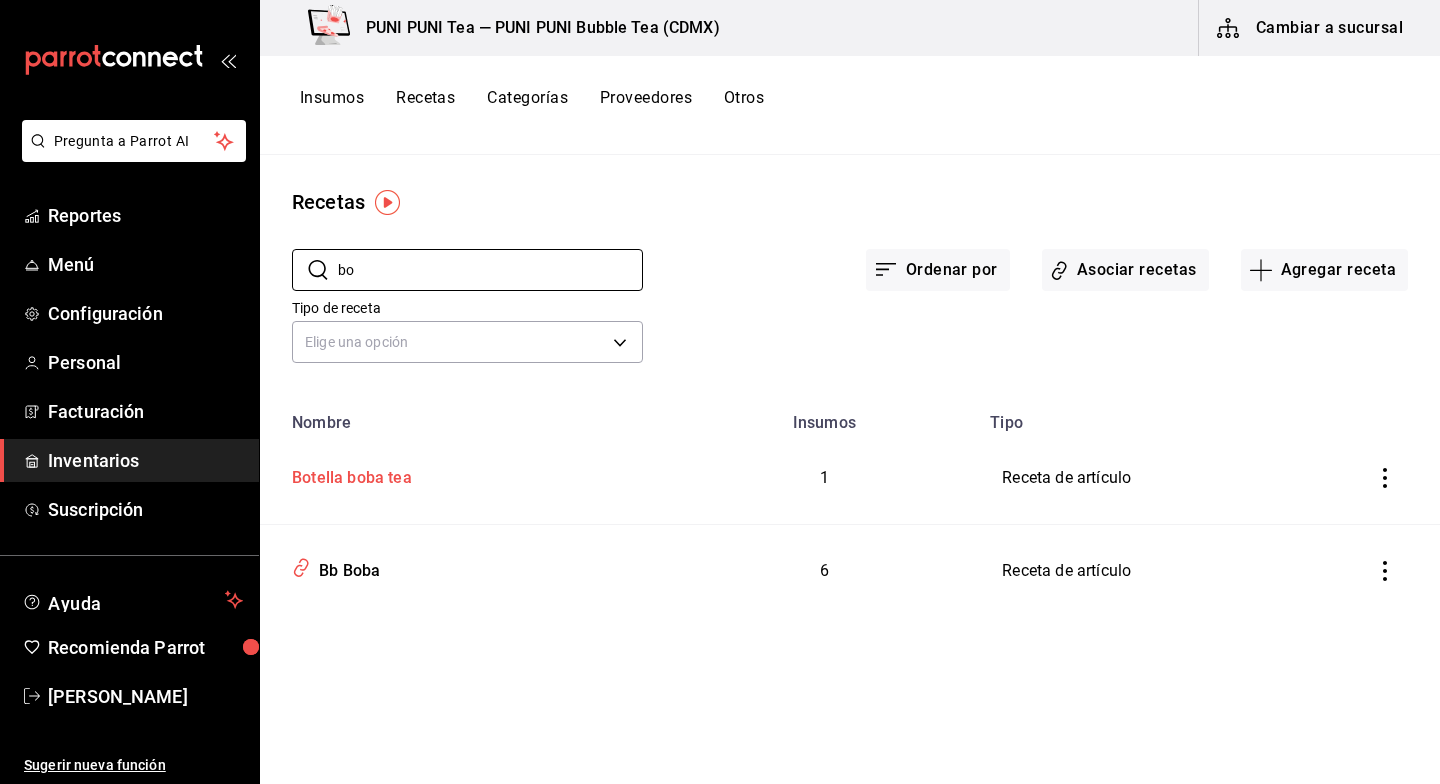type on "b" 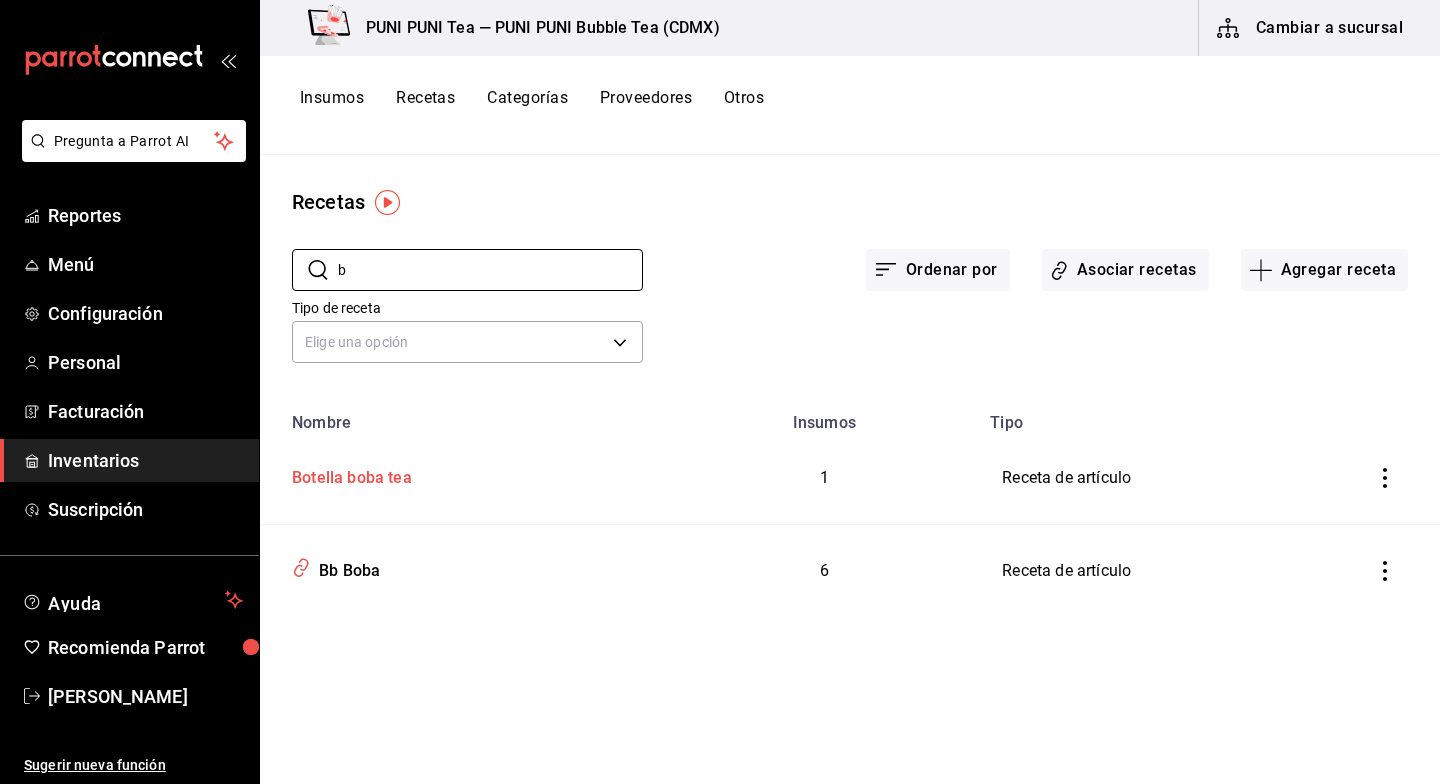 type 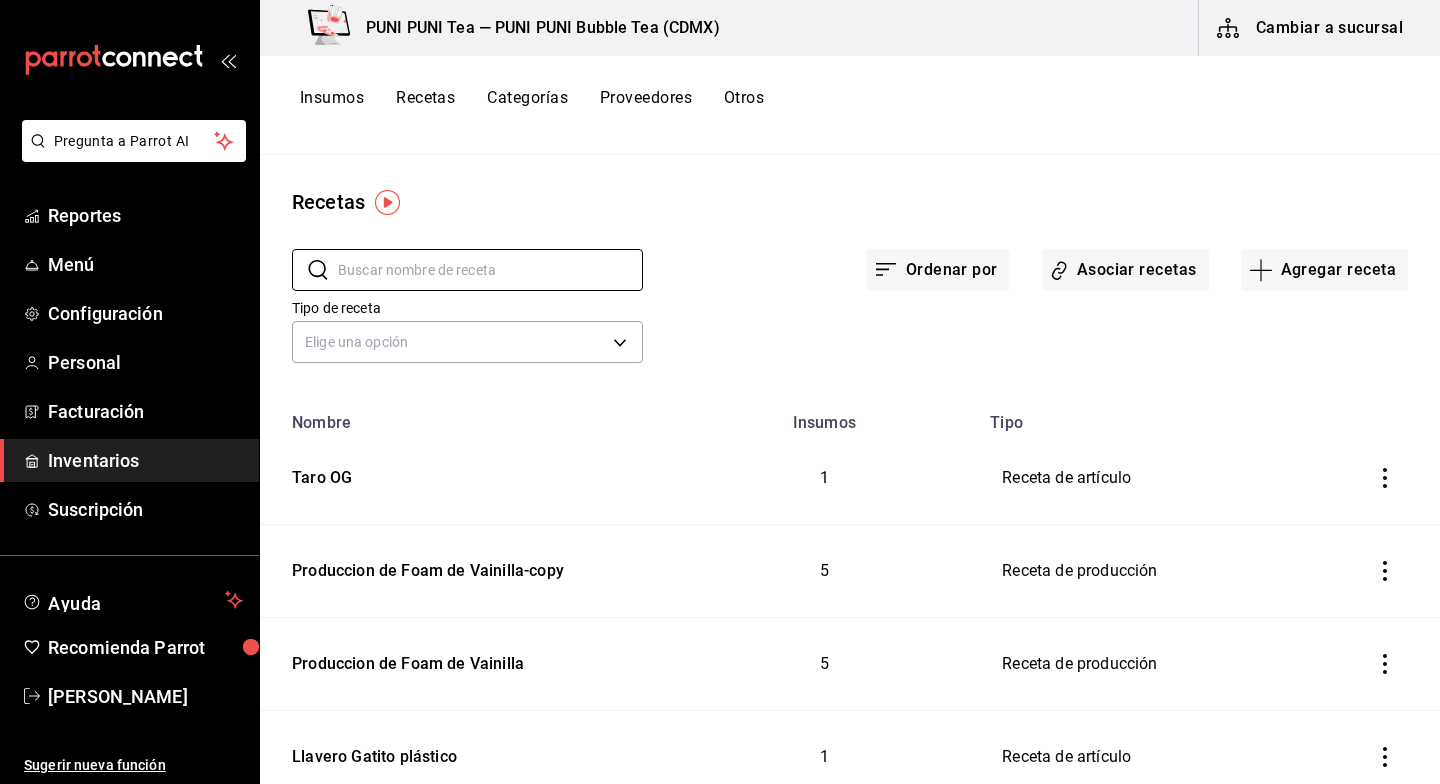 click on "Insumos" at bounding box center [332, 105] 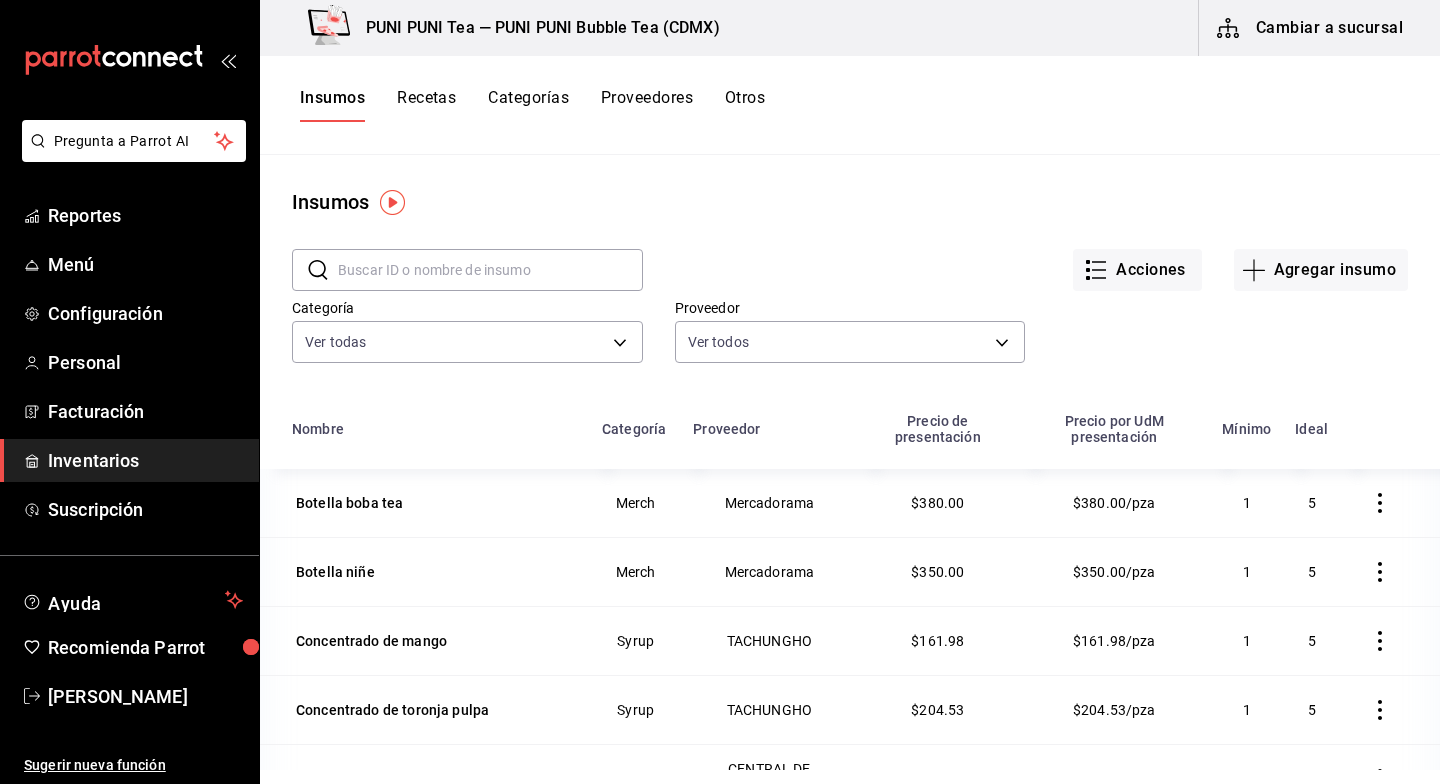 click at bounding box center (490, 270) 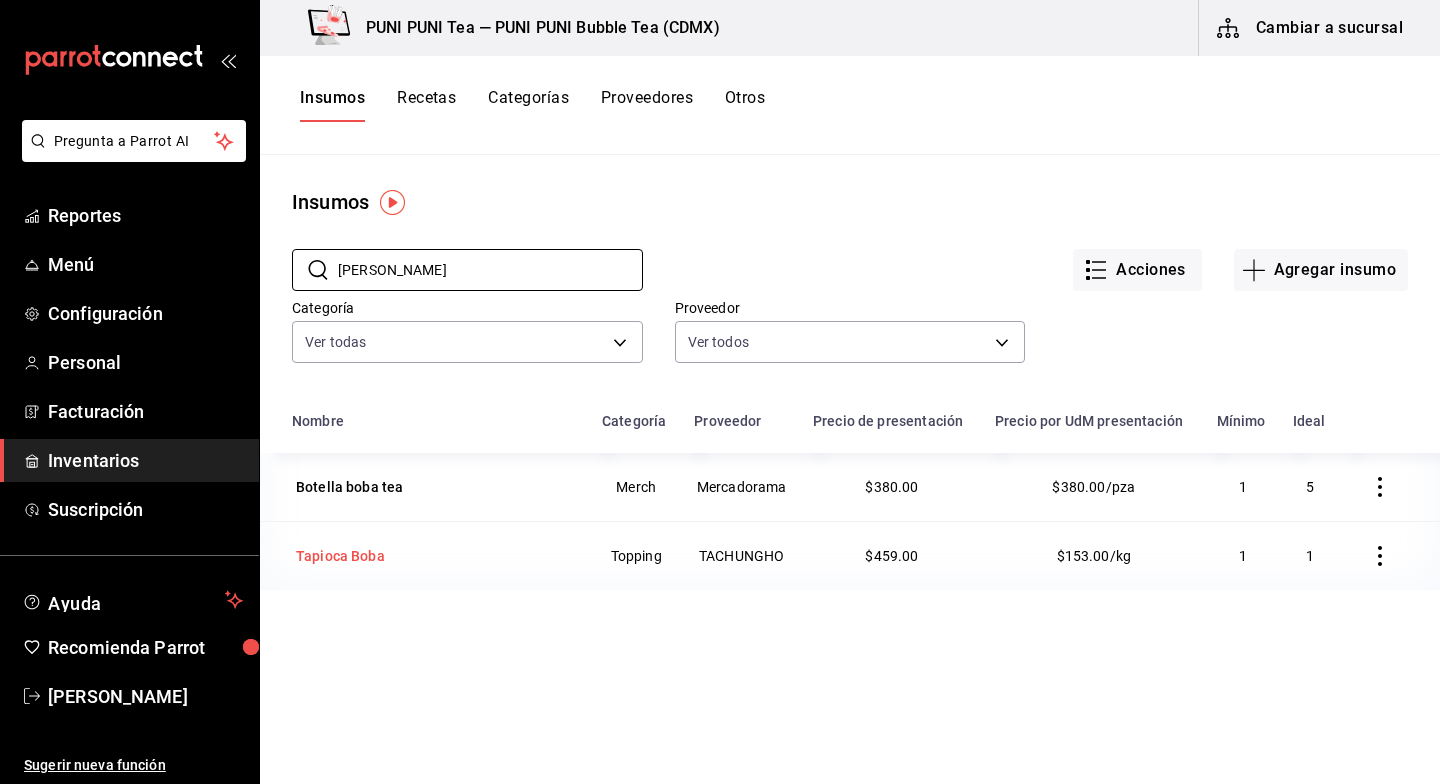 type on "bob" 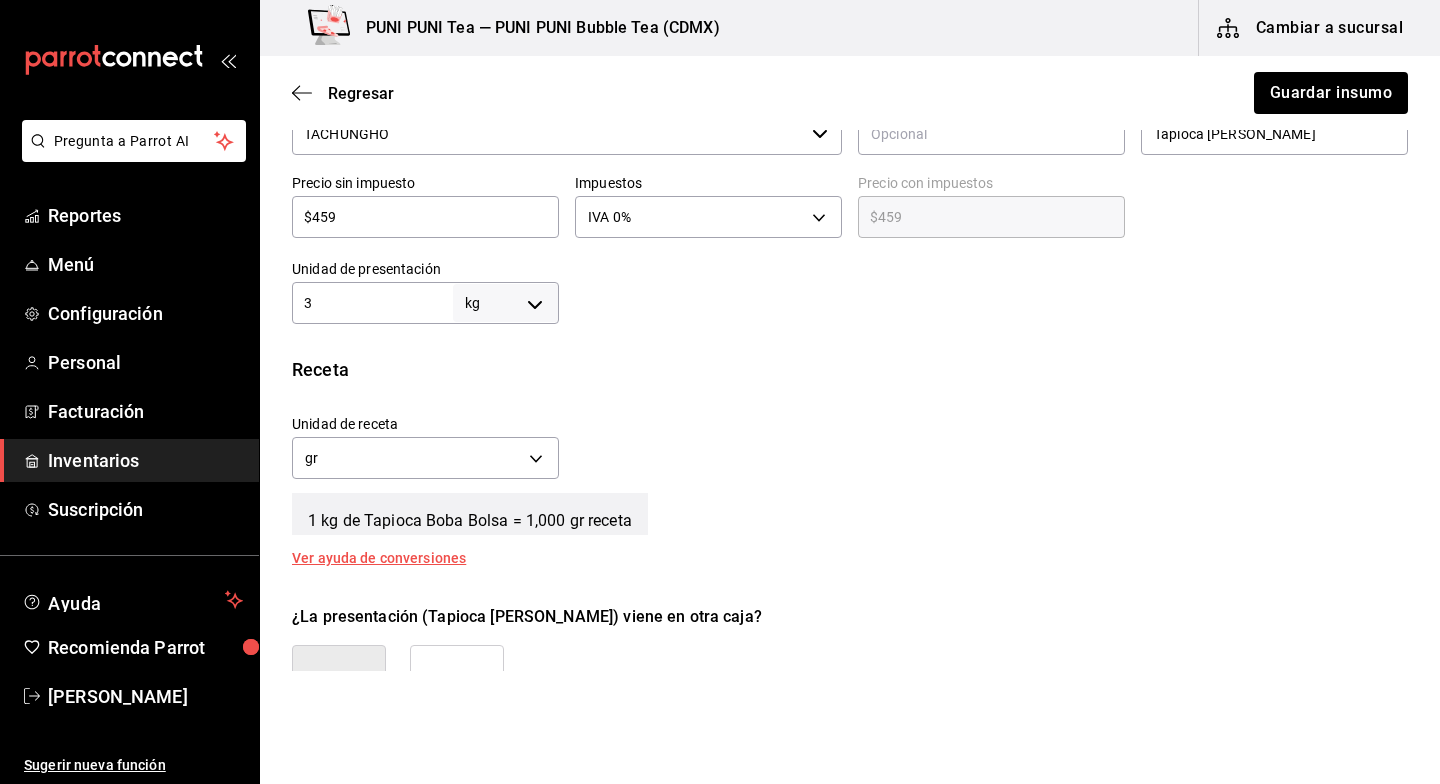 scroll, scrollTop: 537, scrollLeft: 0, axis: vertical 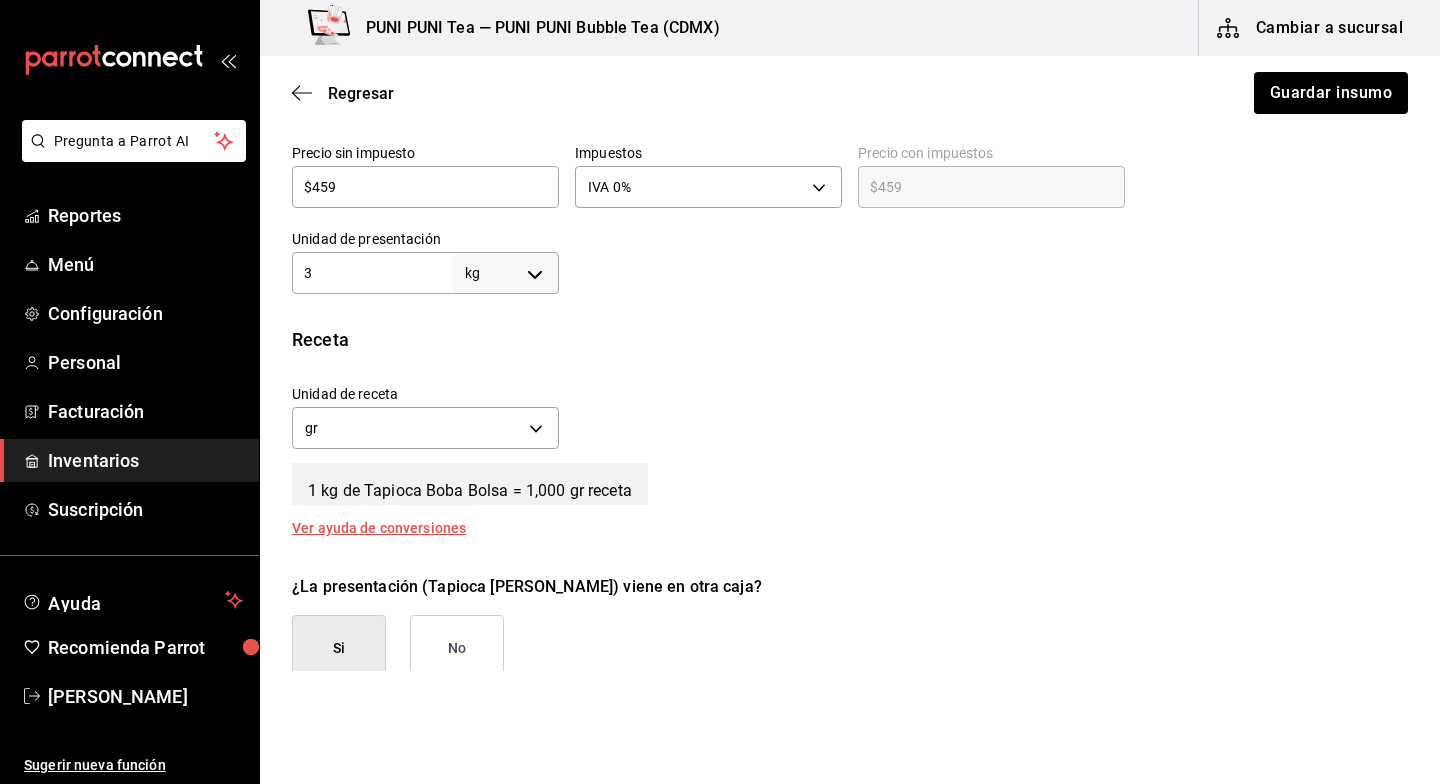 drag, startPoint x: 425, startPoint y: 279, endPoint x: 231, endPoint y: 279, distance: 194 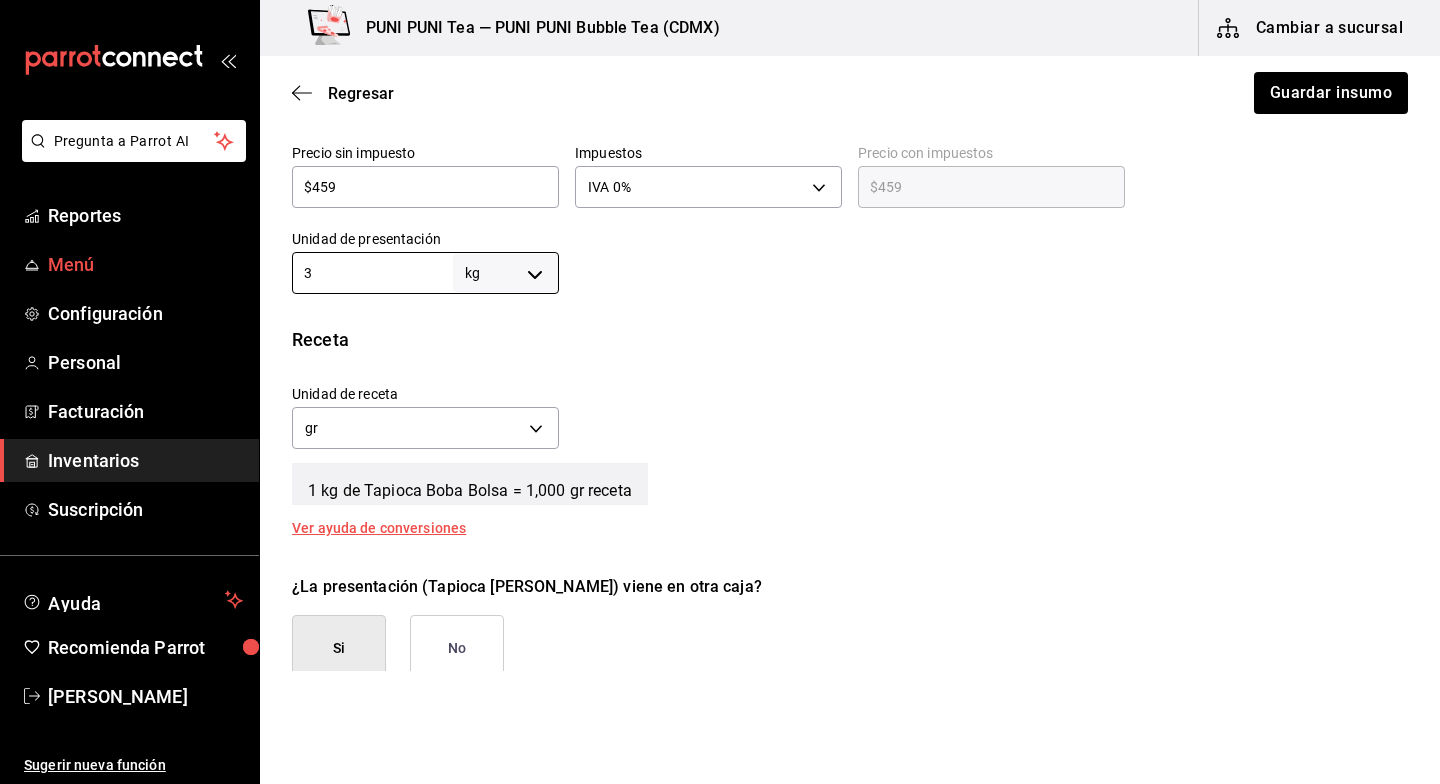 drag, startPoint x: 408, startPoint y: 280, endPoint x: 217, endPoint y: 278, distance: 191.01047 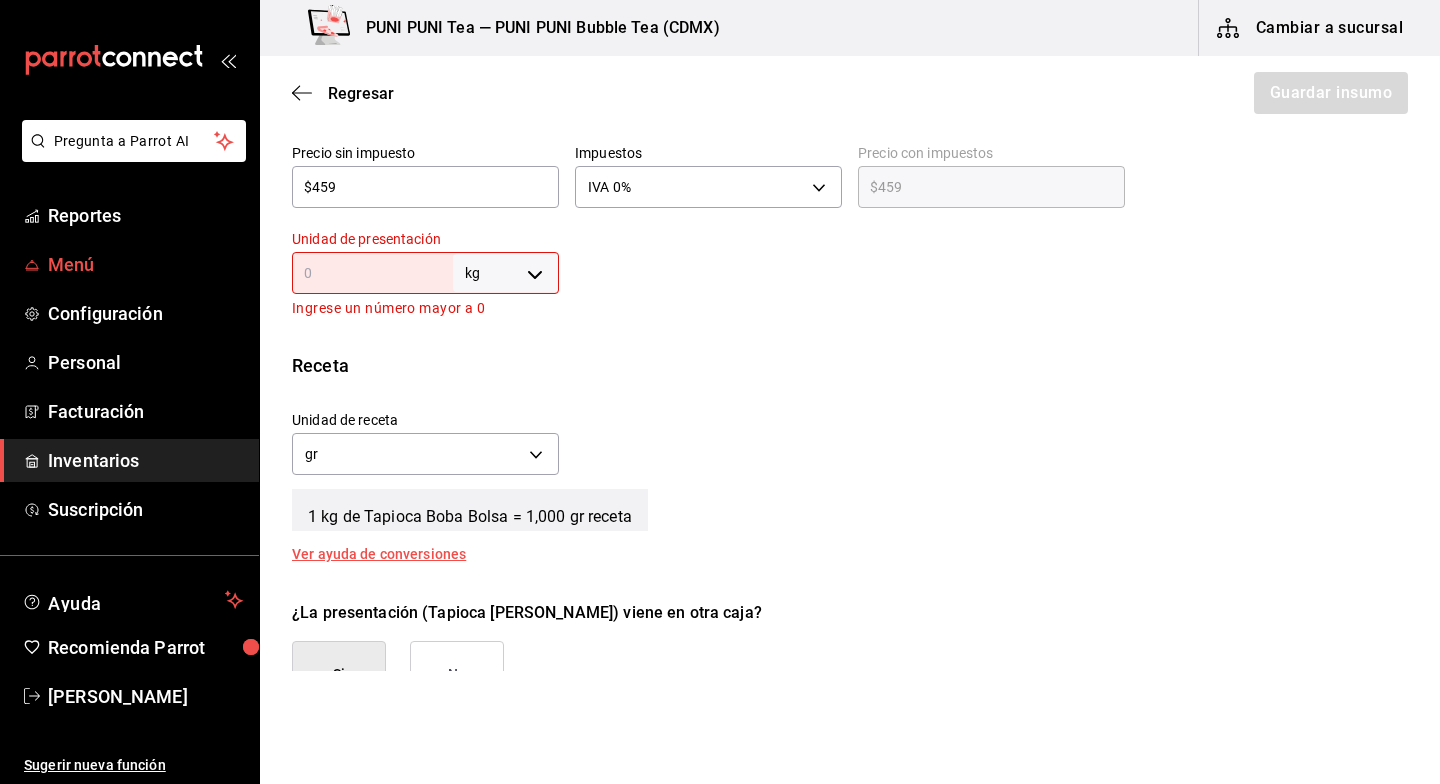 type on "5" 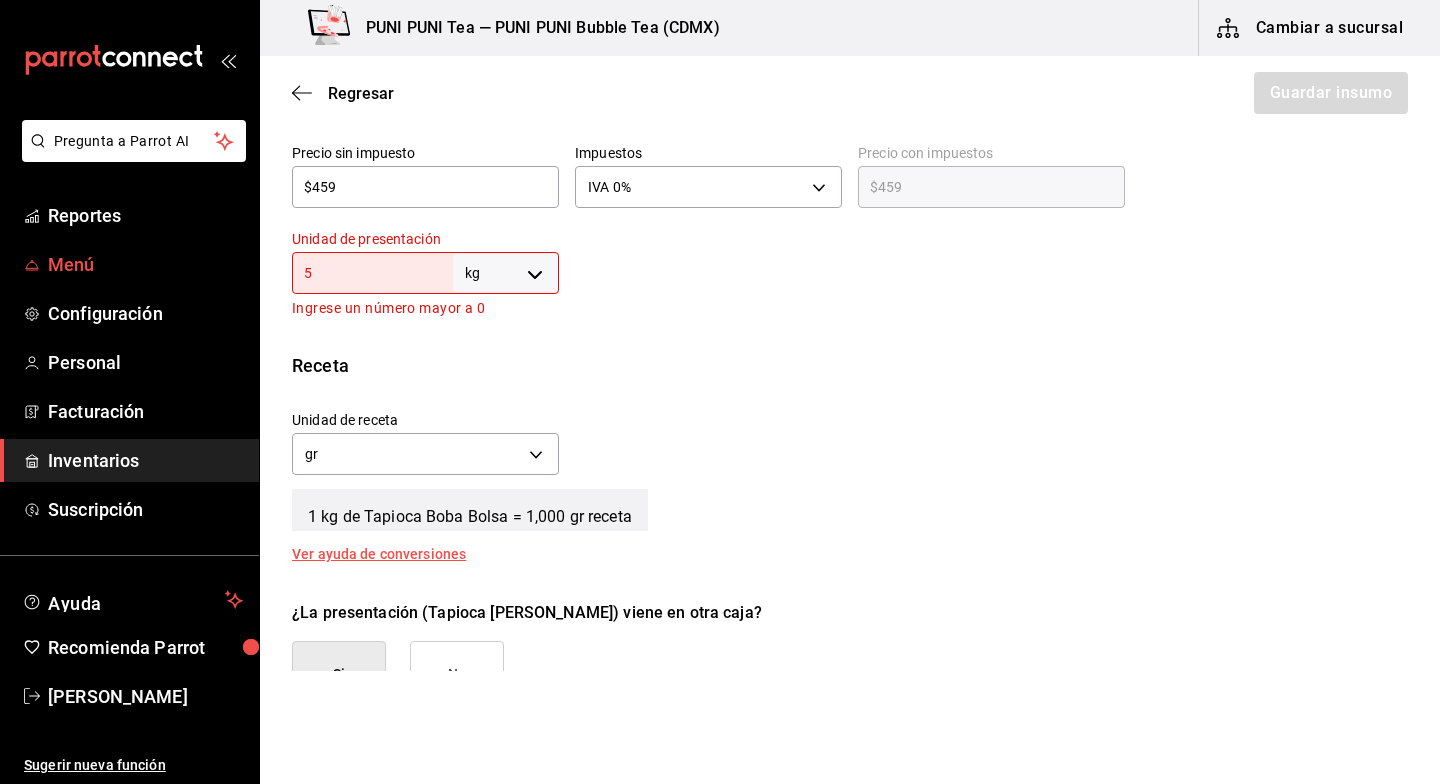 type on "5,000" 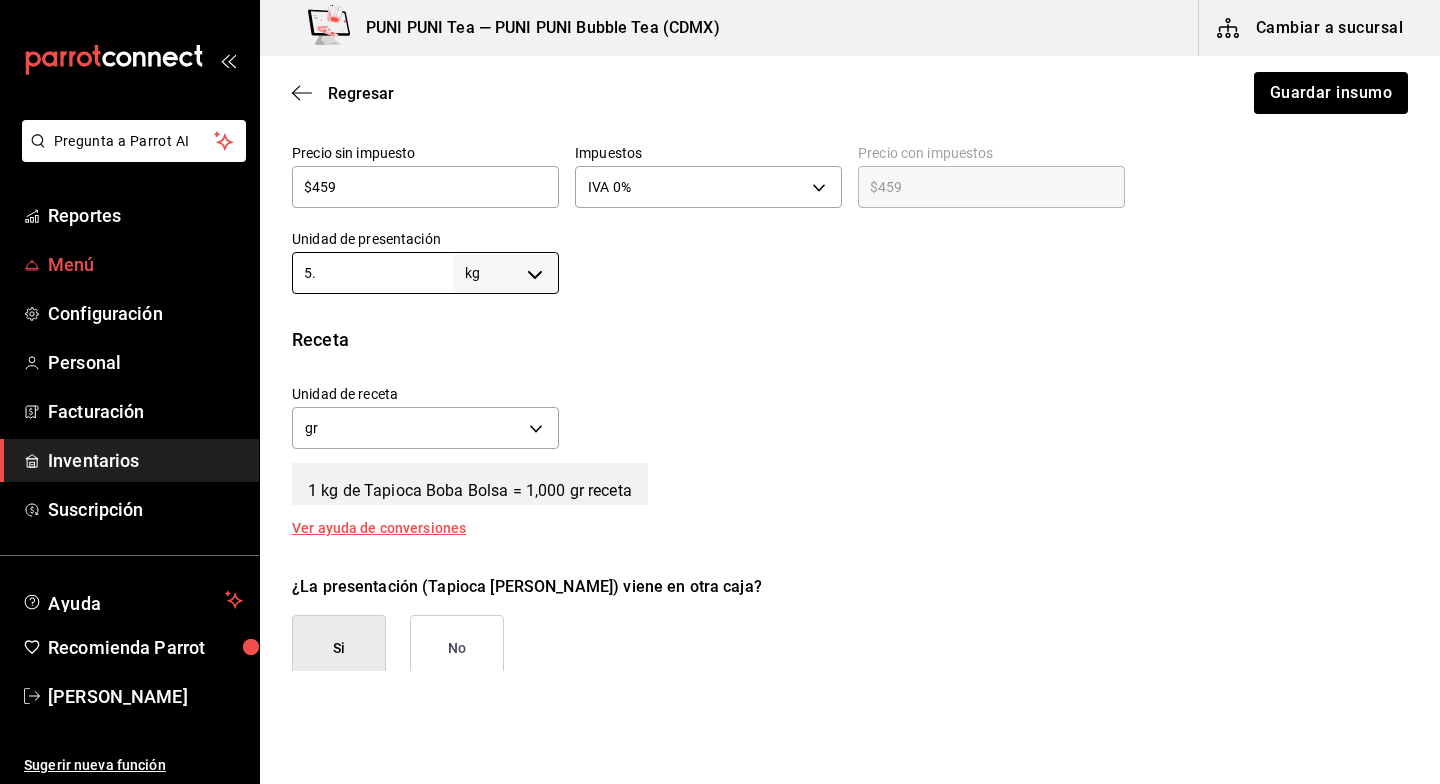 type on "5.8" 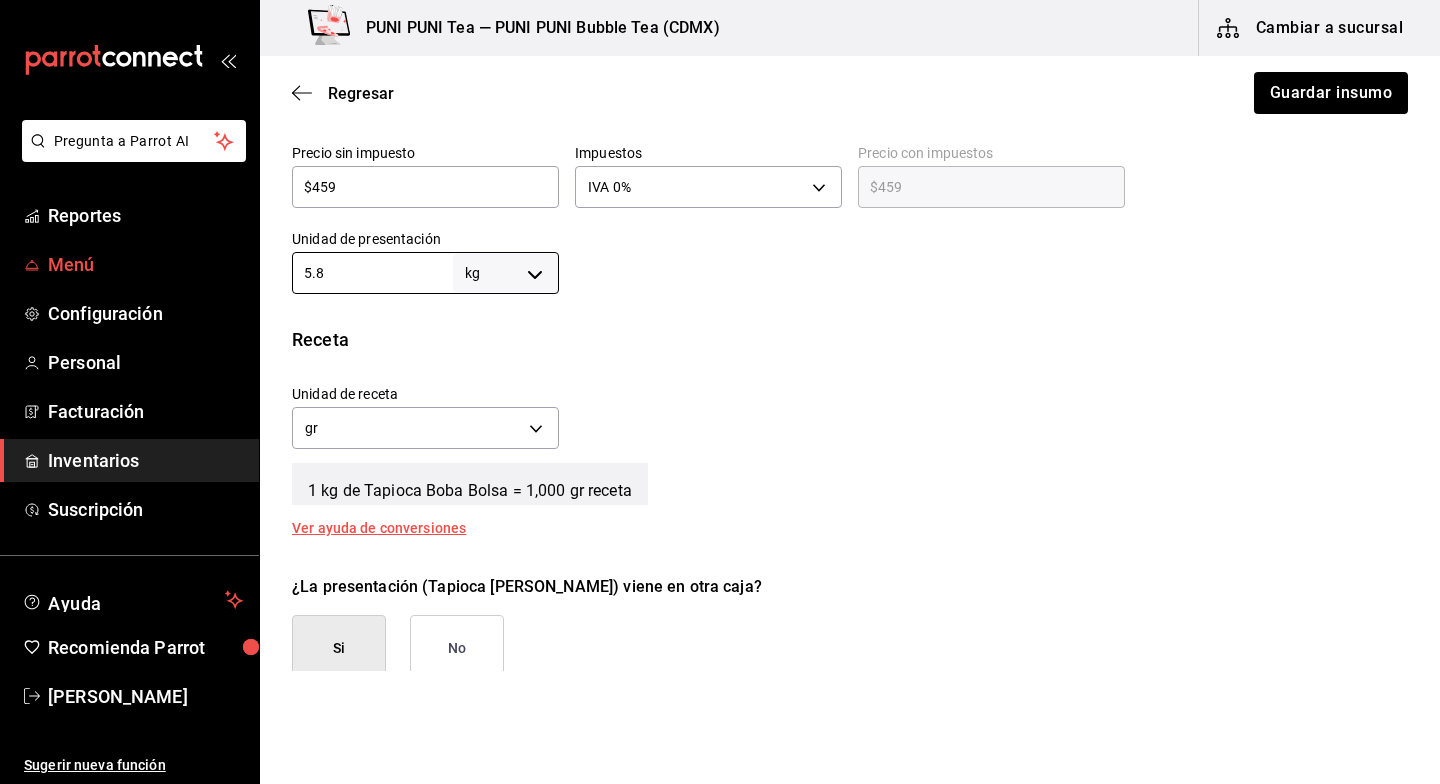 type on "5,800" 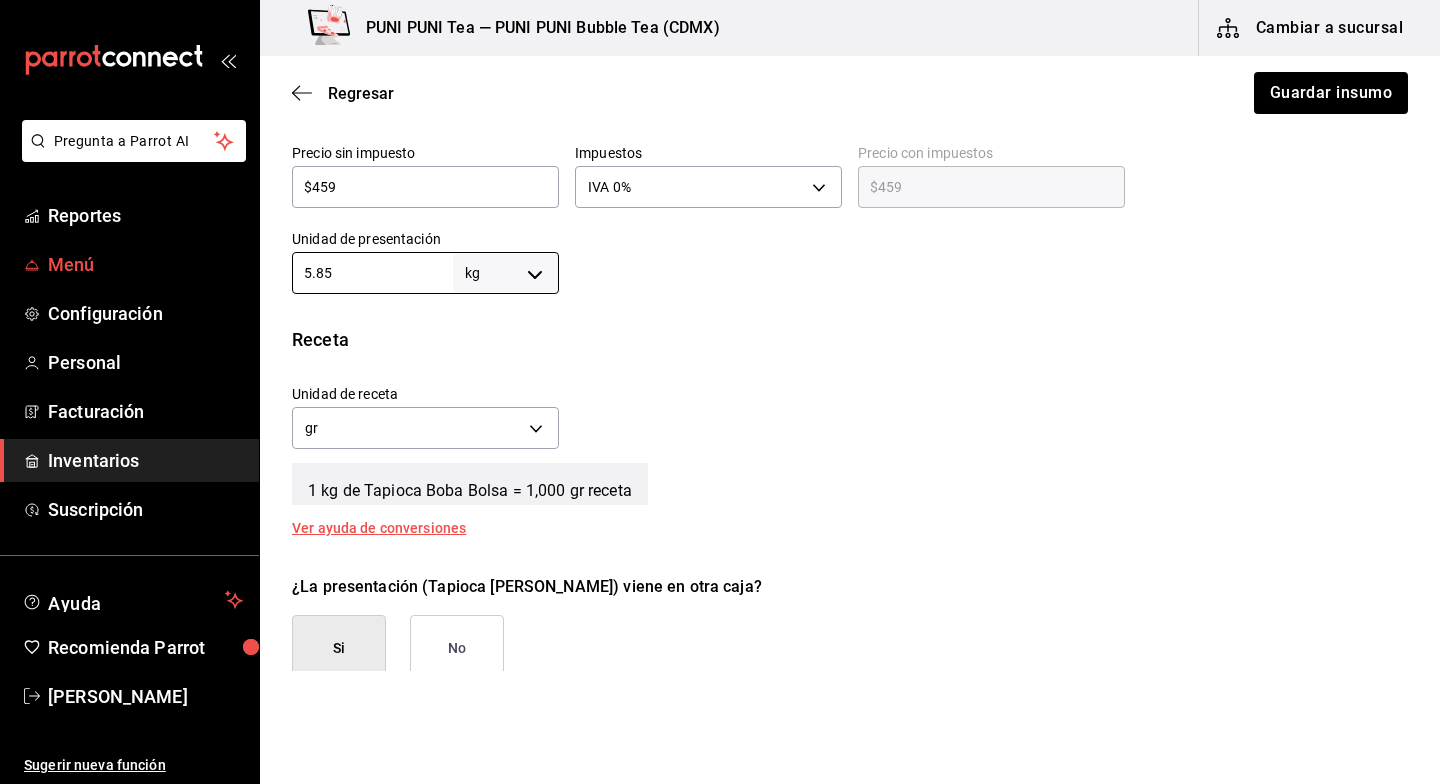 type on "5,850" 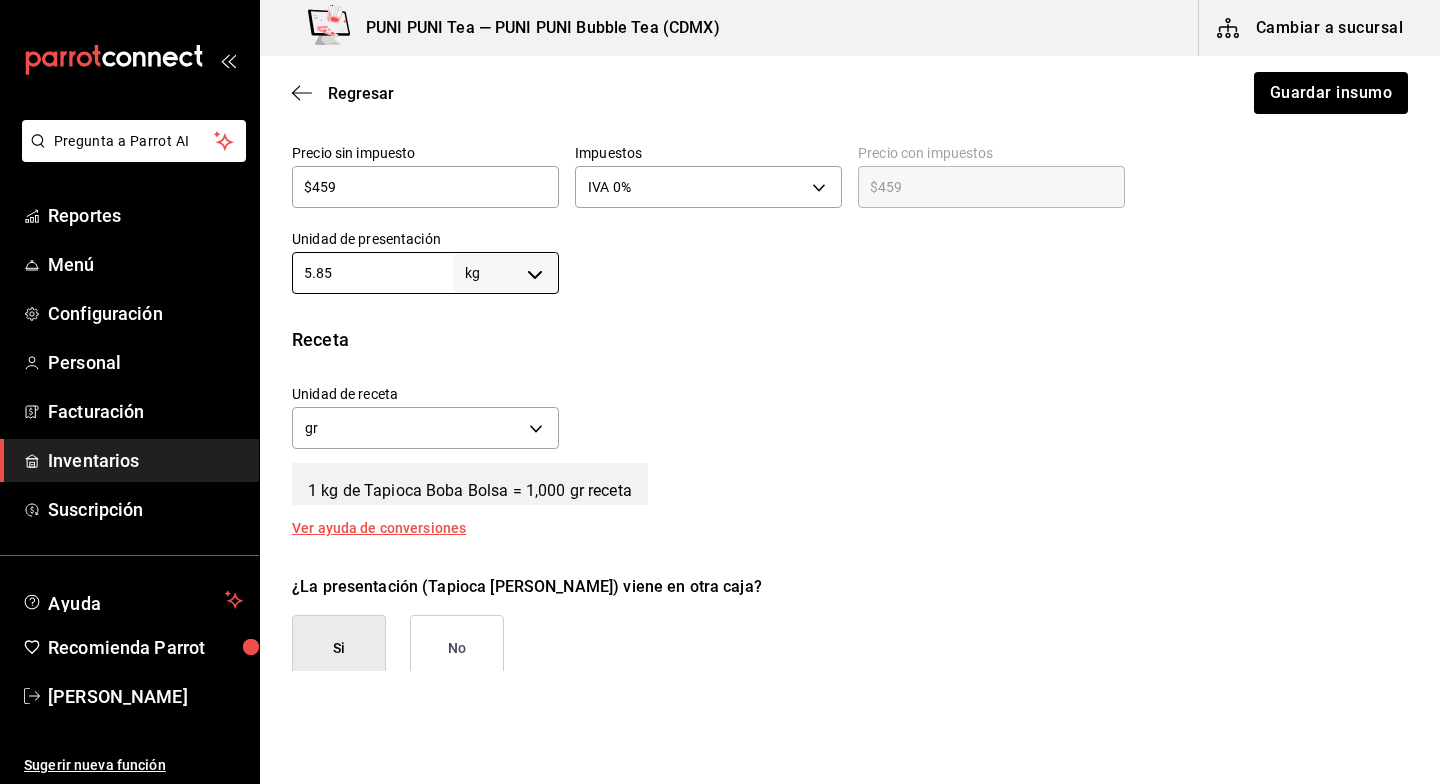 type on "5.85" 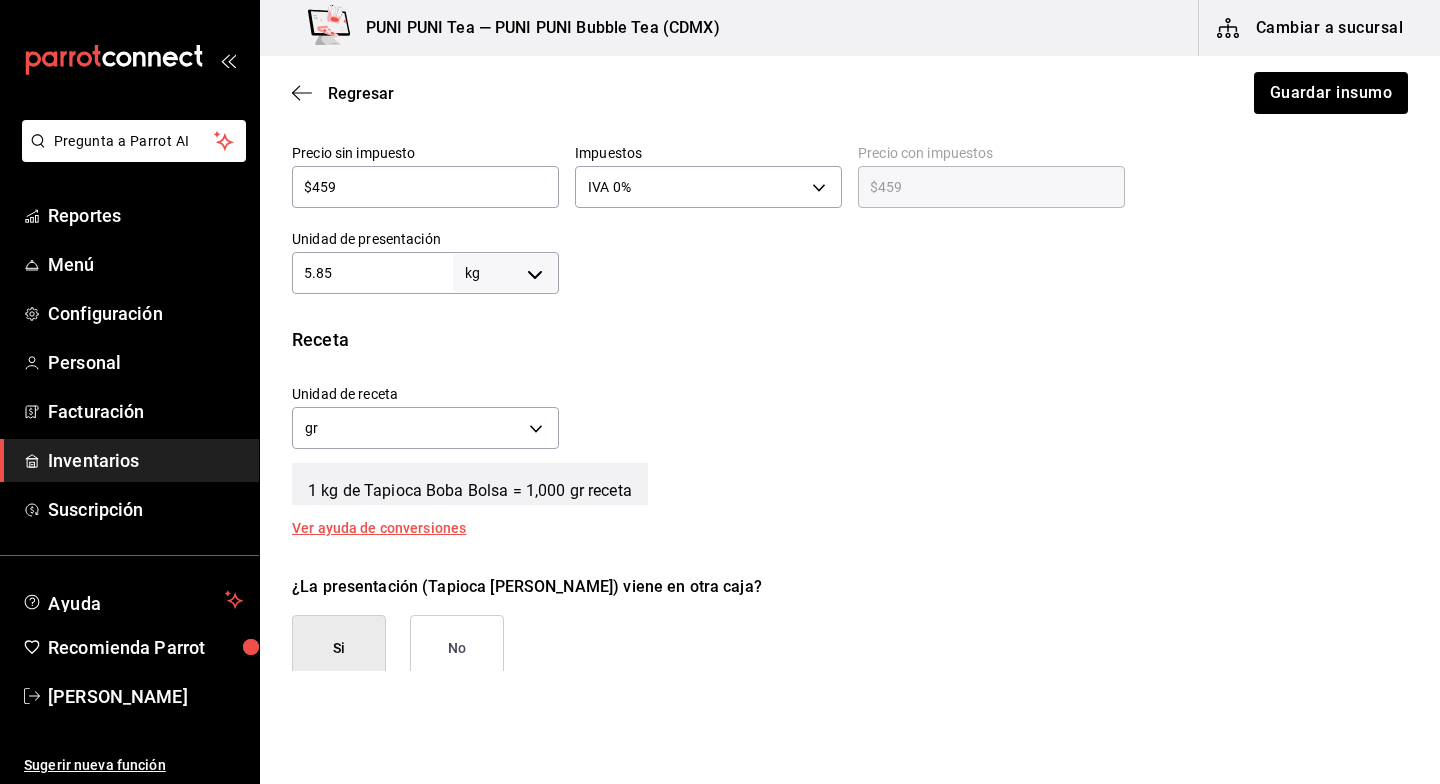 click on "Receta Unidad de receta gr GRAM Factor de conversión 5,850 ​ 1 kg de Tapioca Boba Bolsa = 1,000 gr receta Ver ayuda de conversiones" at bounding box center [850, 430] 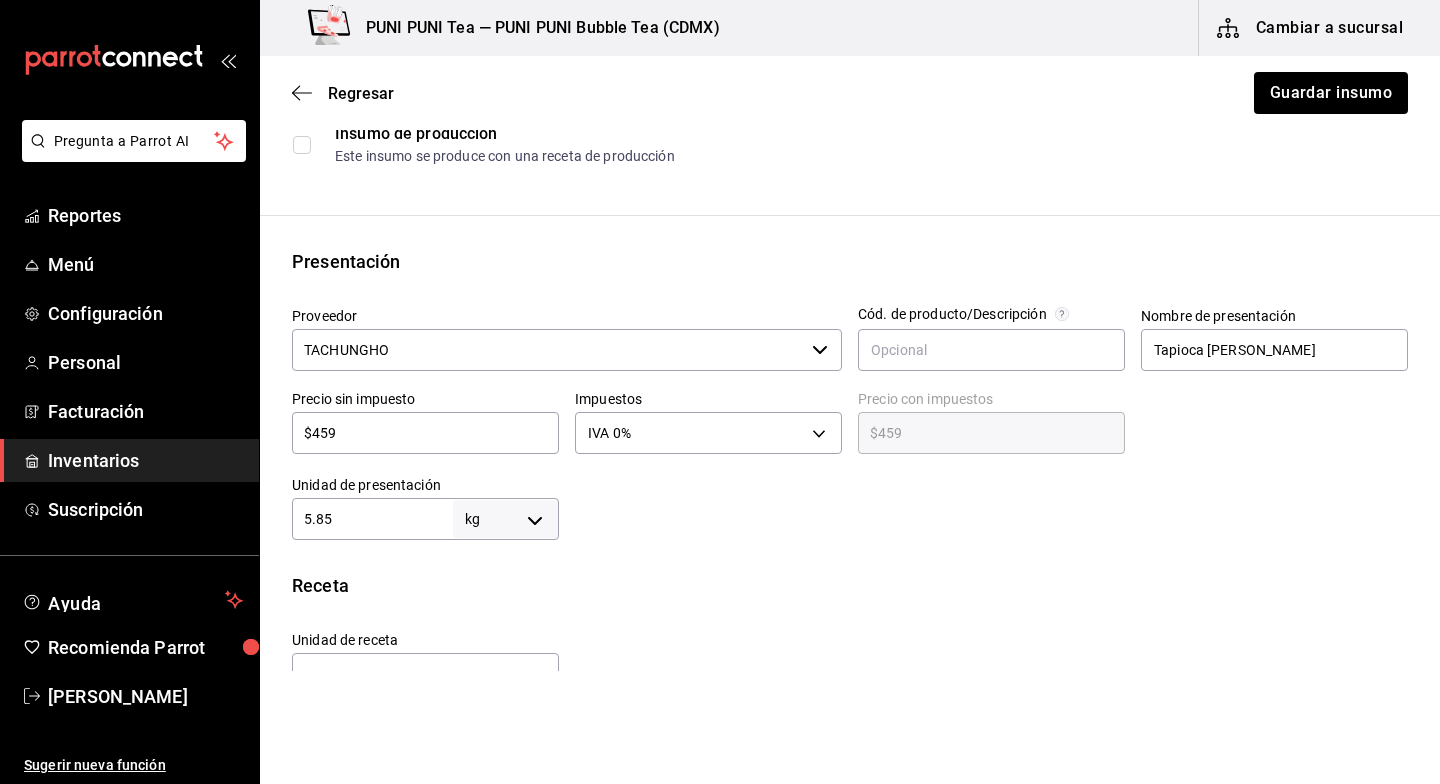 scroll, scrollTop: 0, scrollLeft: 0, axis: both 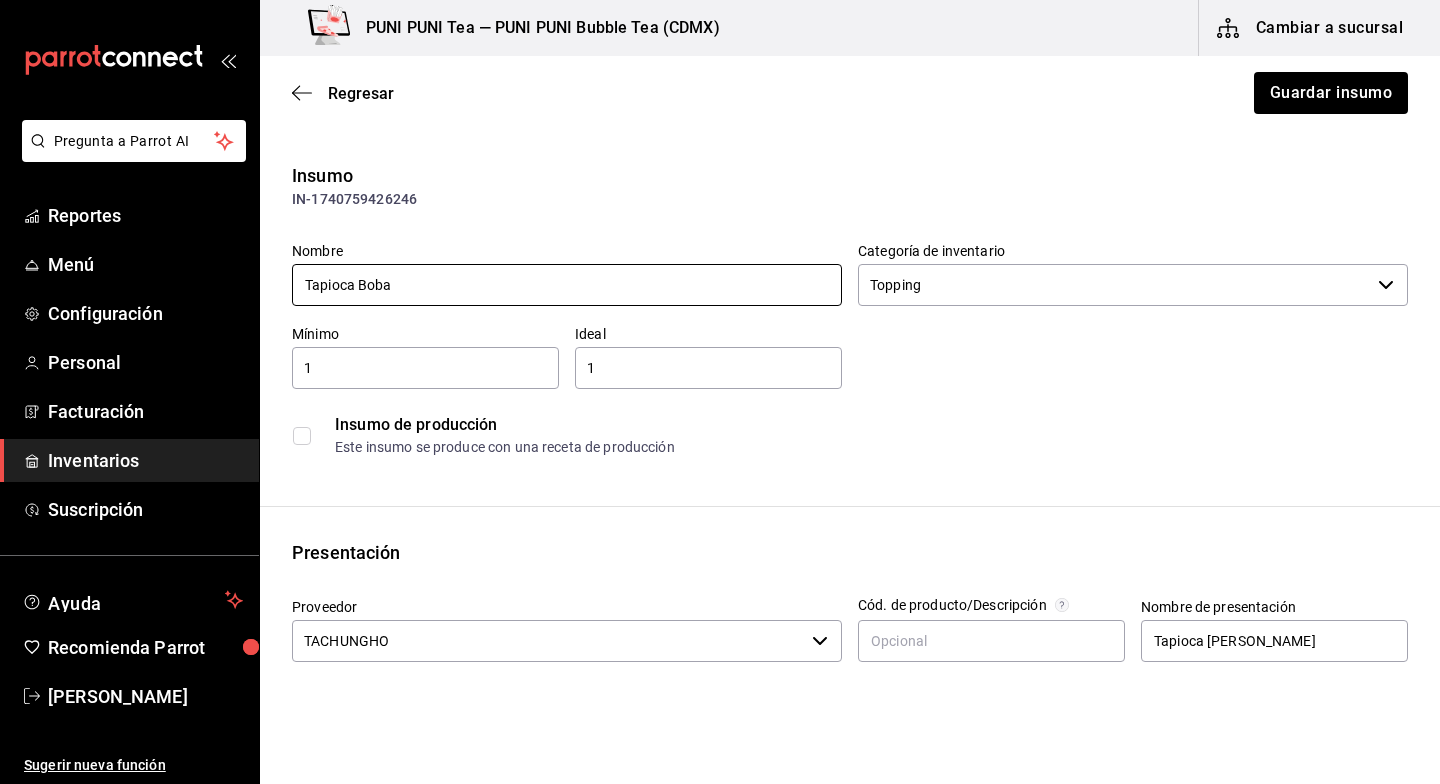 click on "Tapioca Boba" at bounding box center [567, 285] 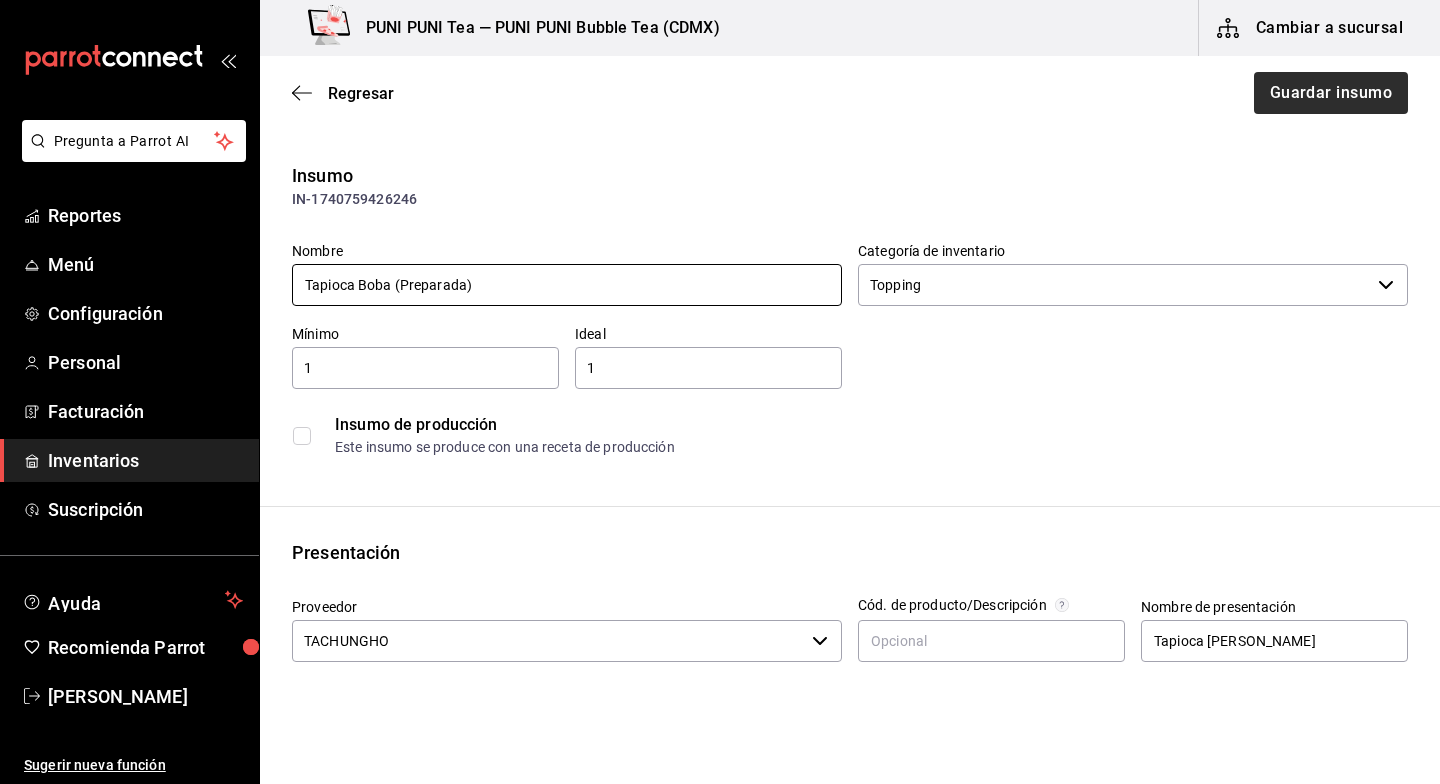 type on "Tapioca Boba (Preparada)" 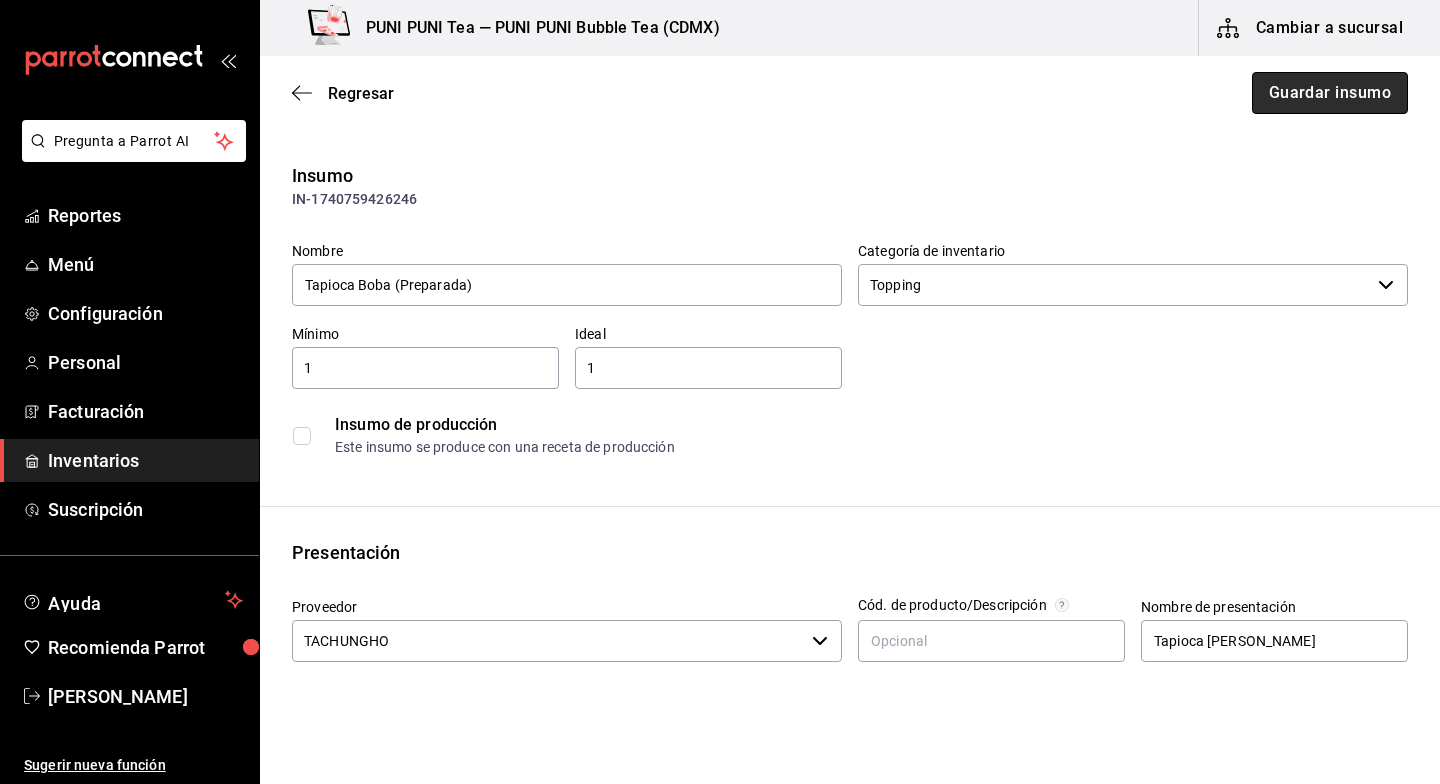 click on "Guardar insumo" at bounding box center [1330, 93] 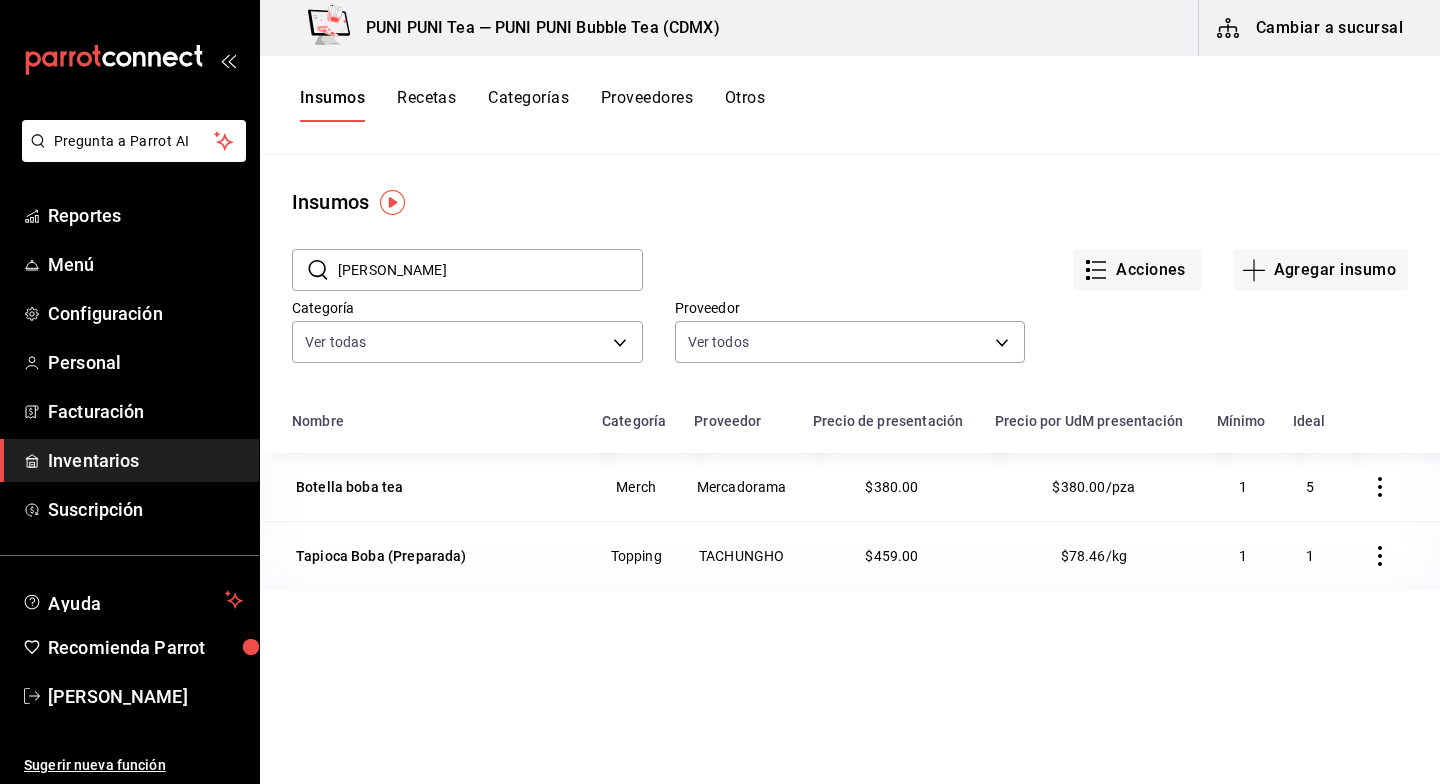 click on "Recetas" at bounding box center (426, 105) 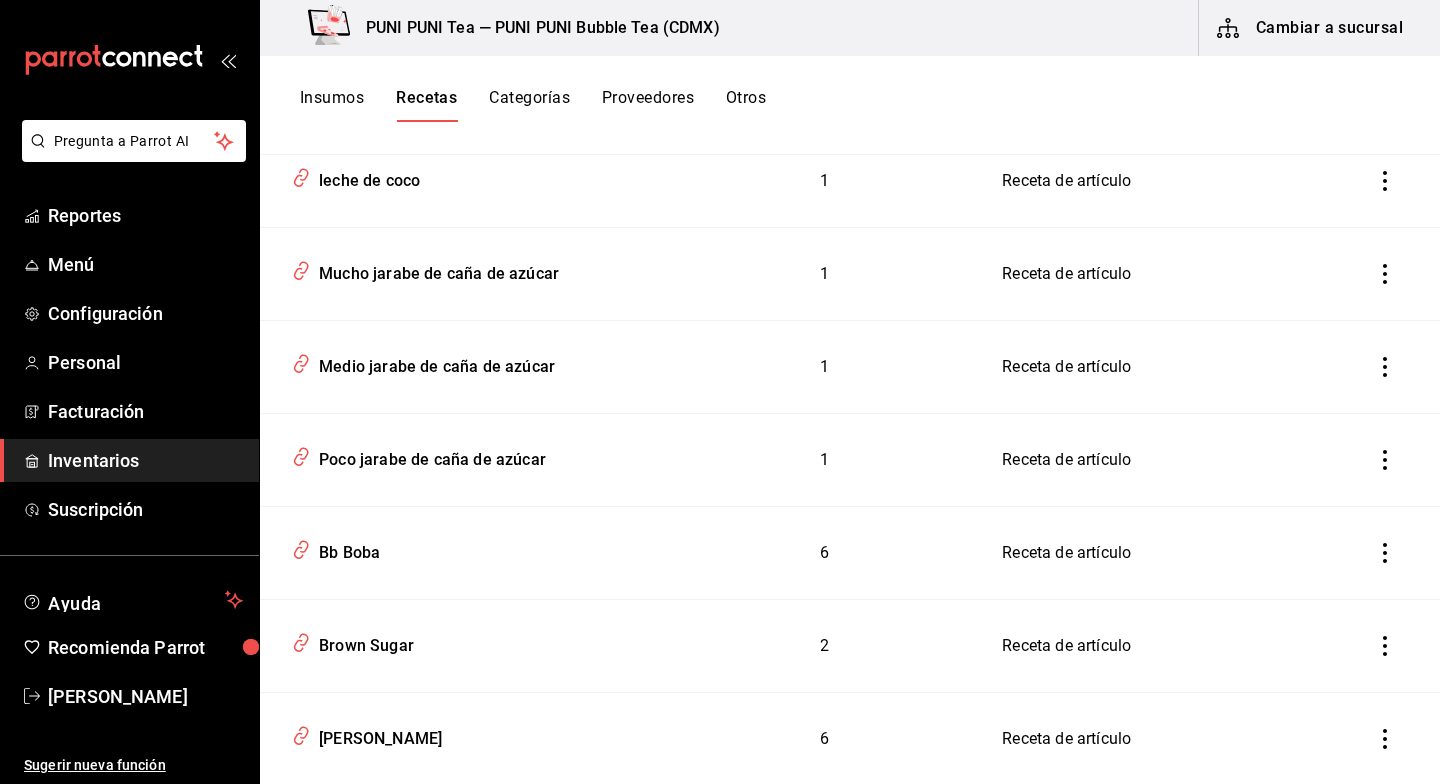 scroll, scrollTop: 3049, scrollLeft: 0, axis: vertical 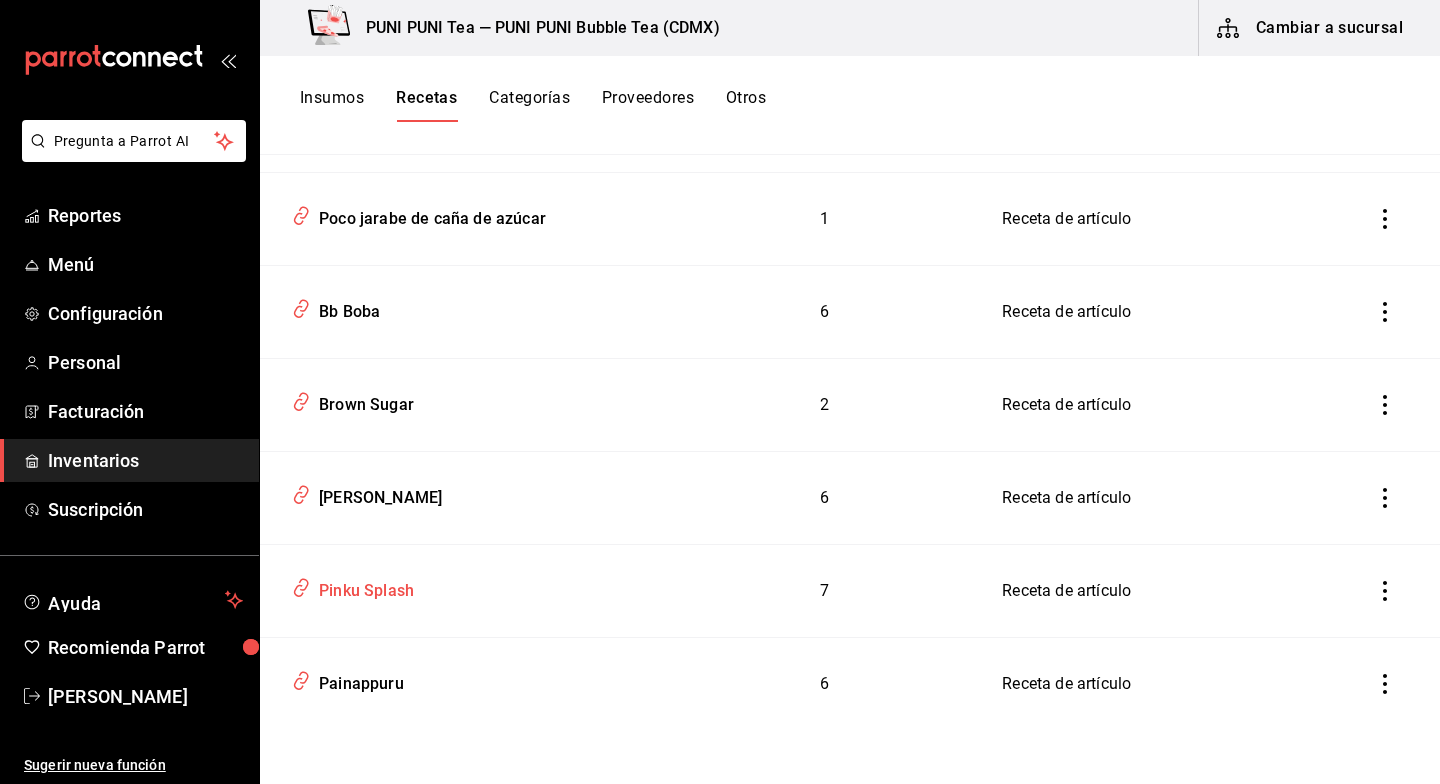 click on "Pinku Splash" at bounding box center (362, 587) 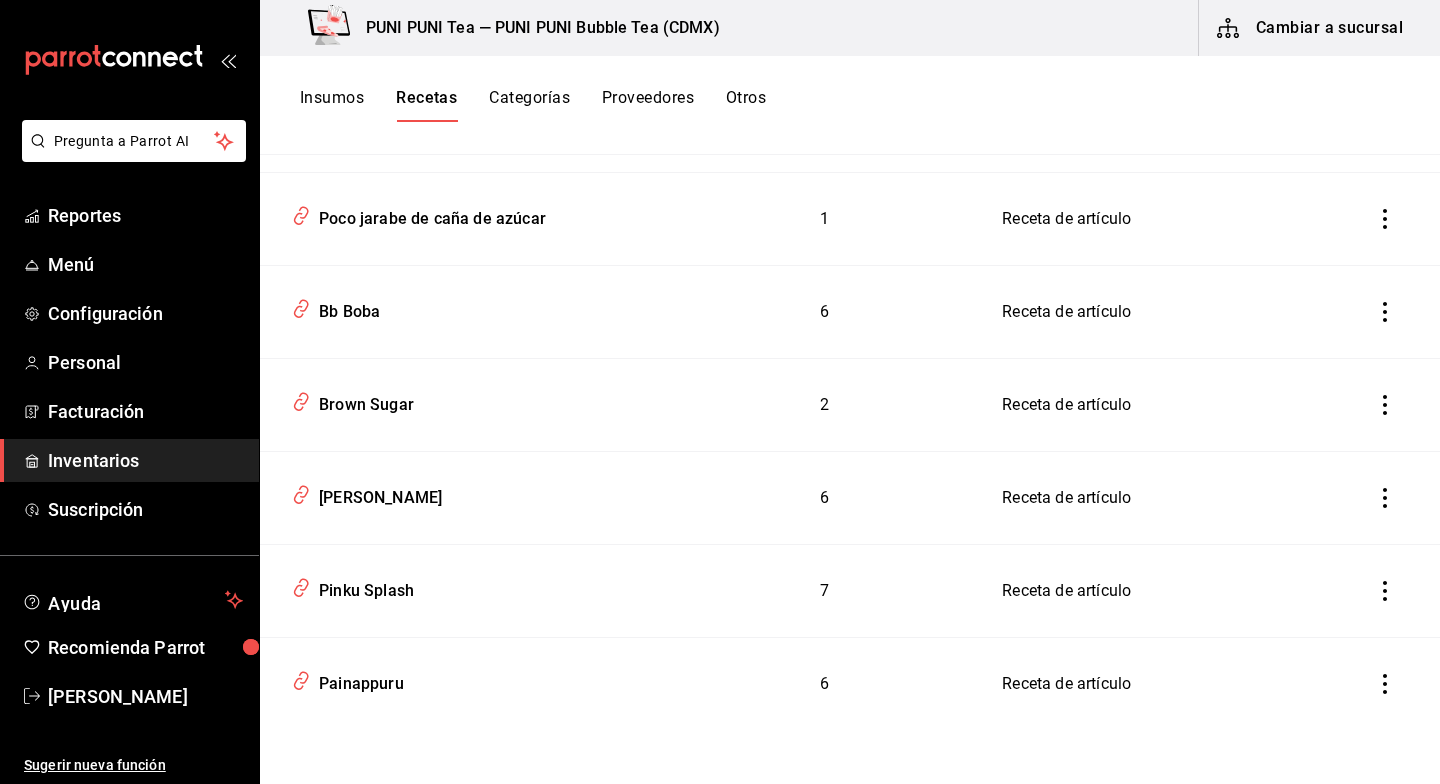 type on "Pinku Splash" 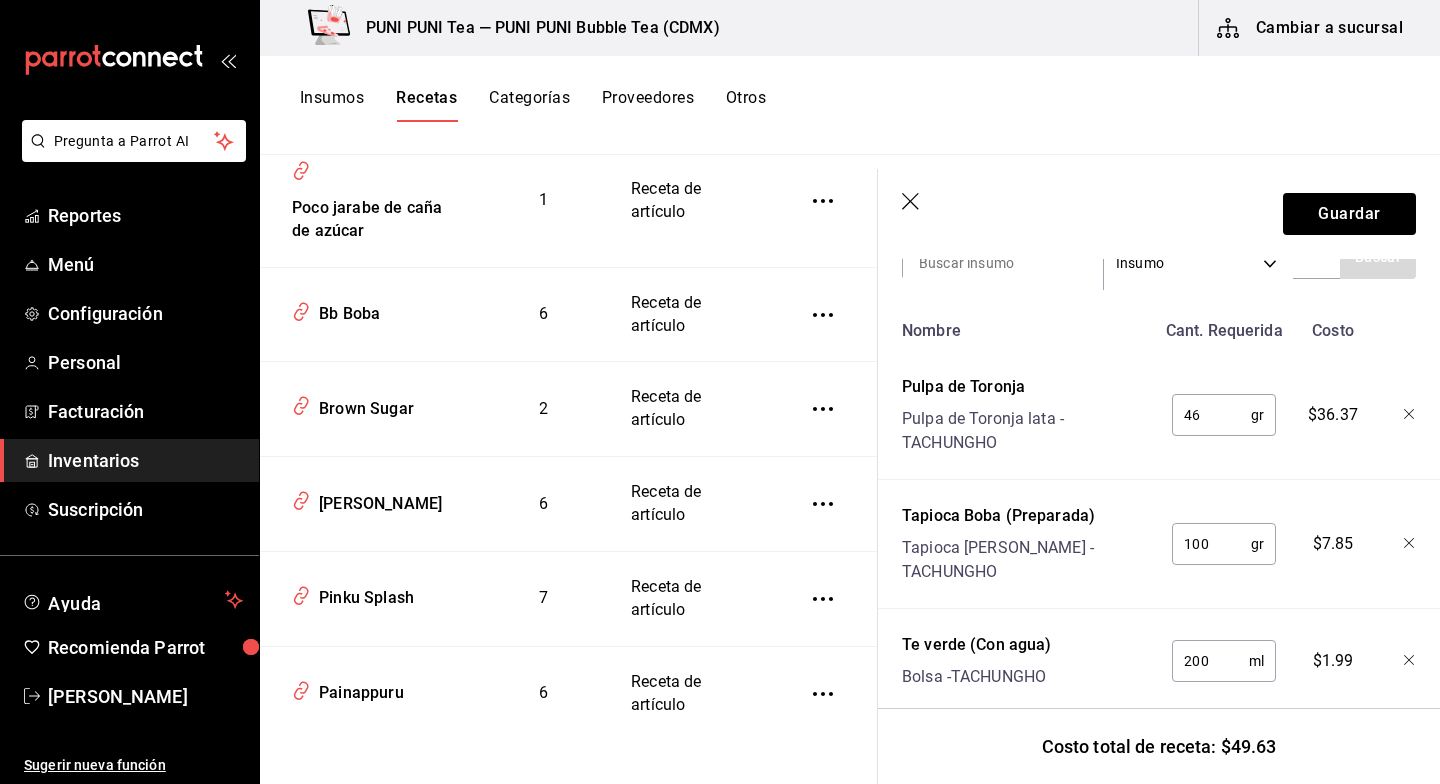 scroll, scrollTop: 484, scrollLeft: 0, axis: vertical 